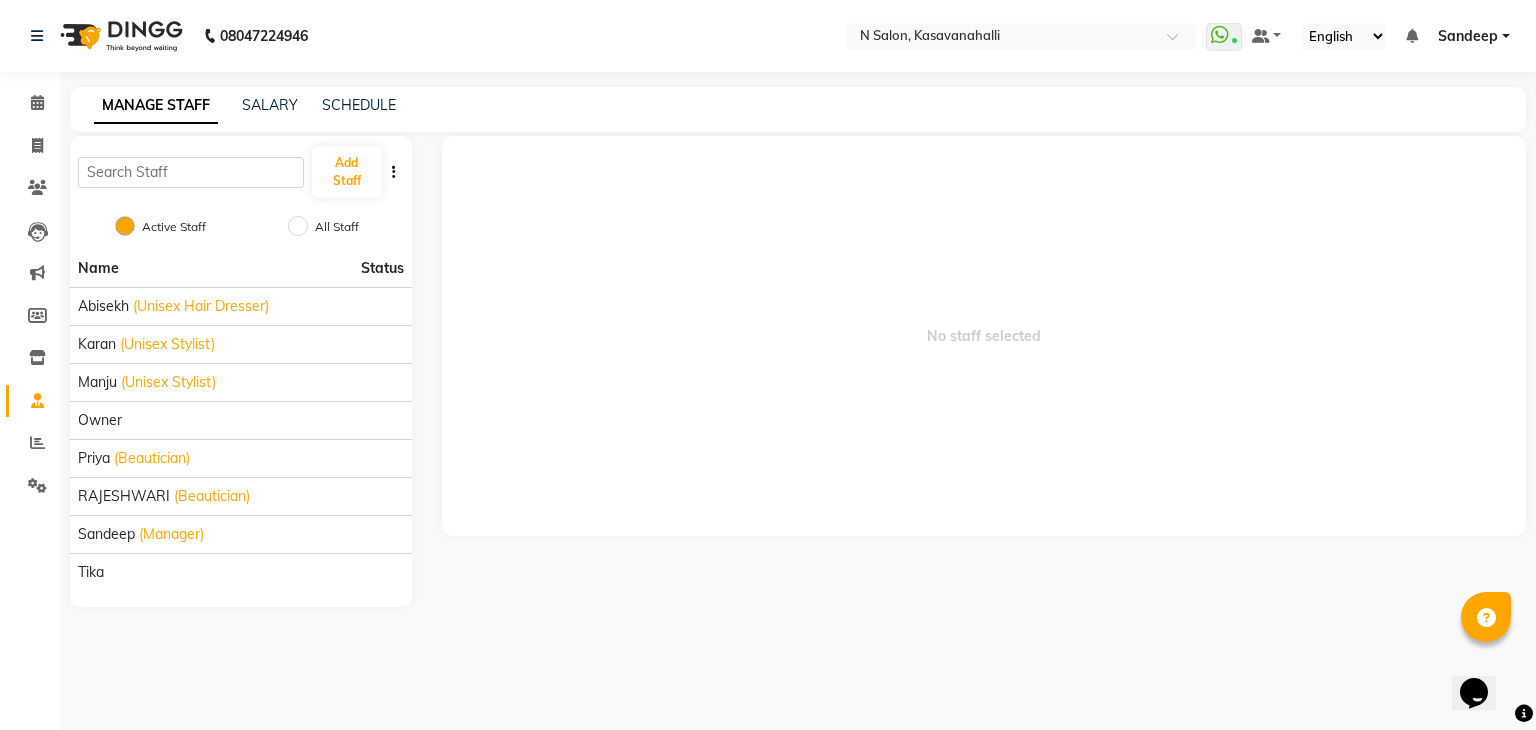 scroll, scrollTop: 0, scrollLeft: 0, axis: both 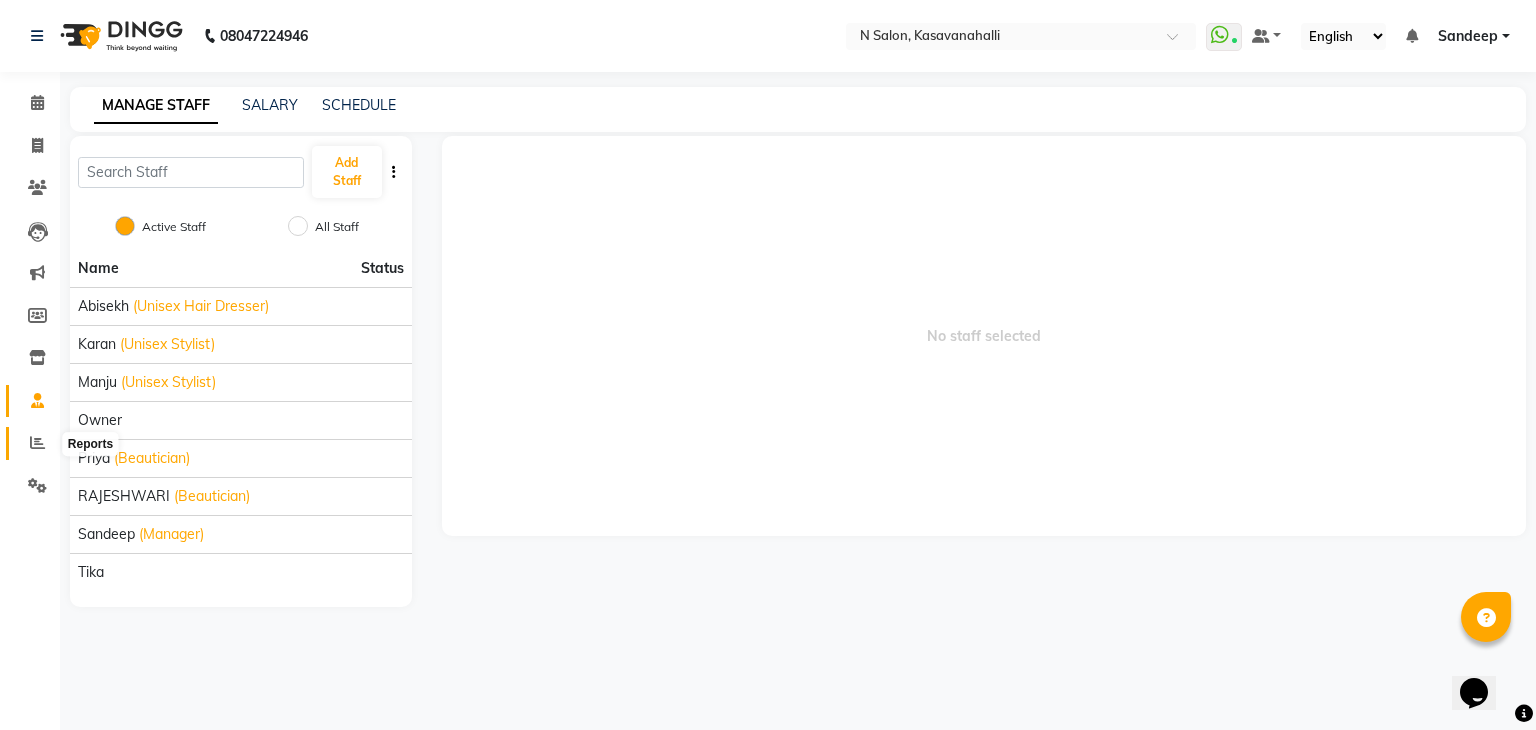 click 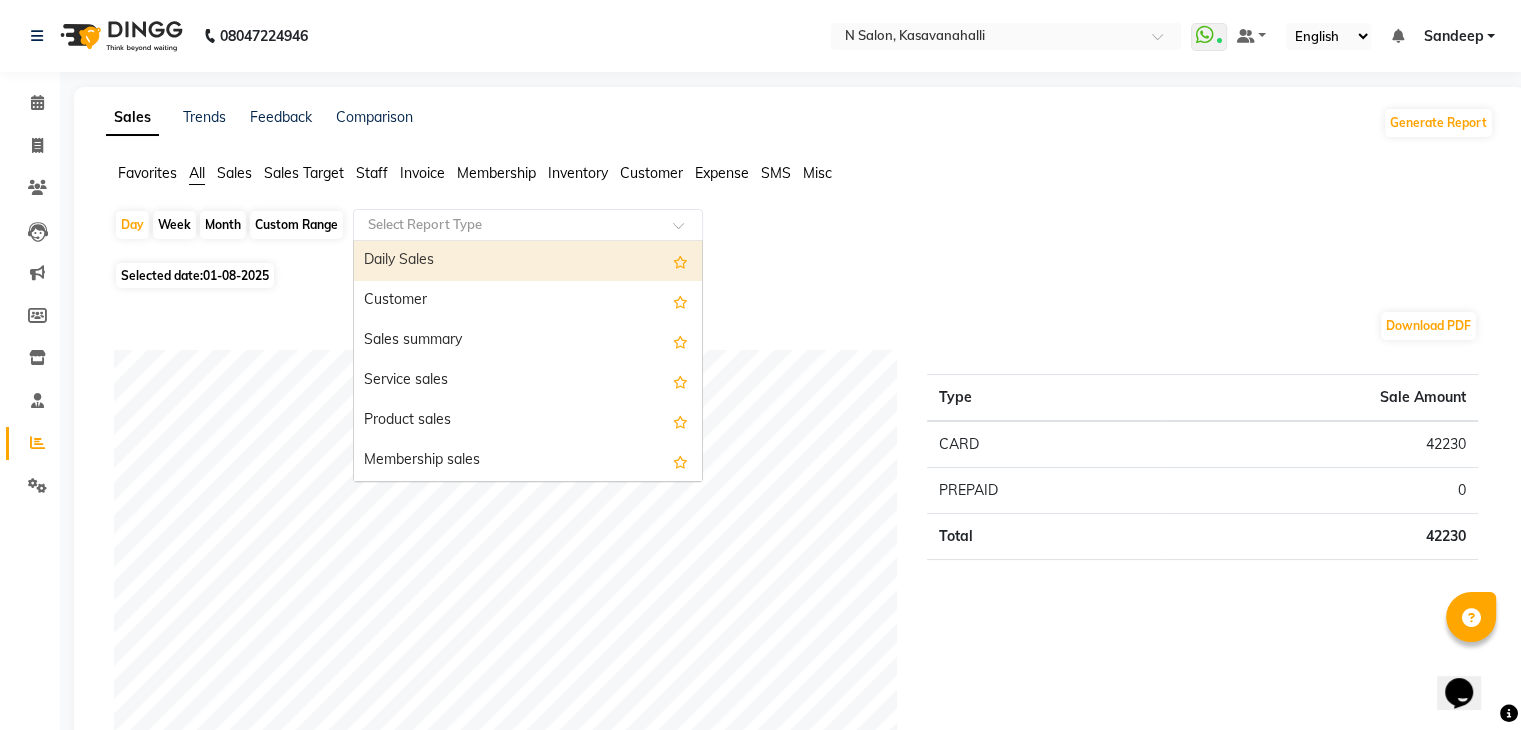 click on "Select Report Type" 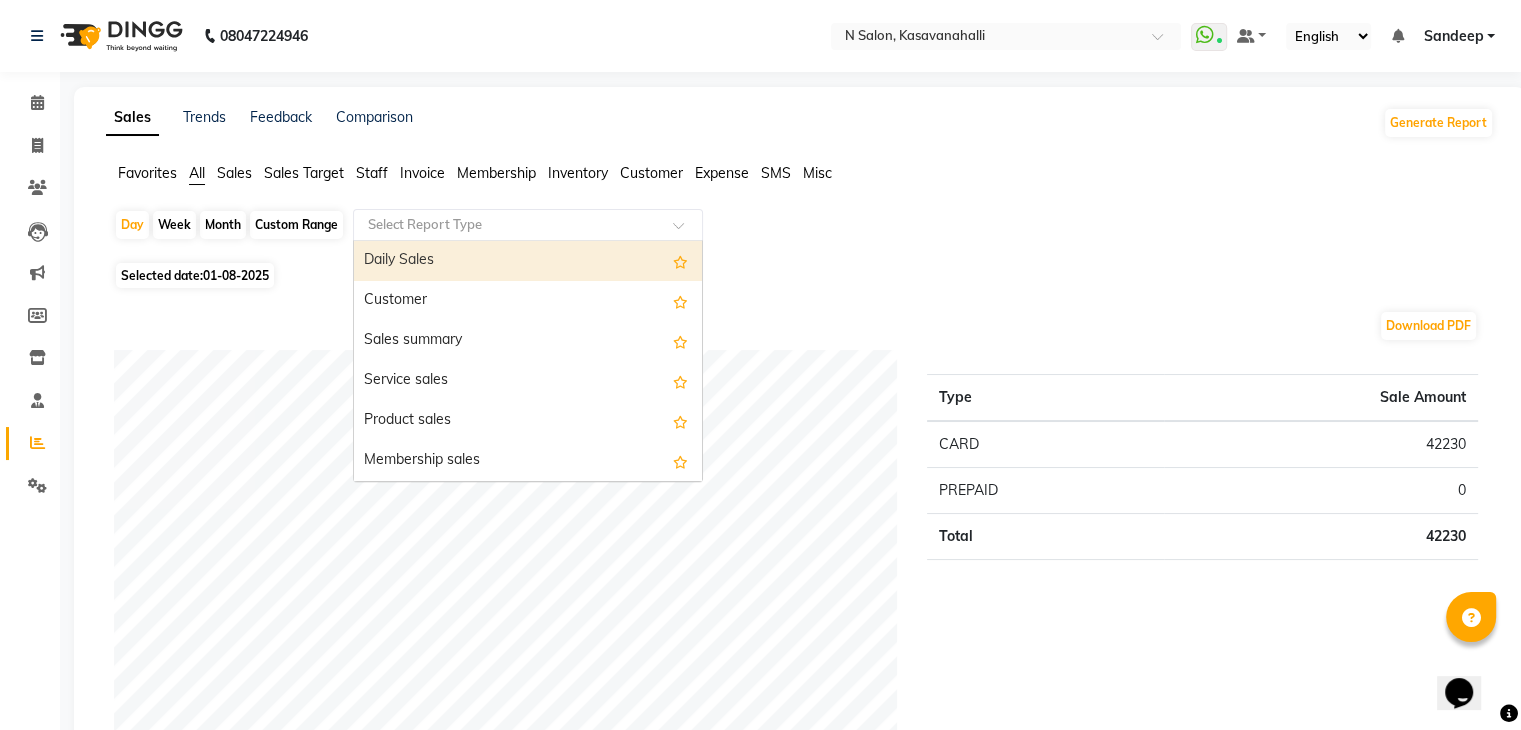 click on "Month" 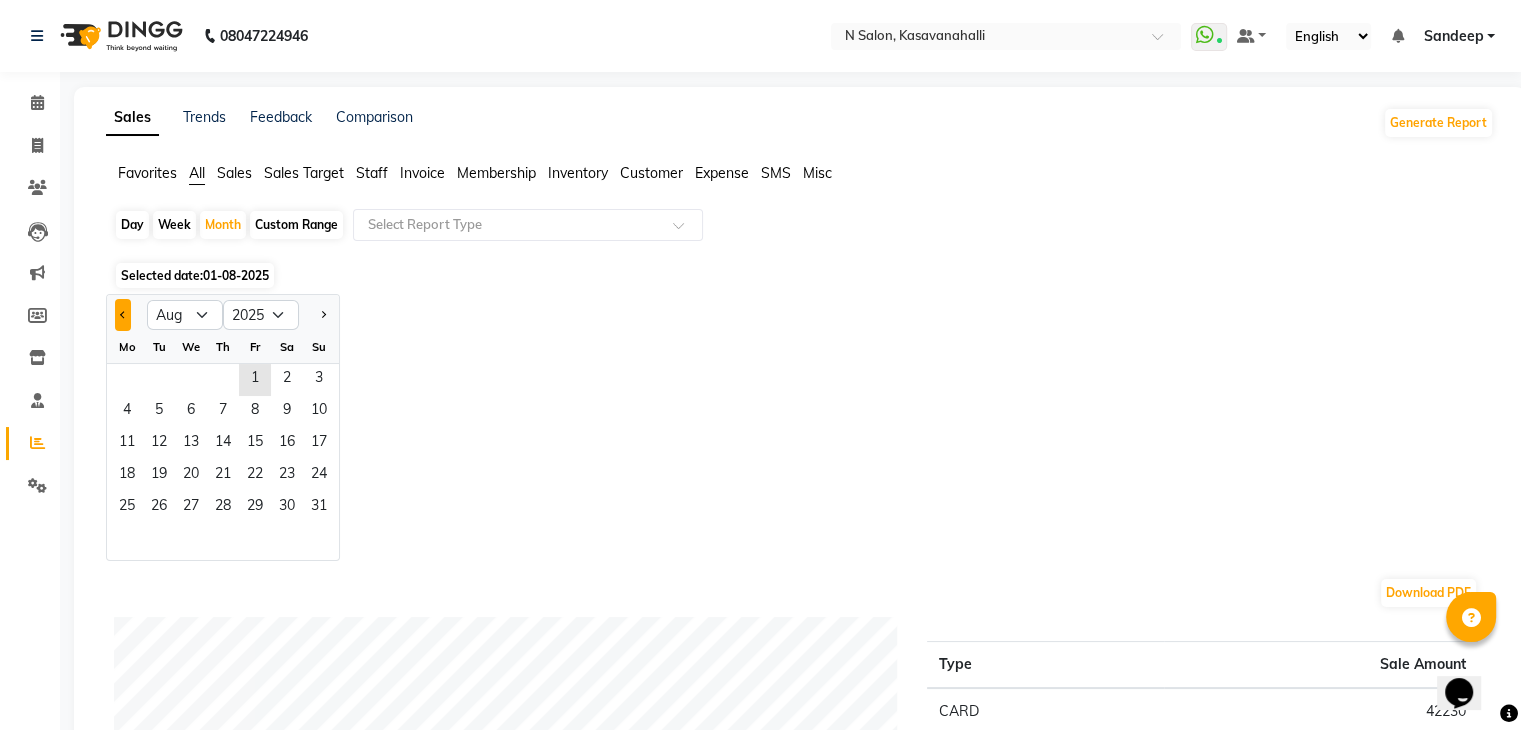 click 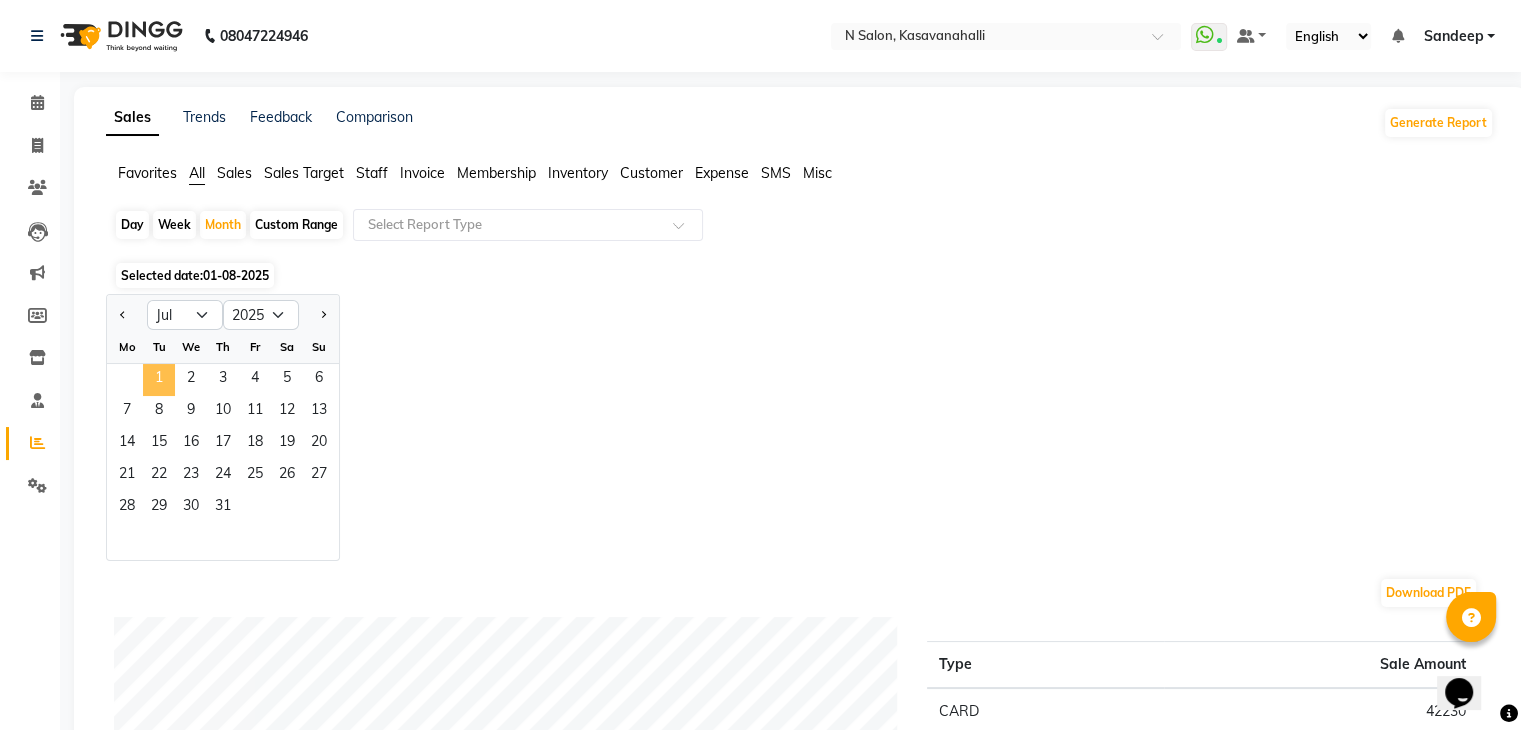 click on "1" 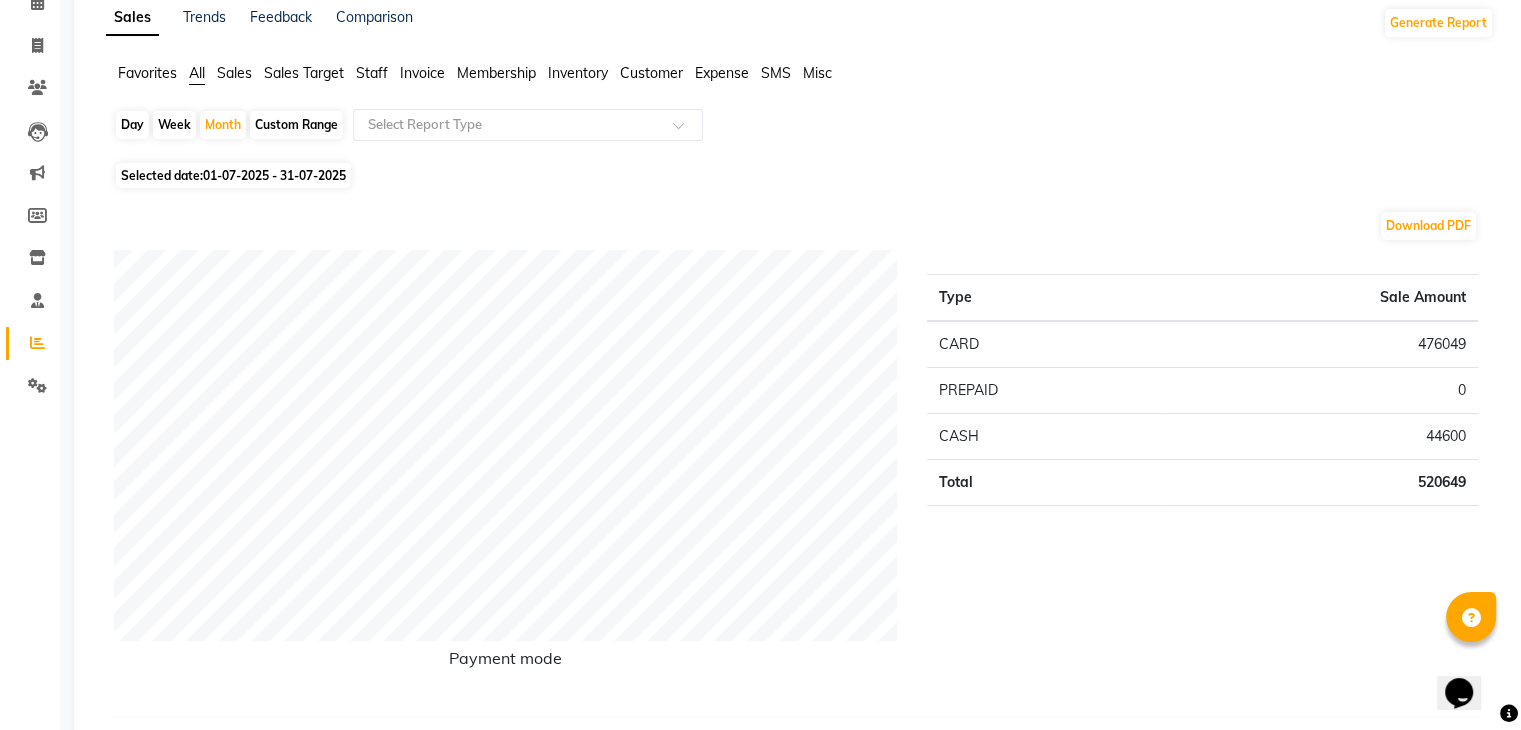 scroll, scrollTop: 0, scrollLeft: 0, axis: both 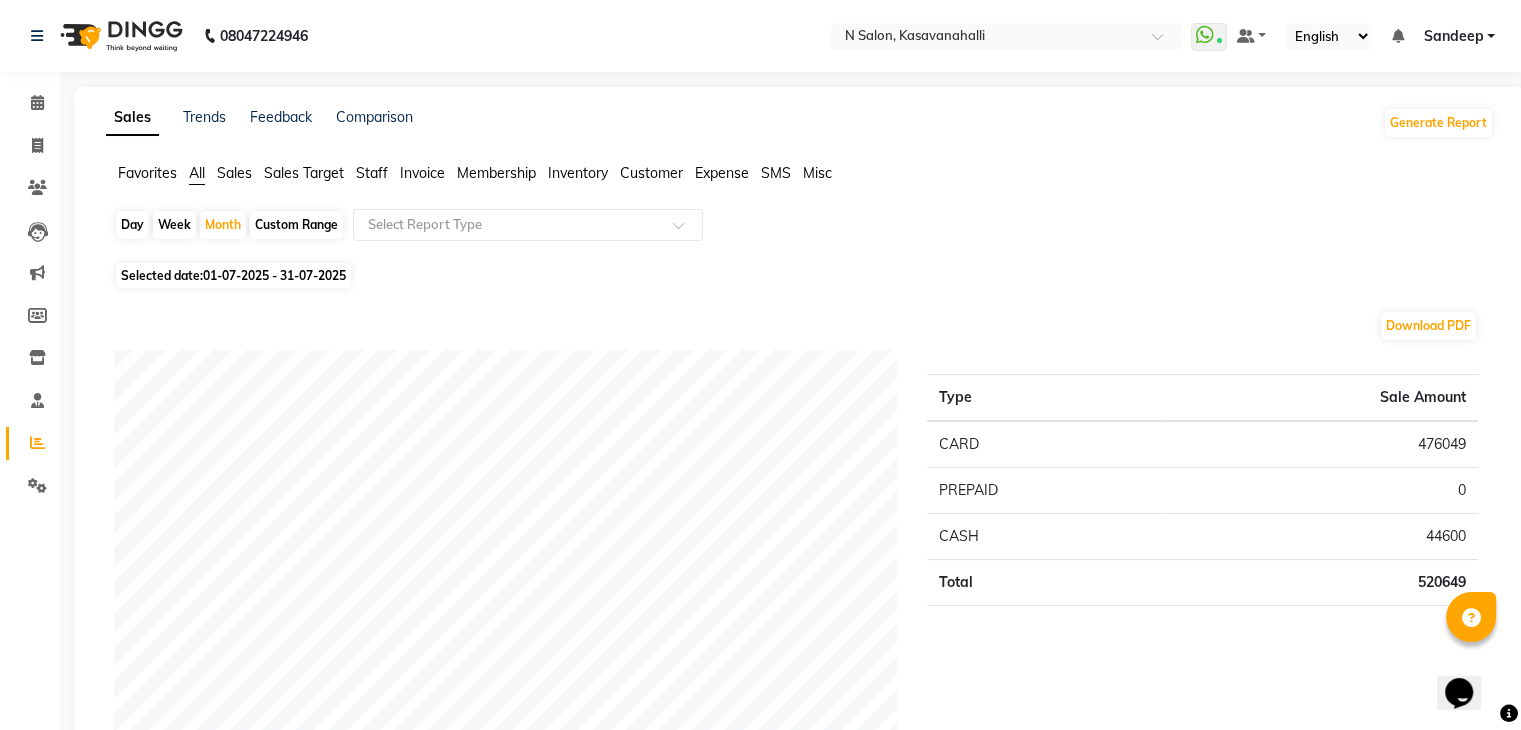 click on "Staff" 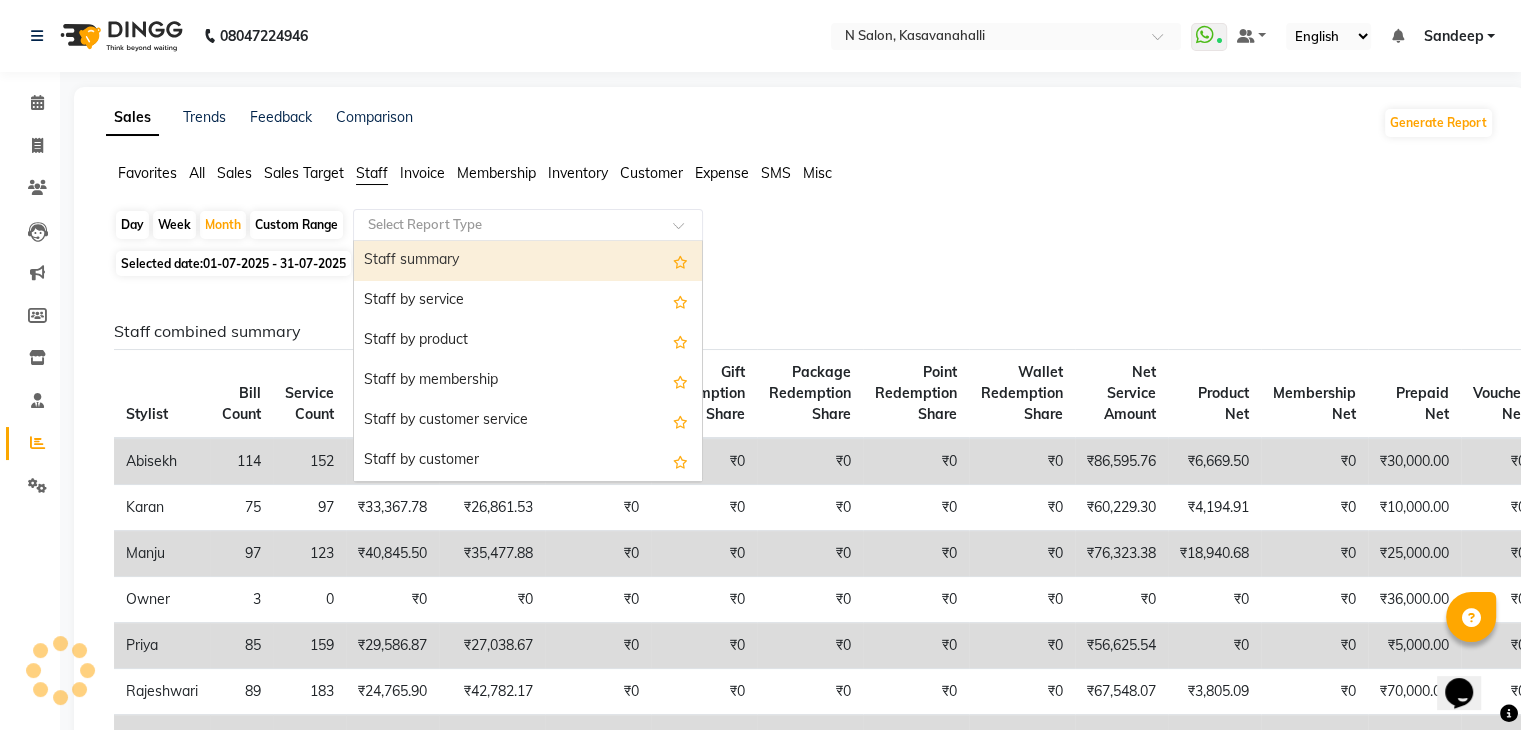 click on "Select Report Type" 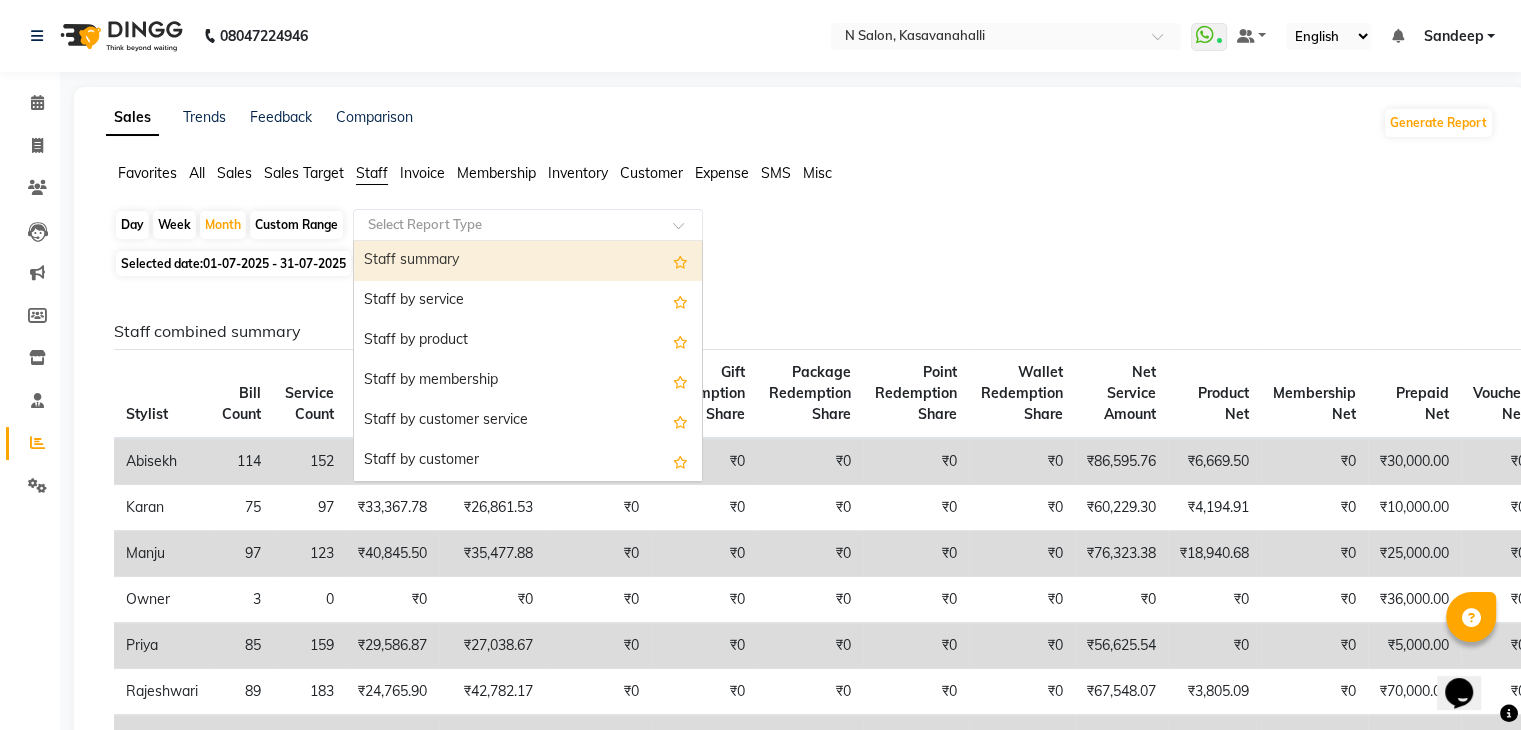 click on "Staff summary" at bounding box center [528, 261] 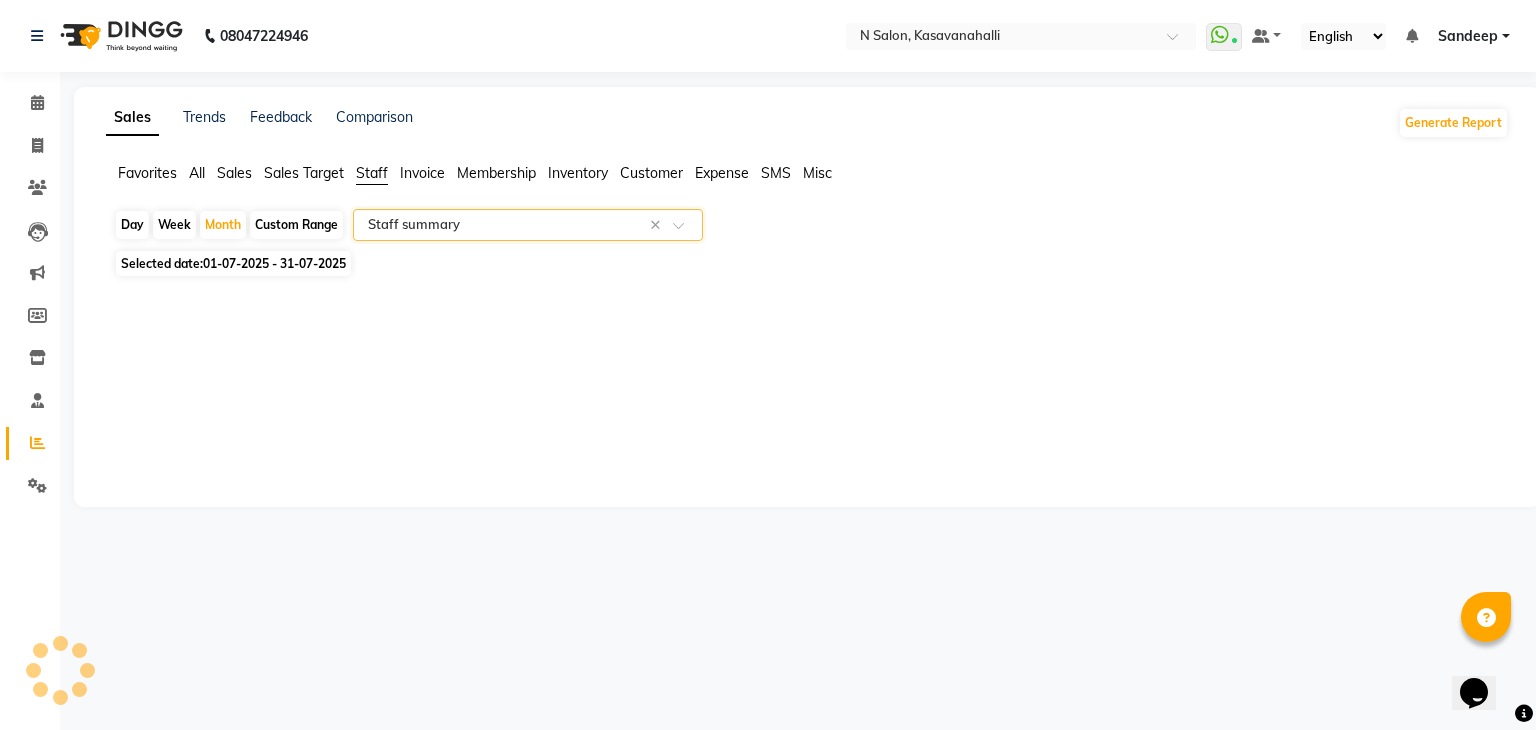 select on "full_report" 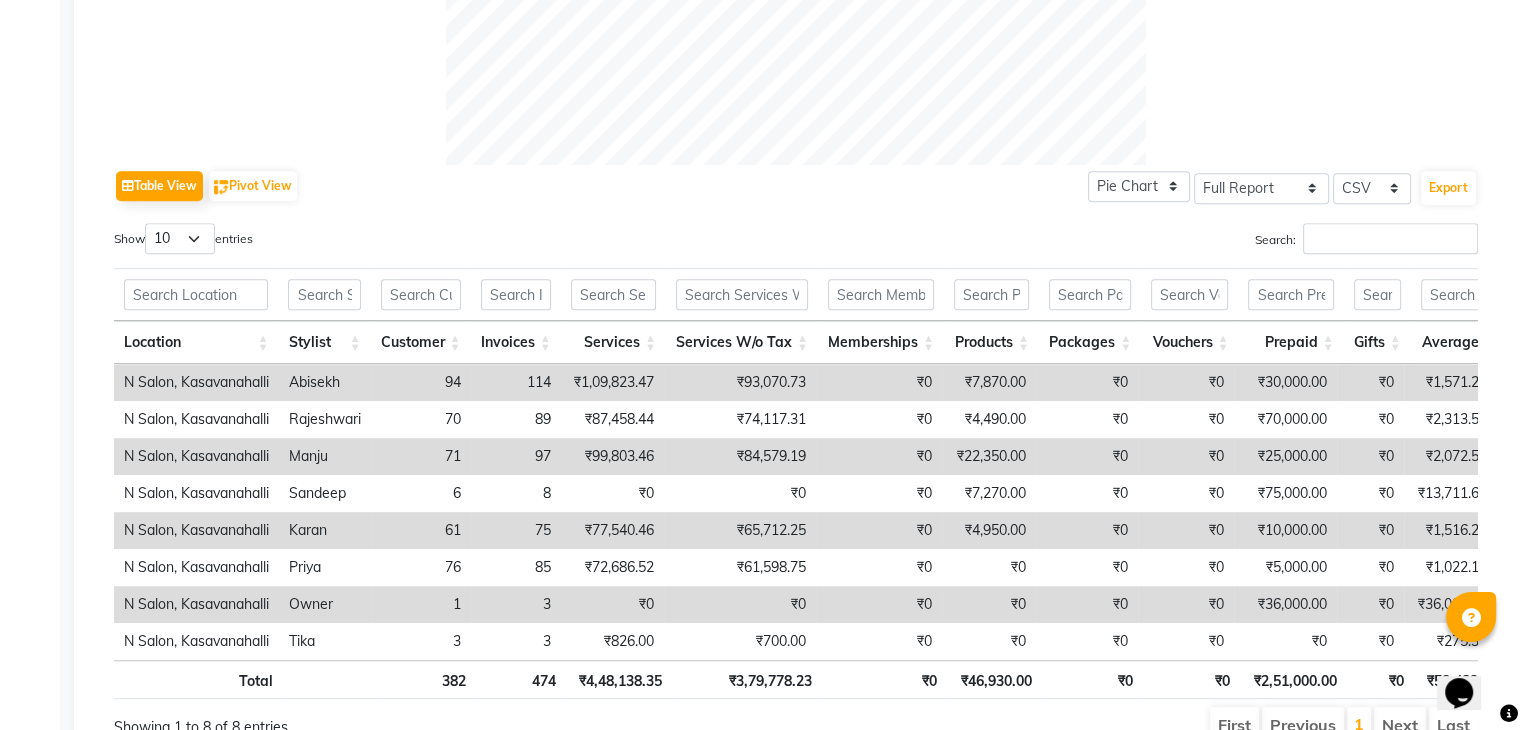 scroll, scrollTop: 967, scrollLeft: 0, axis: vertical 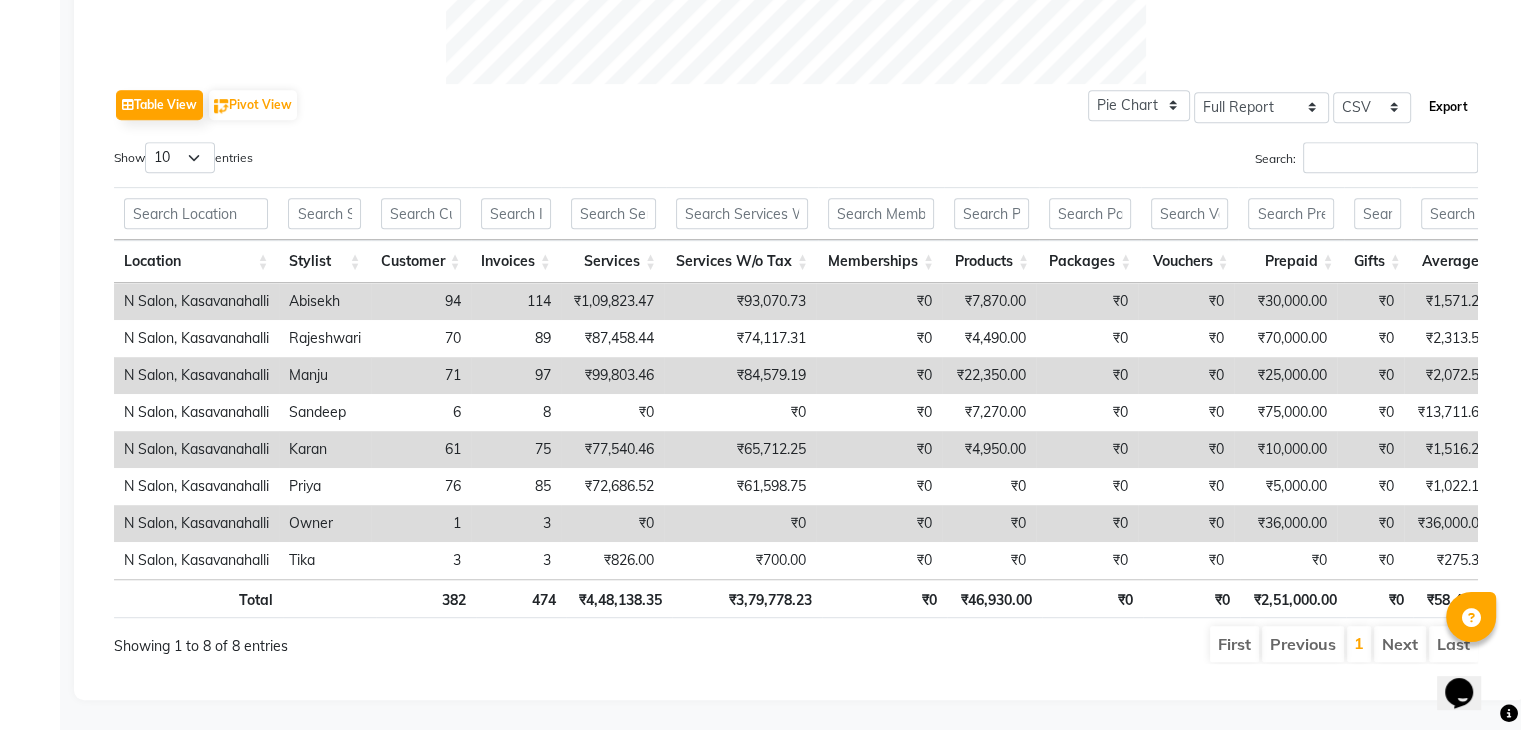 click on "Export" 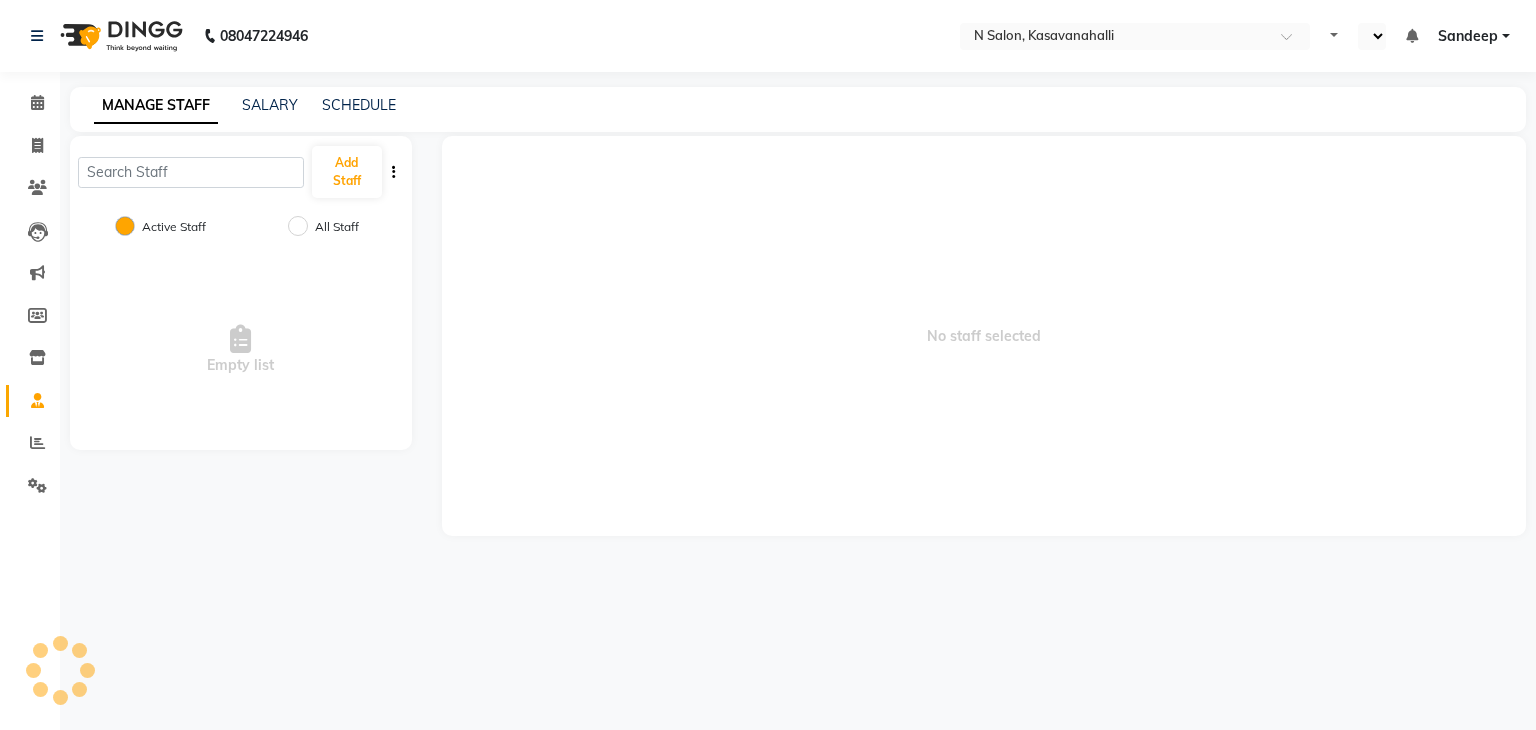 scroll, scrollTop: 0, scrollLeft: 0, axis: both 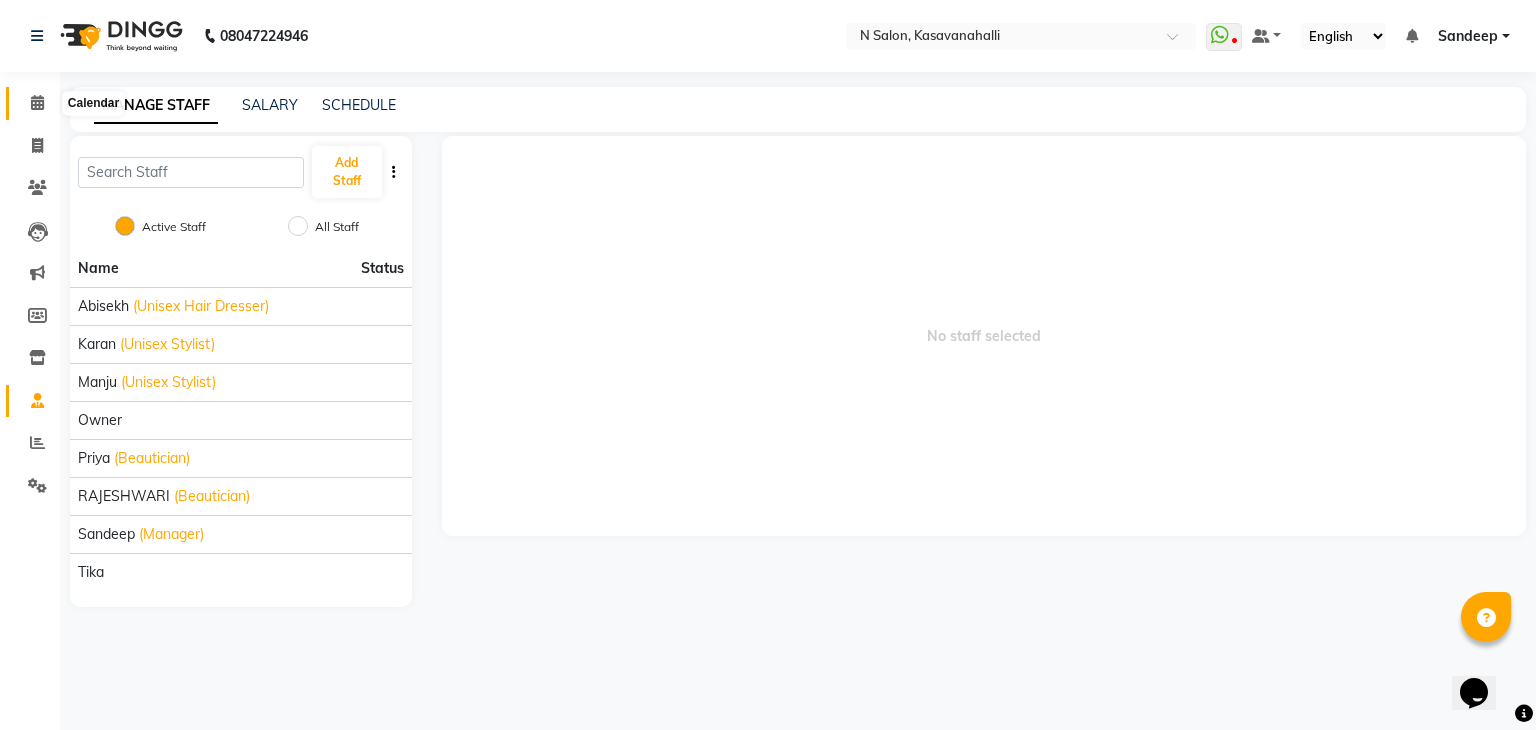 click 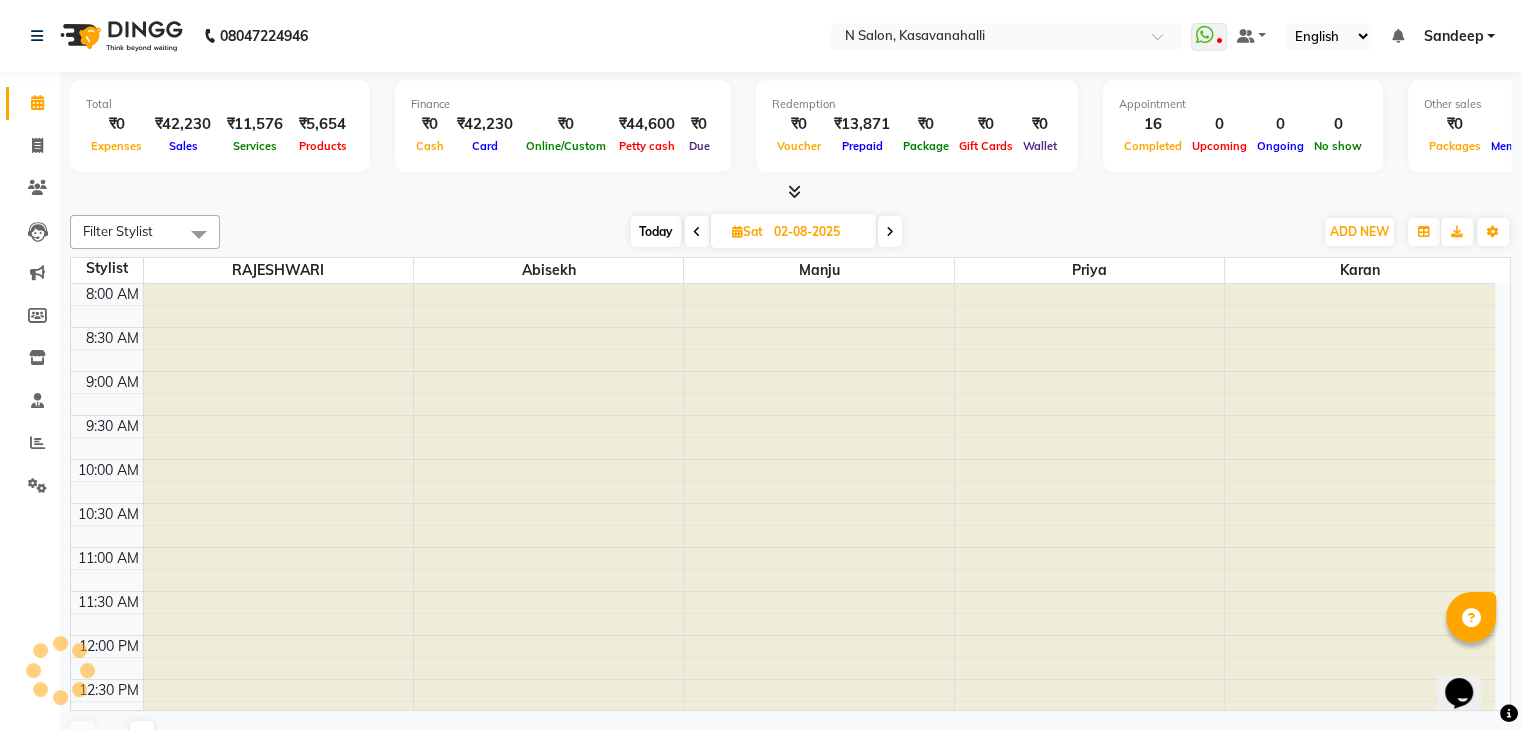 scroll, scrollTop: 0, scrollLeft: 0, axis: both 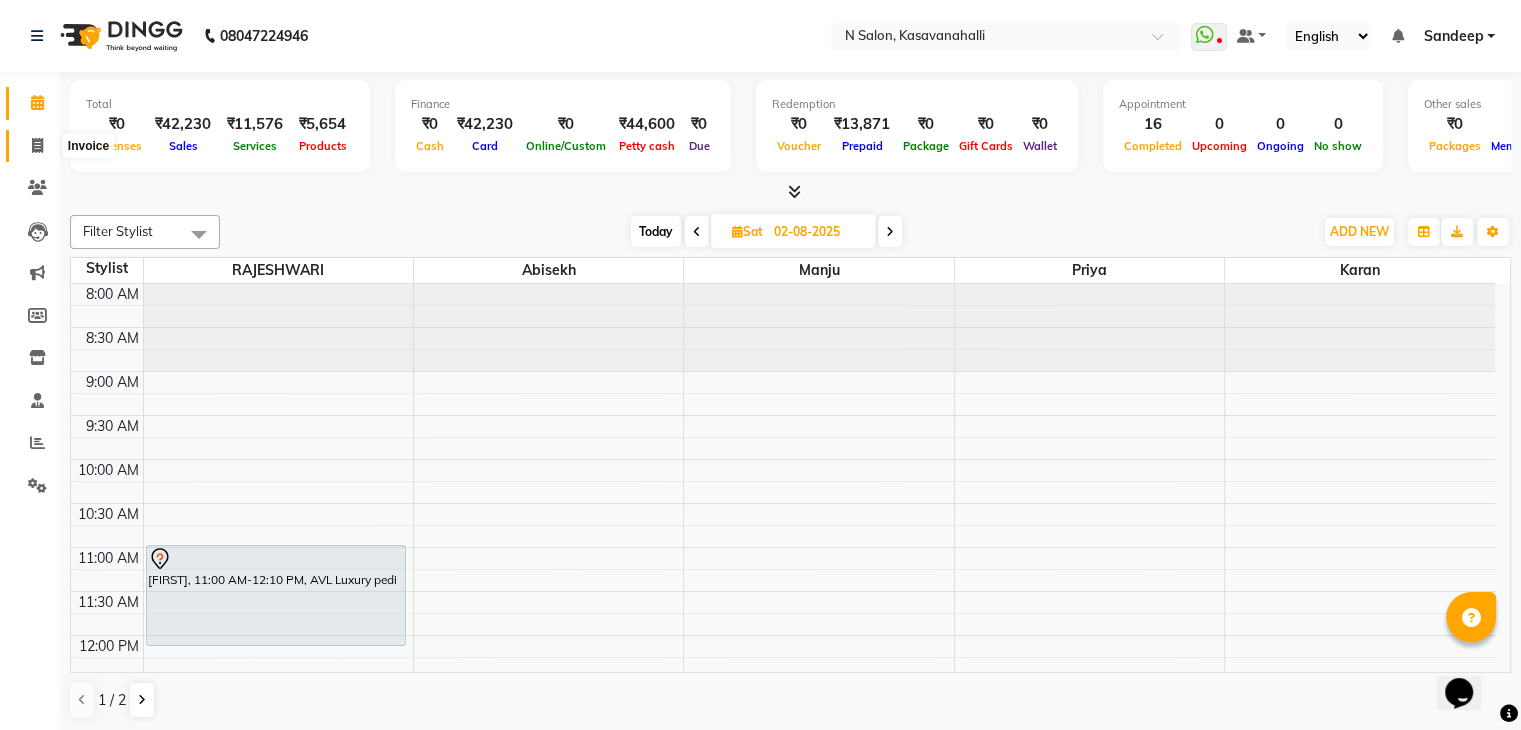 click 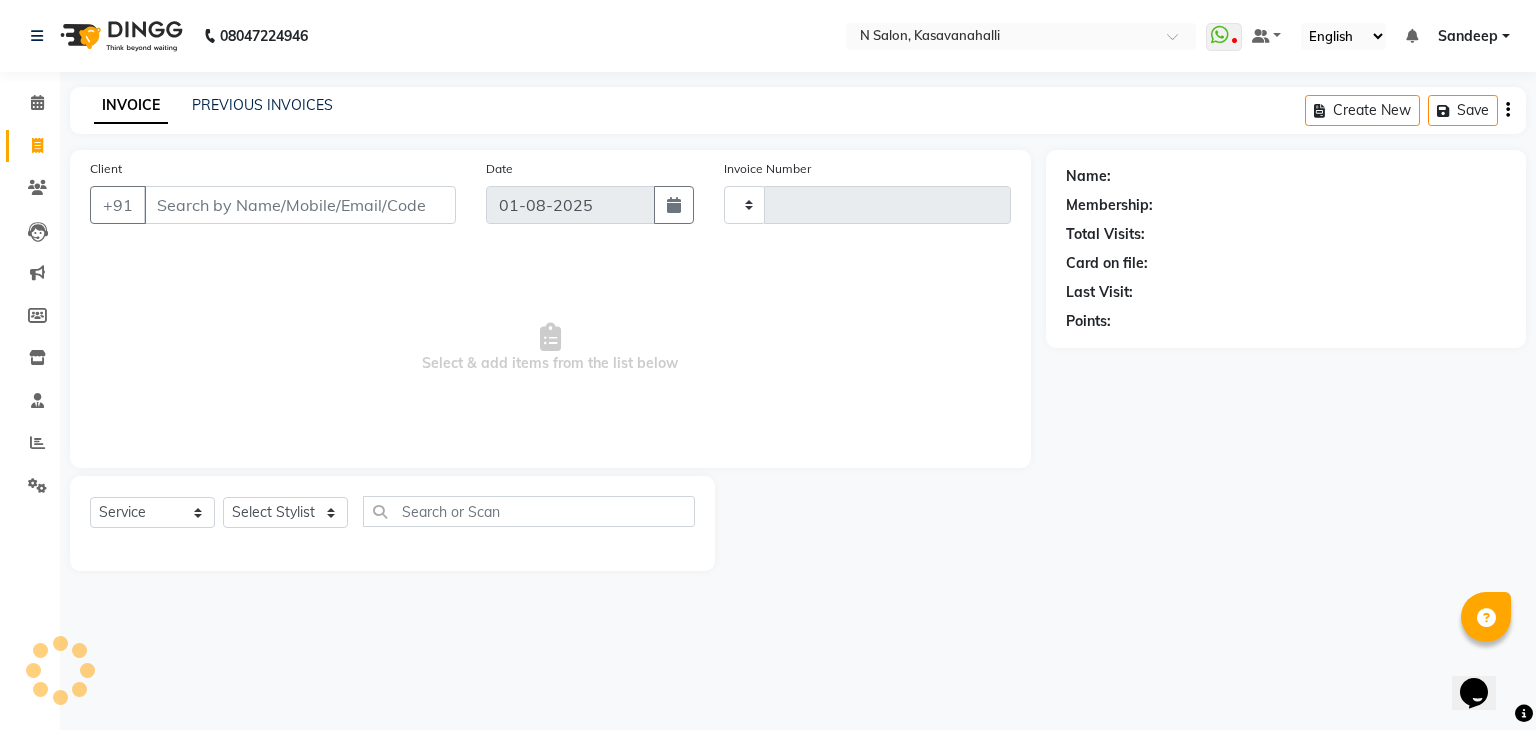 type on "1506" 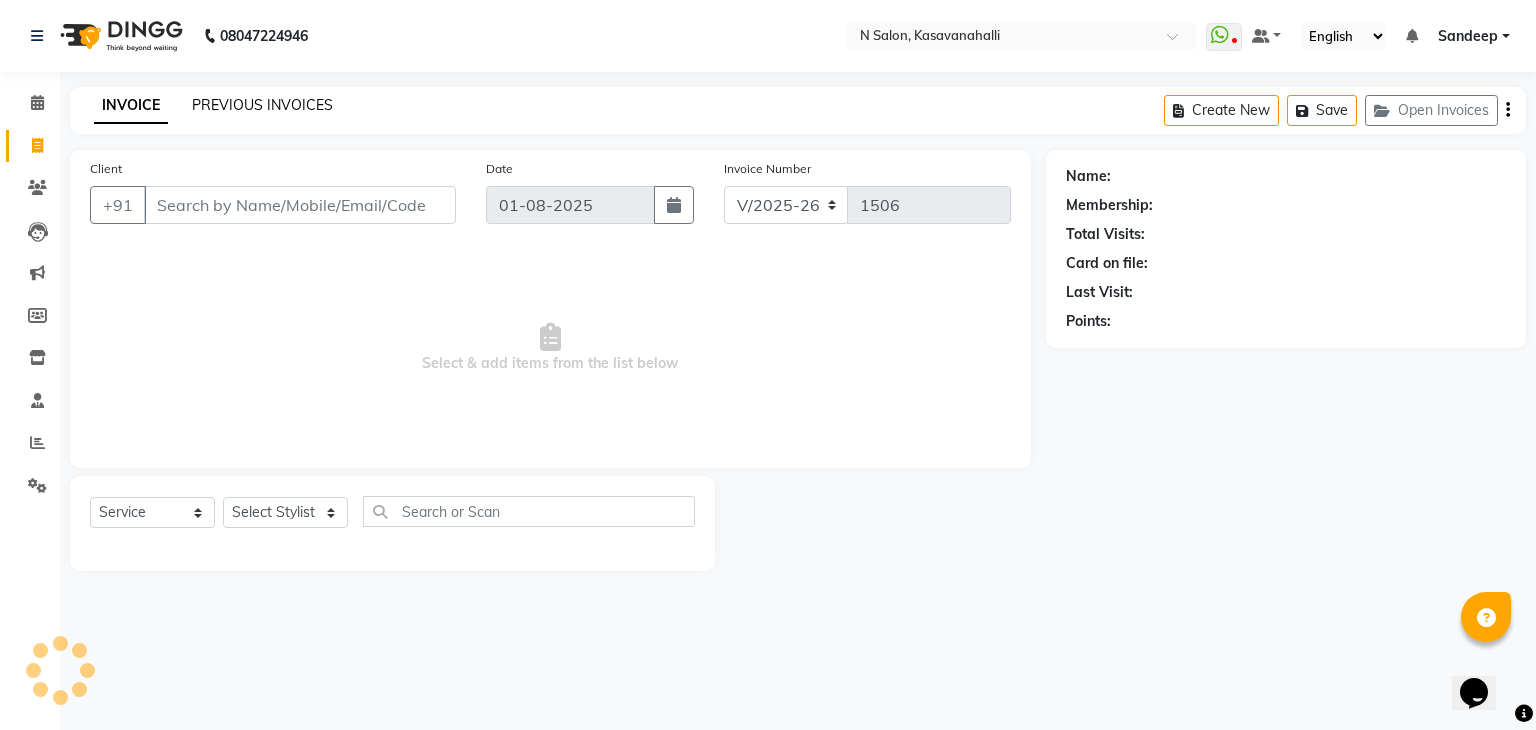 click on "PREVIOUS INVOICES" 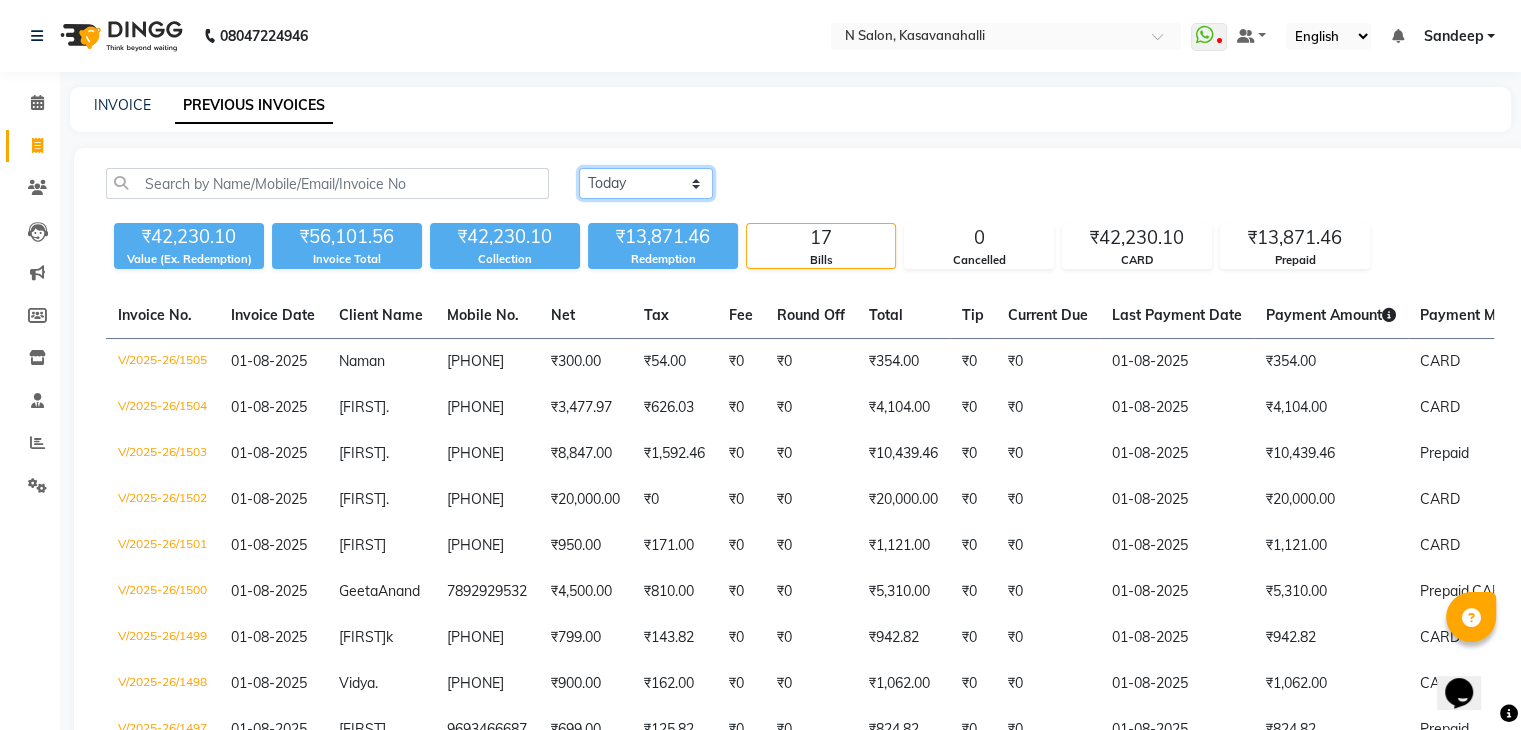 click on "Today Yesterday Custom Range" 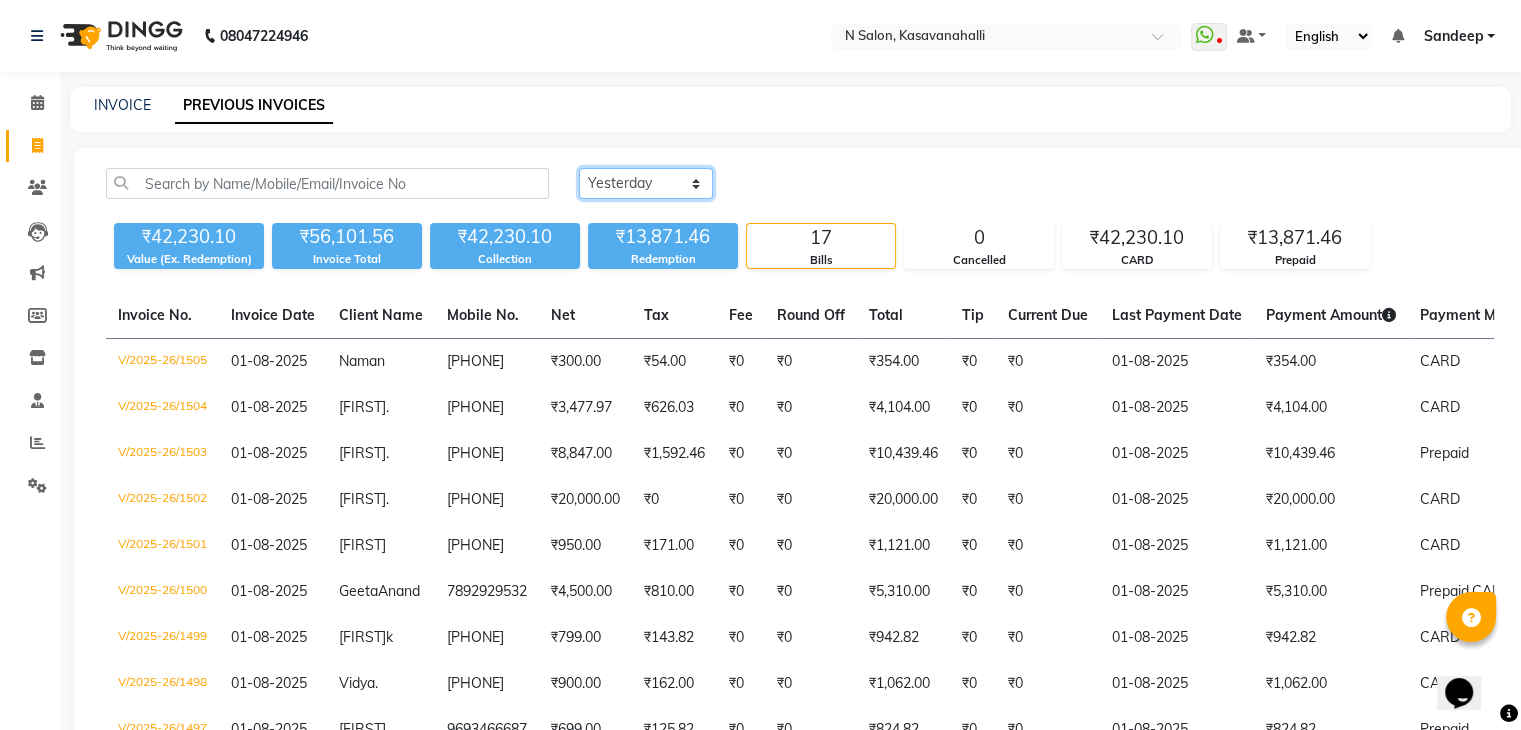 click on "Today Yesterday Custom Range" 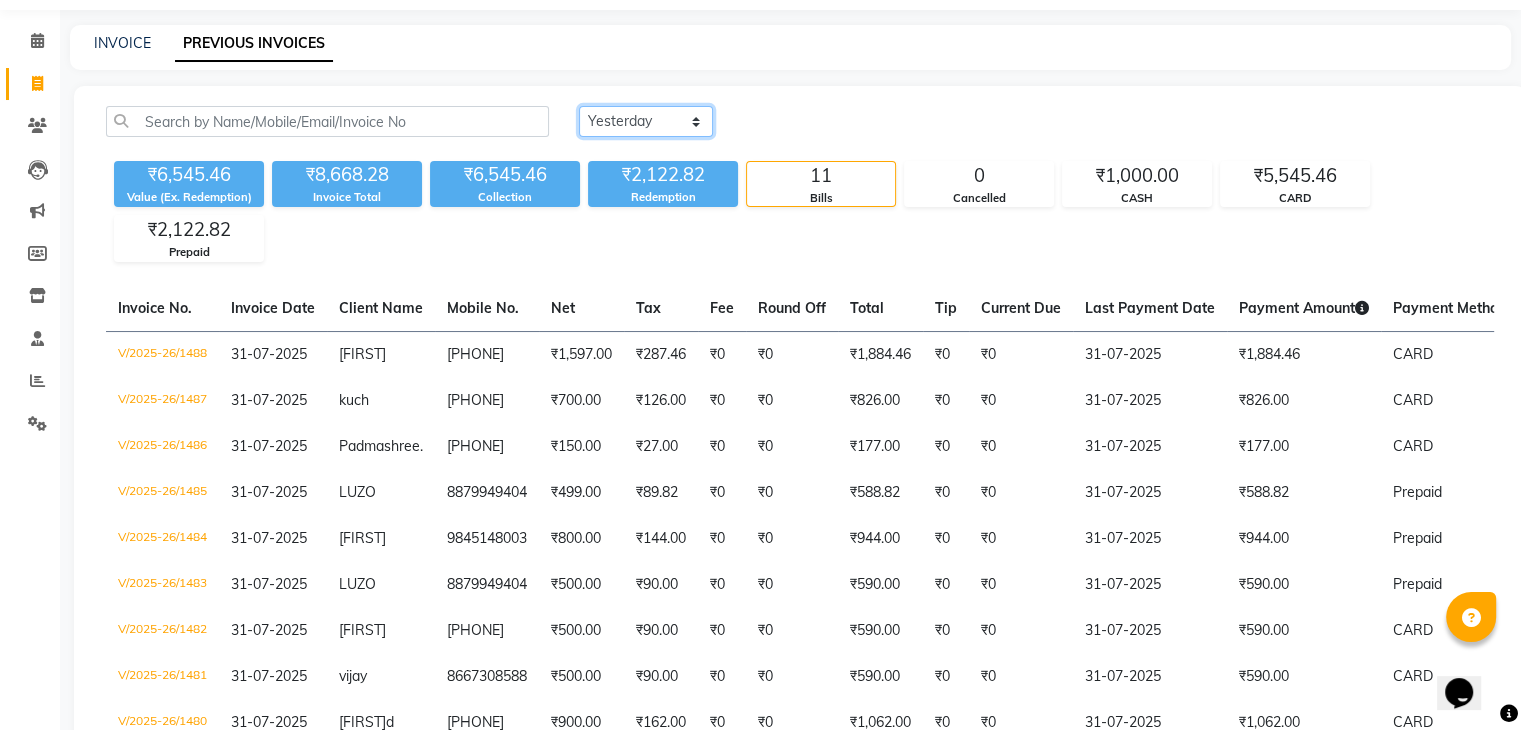 scroll, scrollTop: 15, scrollLeft: 0, axis: vertical 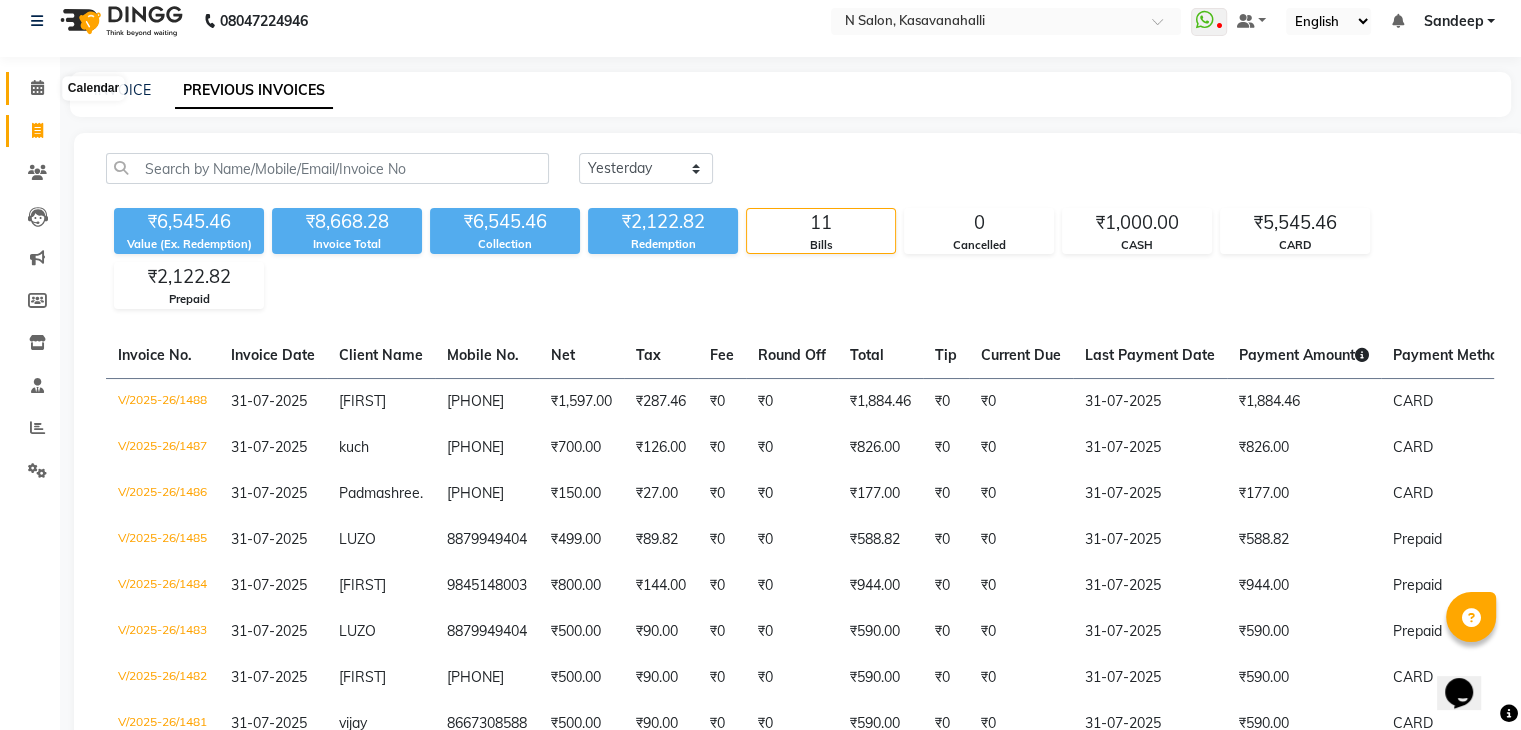 click 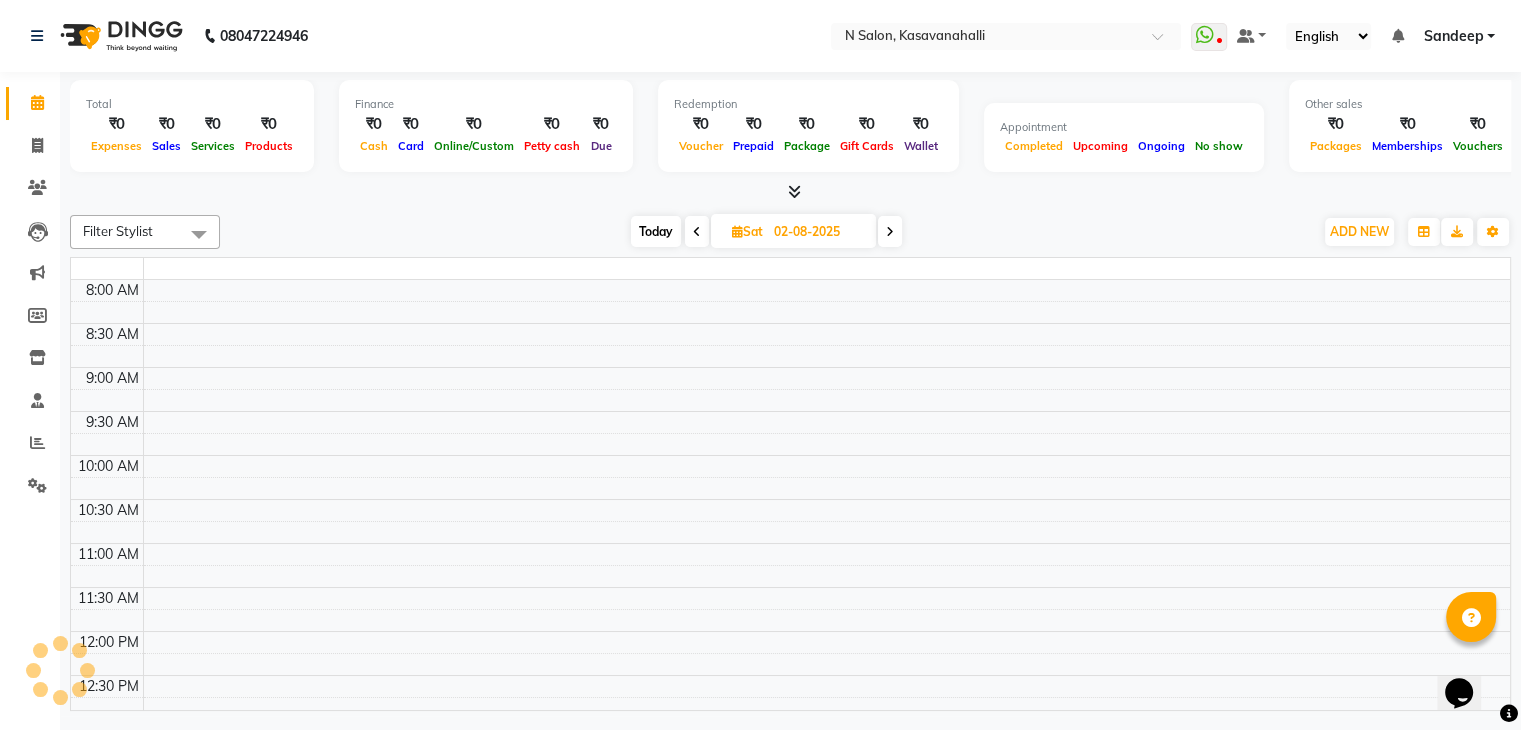 scroll, scrollTop: 0, scrollLeft: 0, axis: both 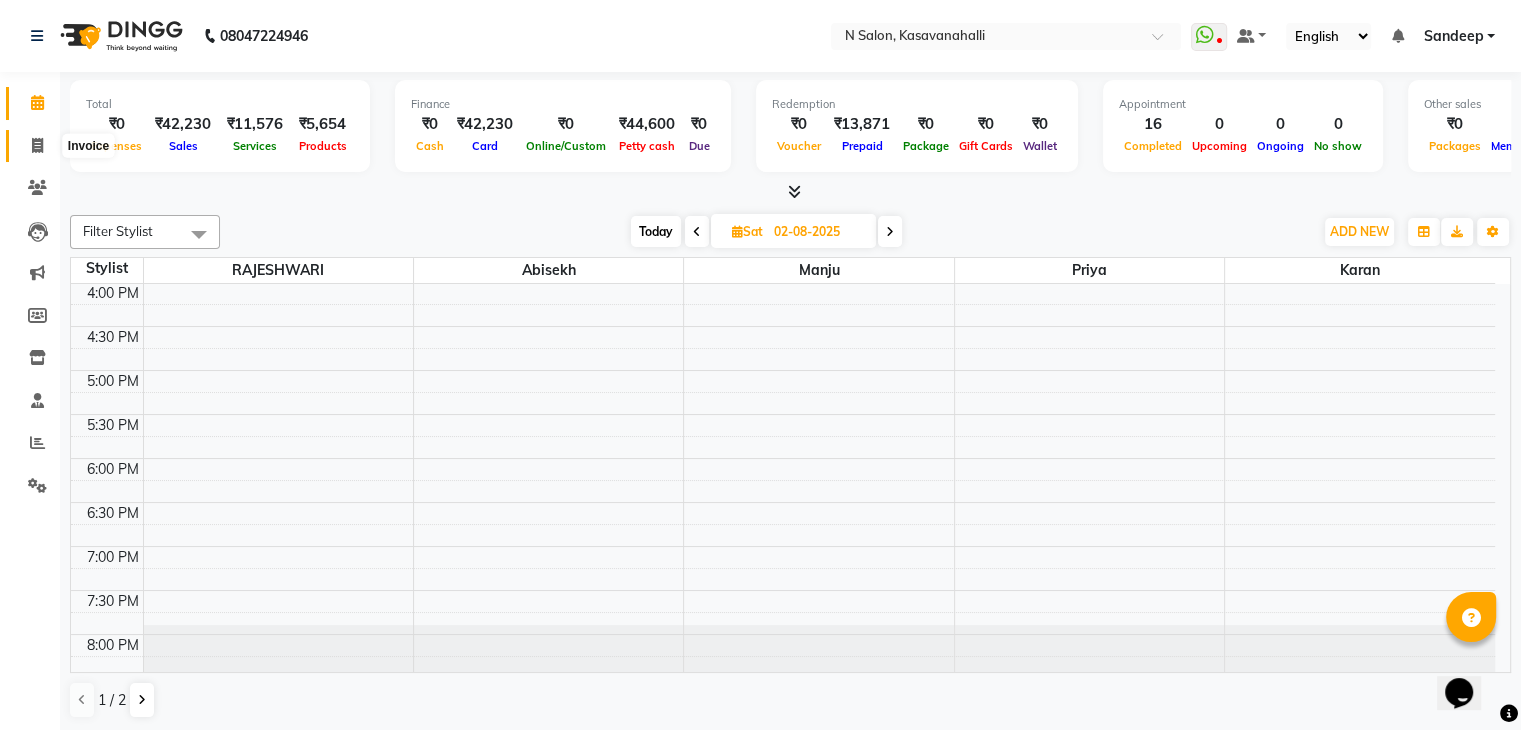 click 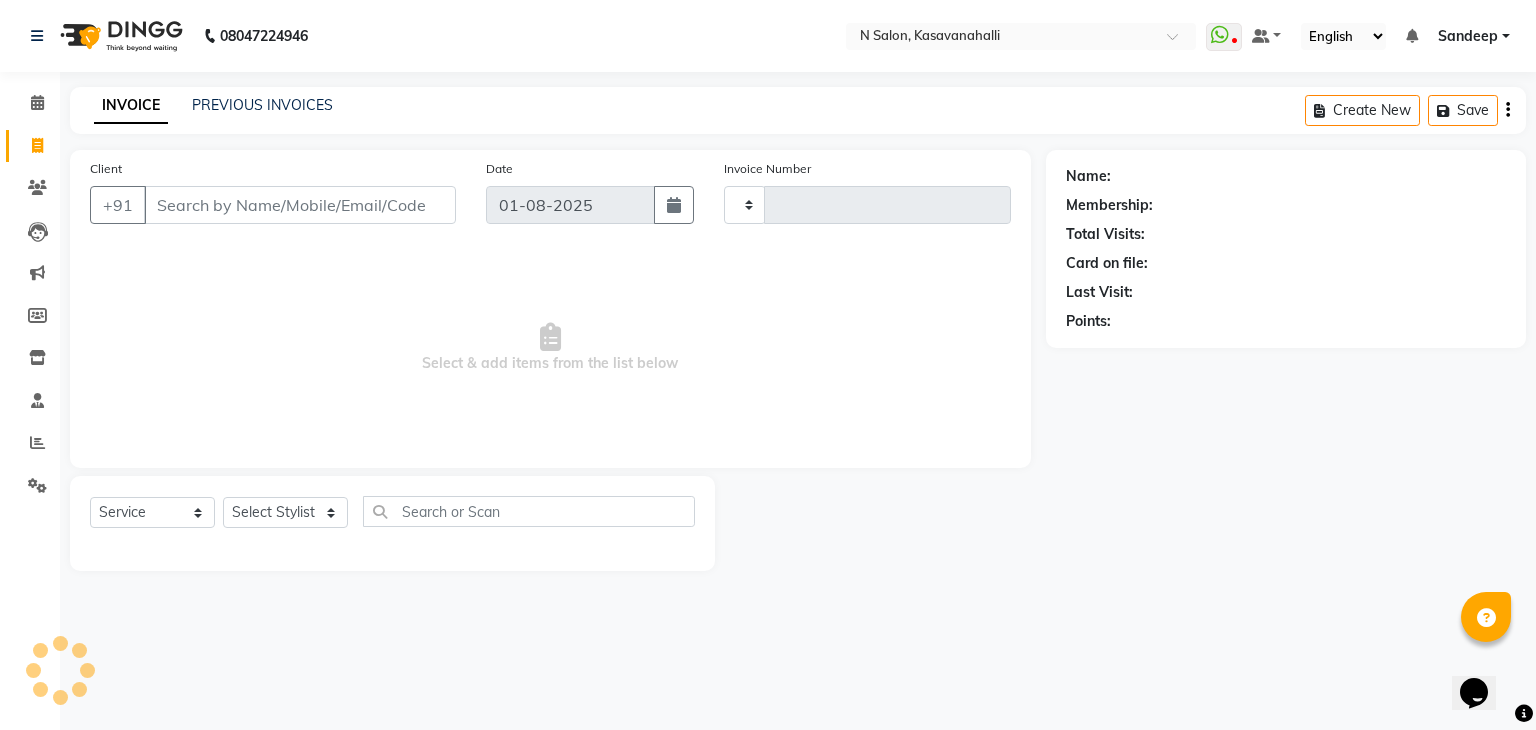 type on "1506" 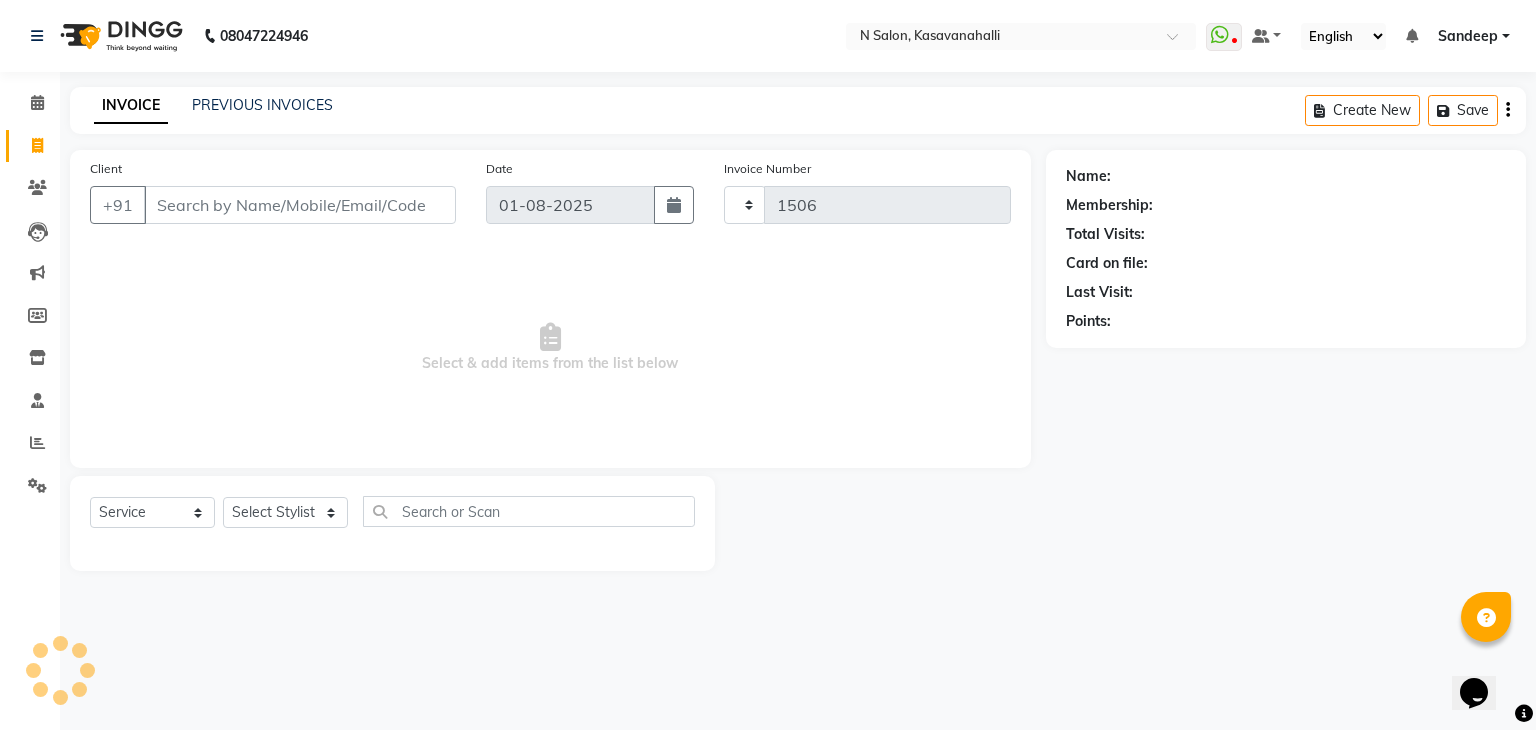 select on "7111" 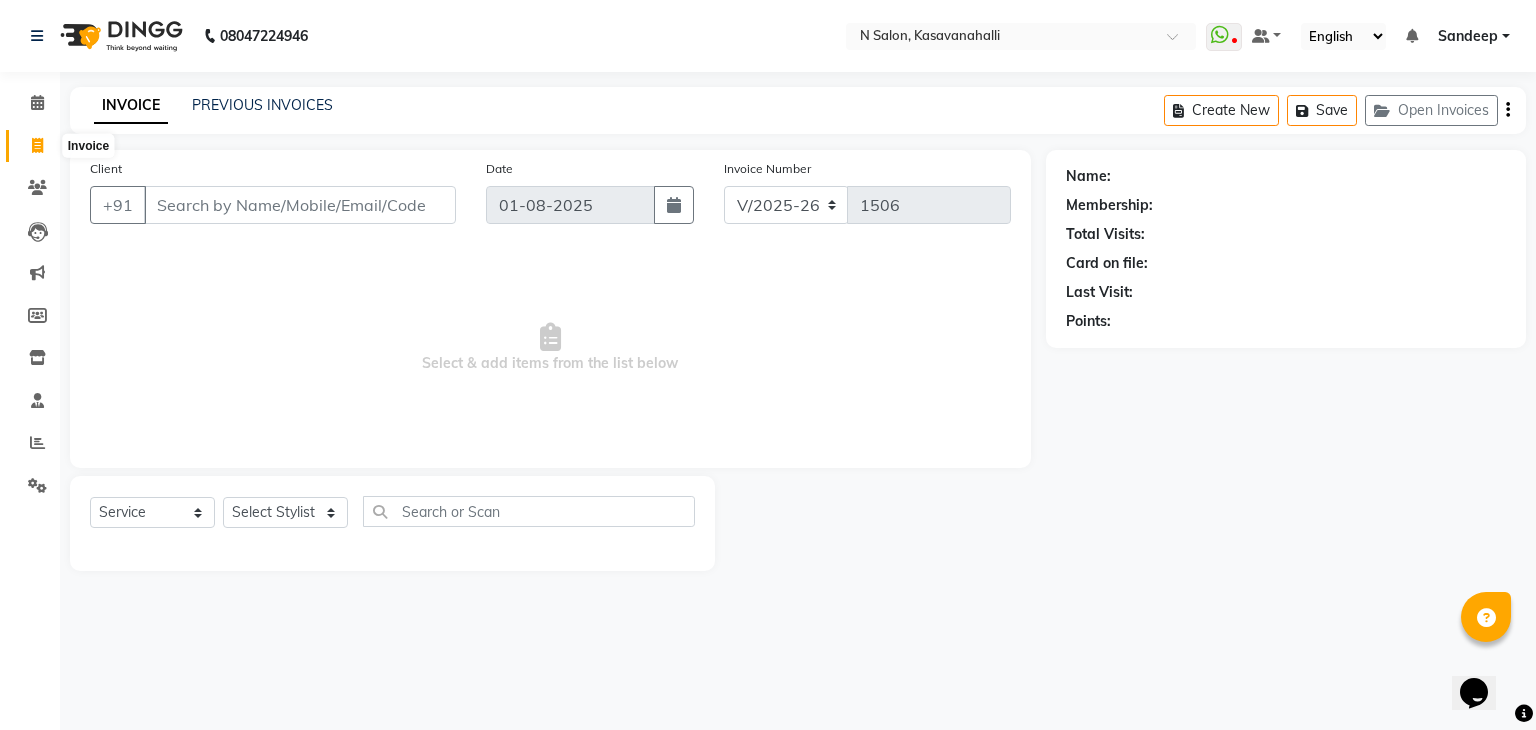 click 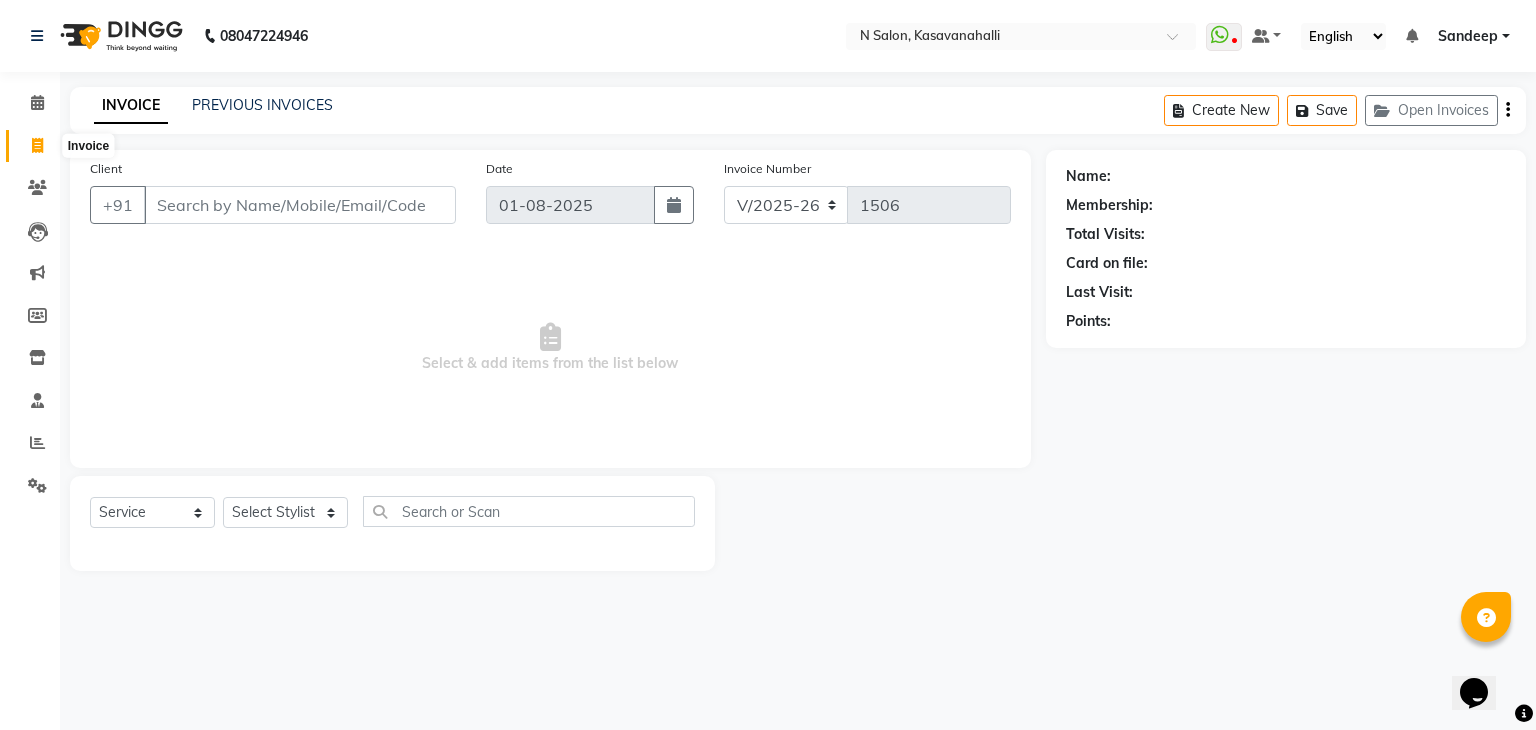 select on "service" 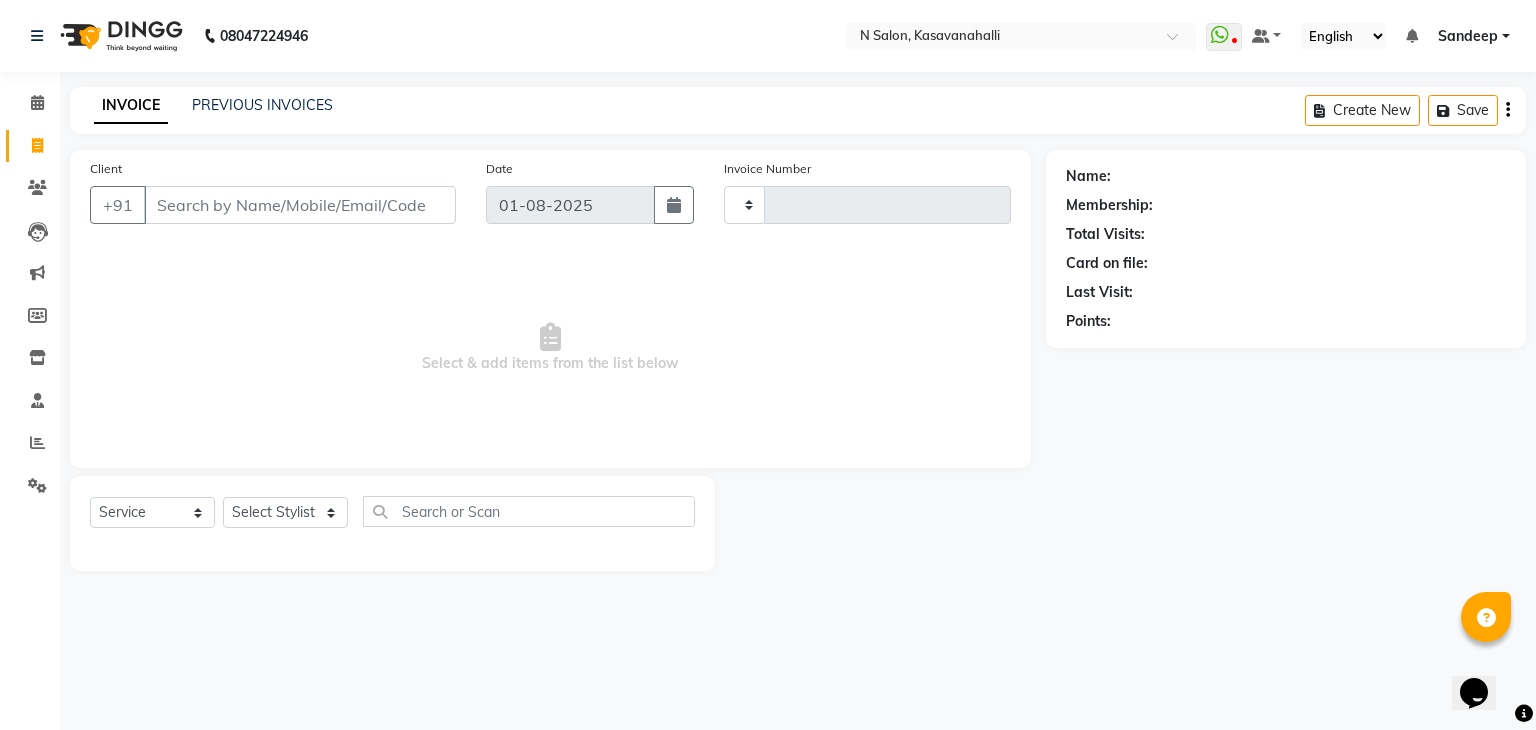 type on "1506" 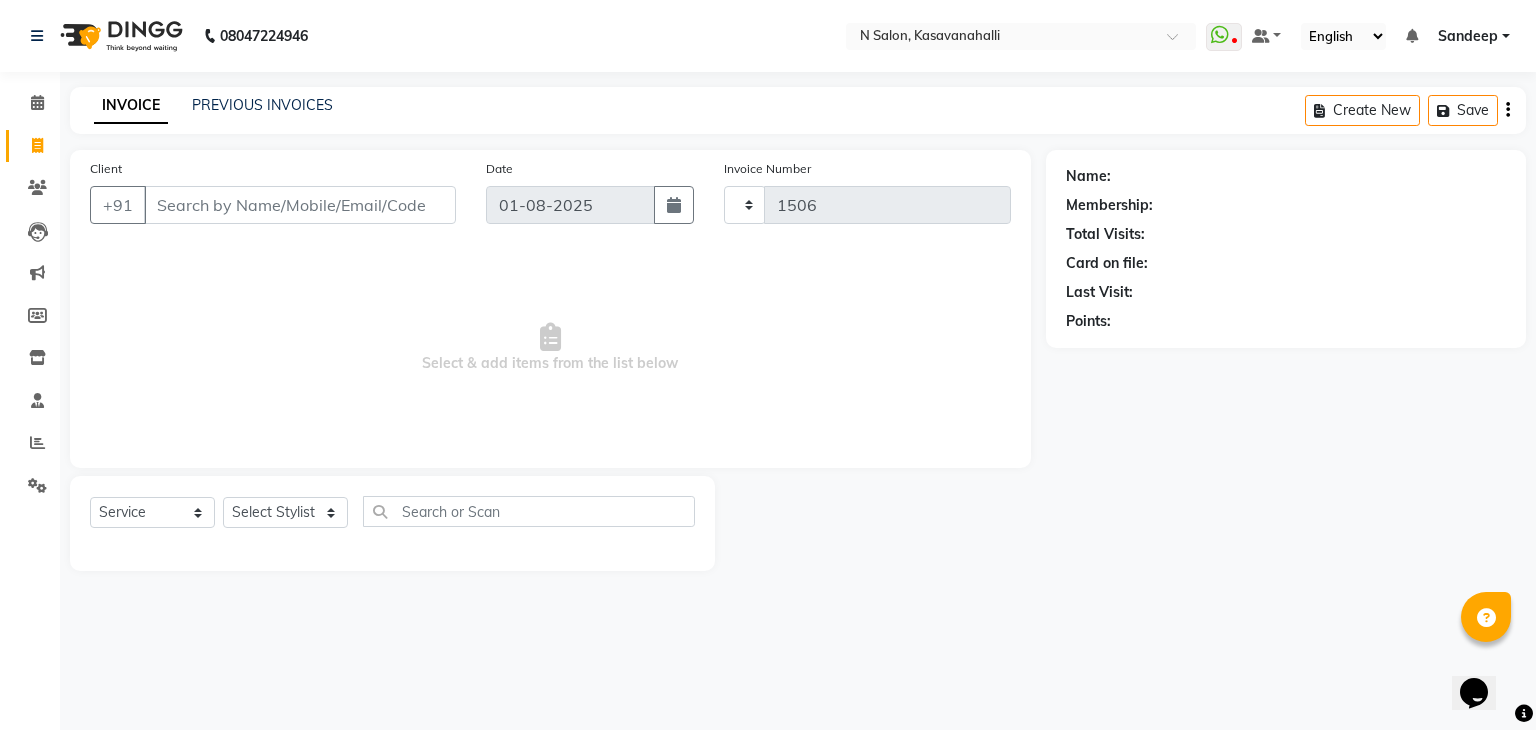 select on "7111" 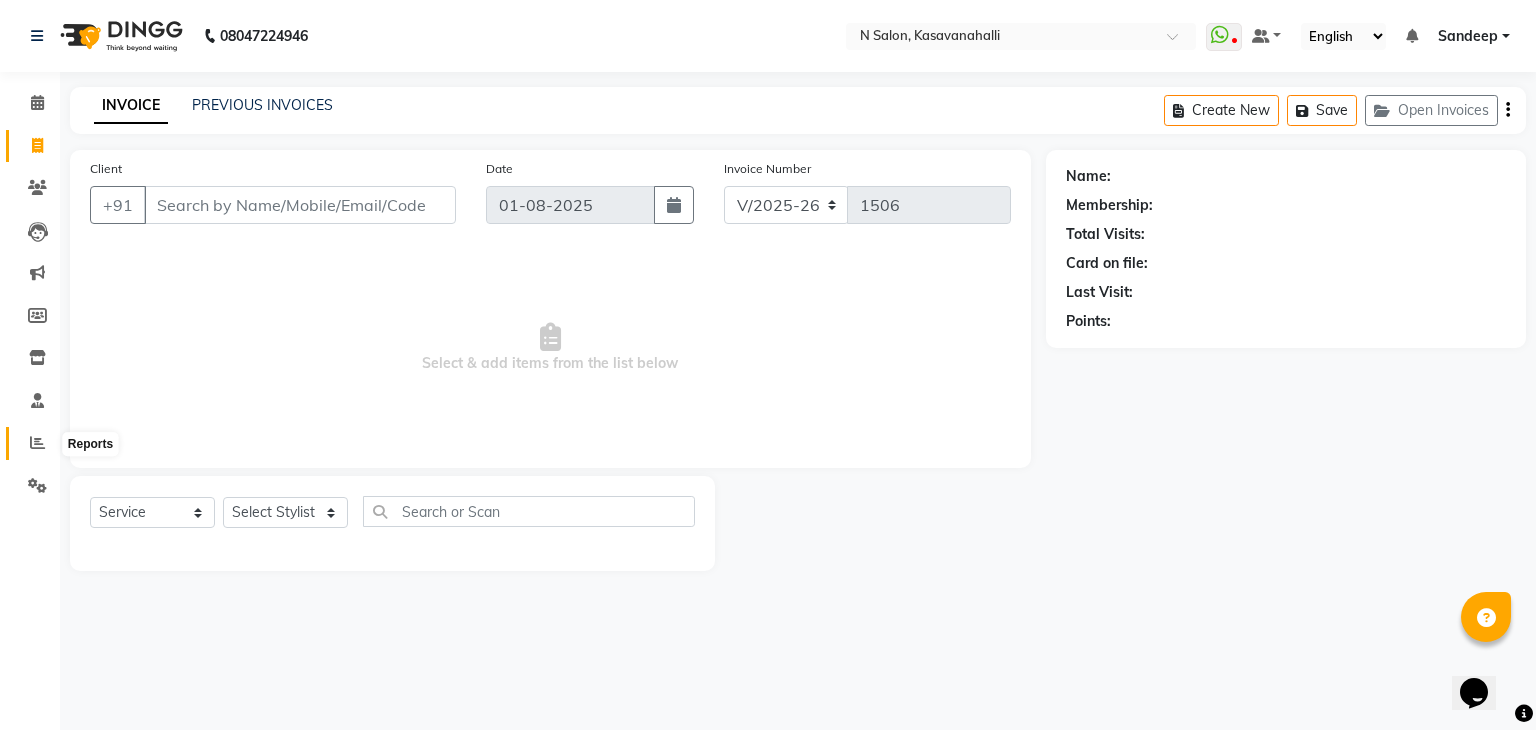 click 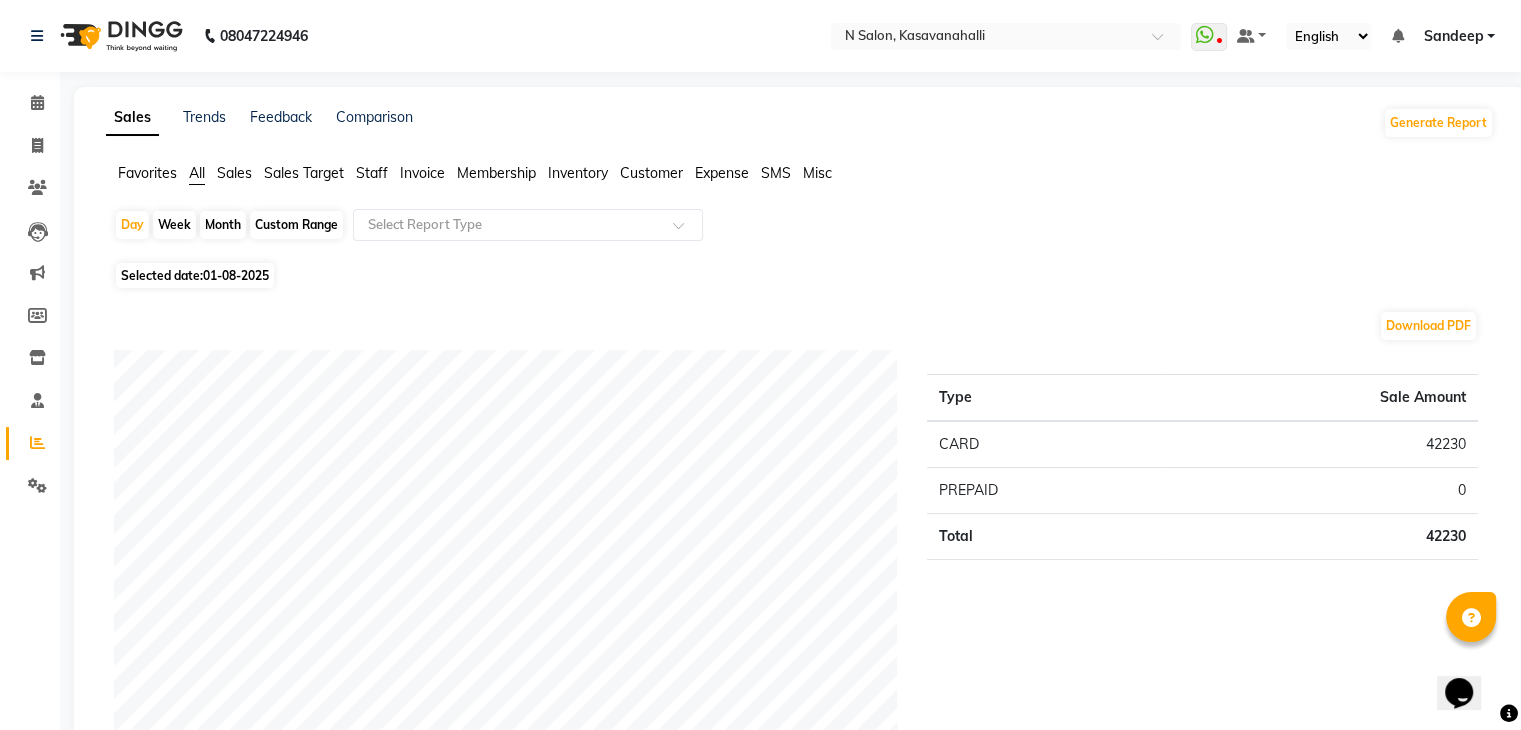 click on "Staff" 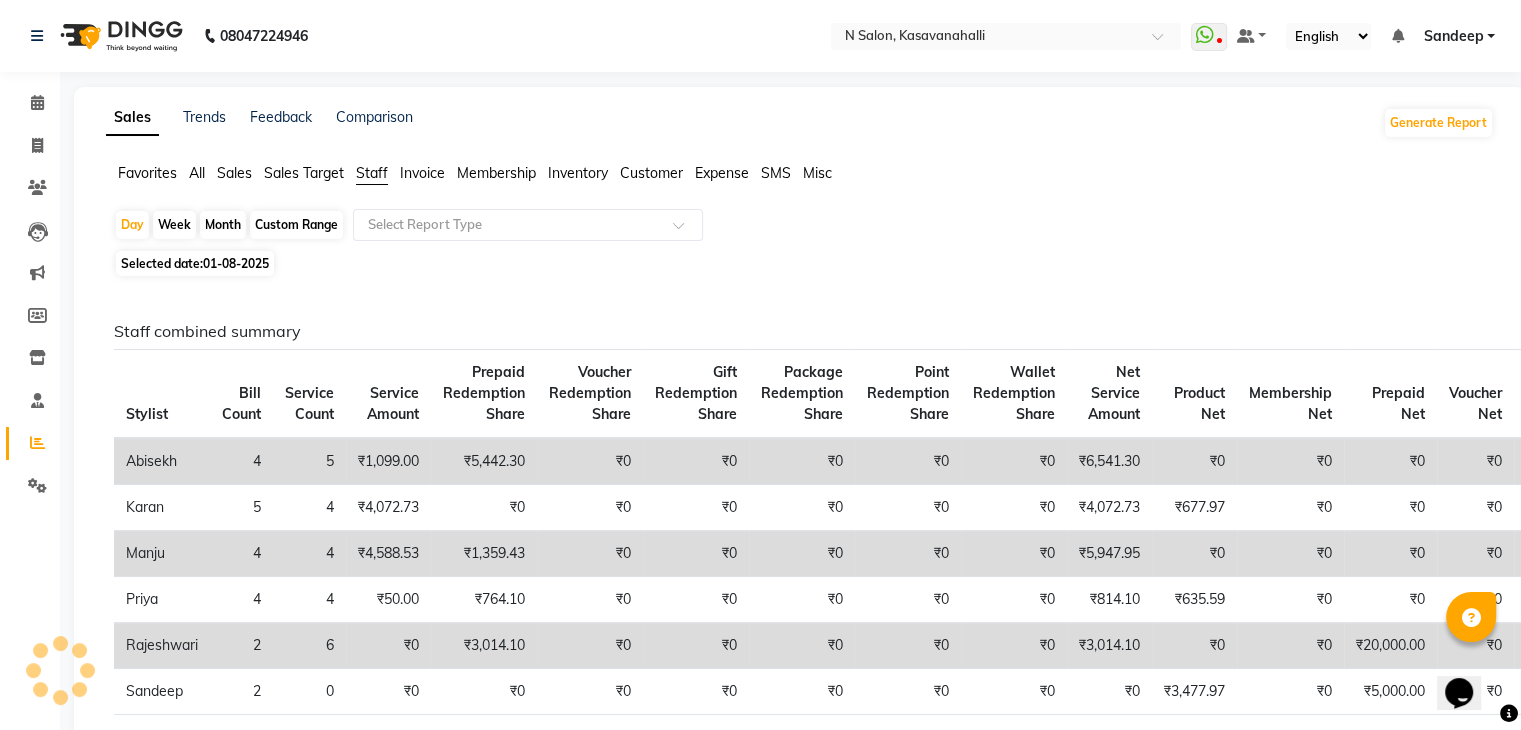 click on "Sales" 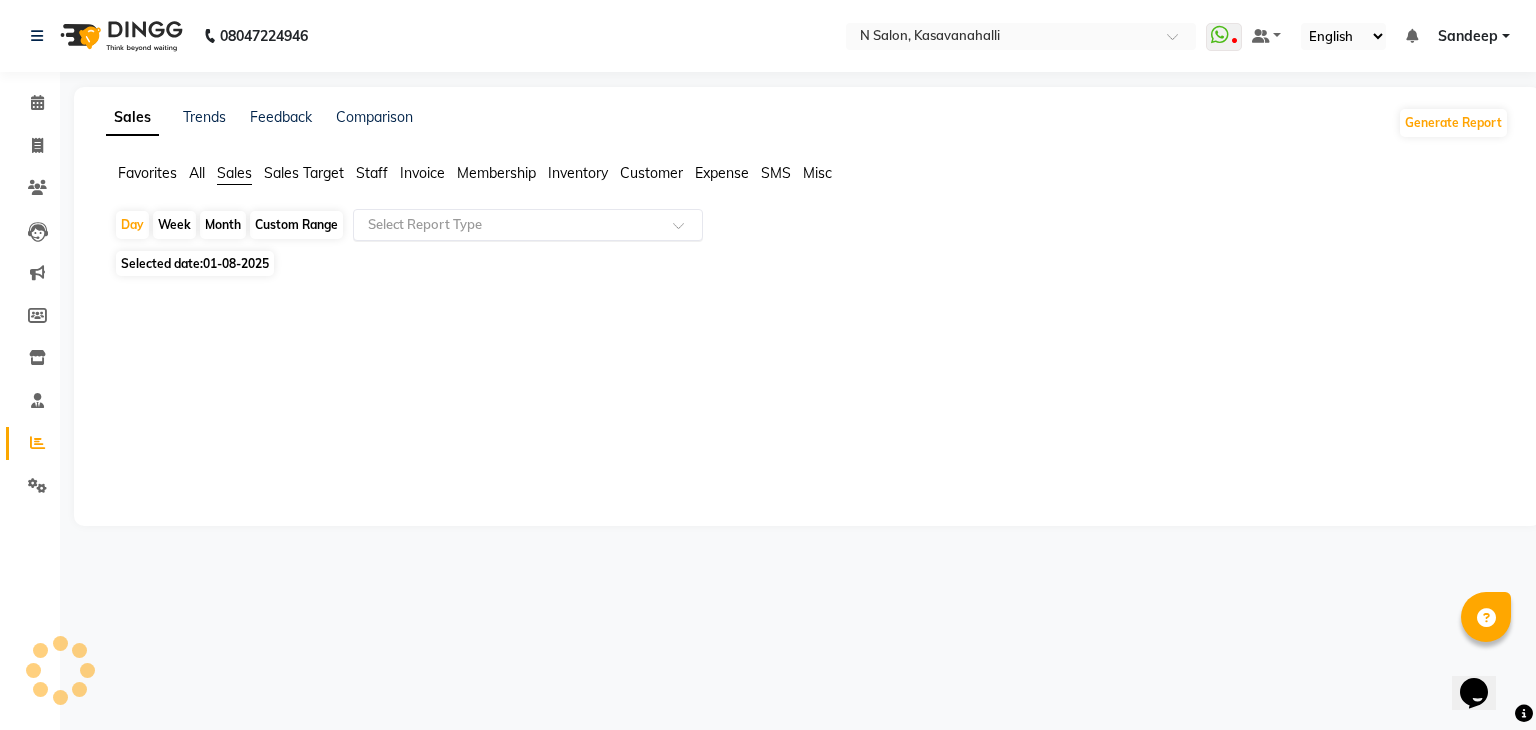 click 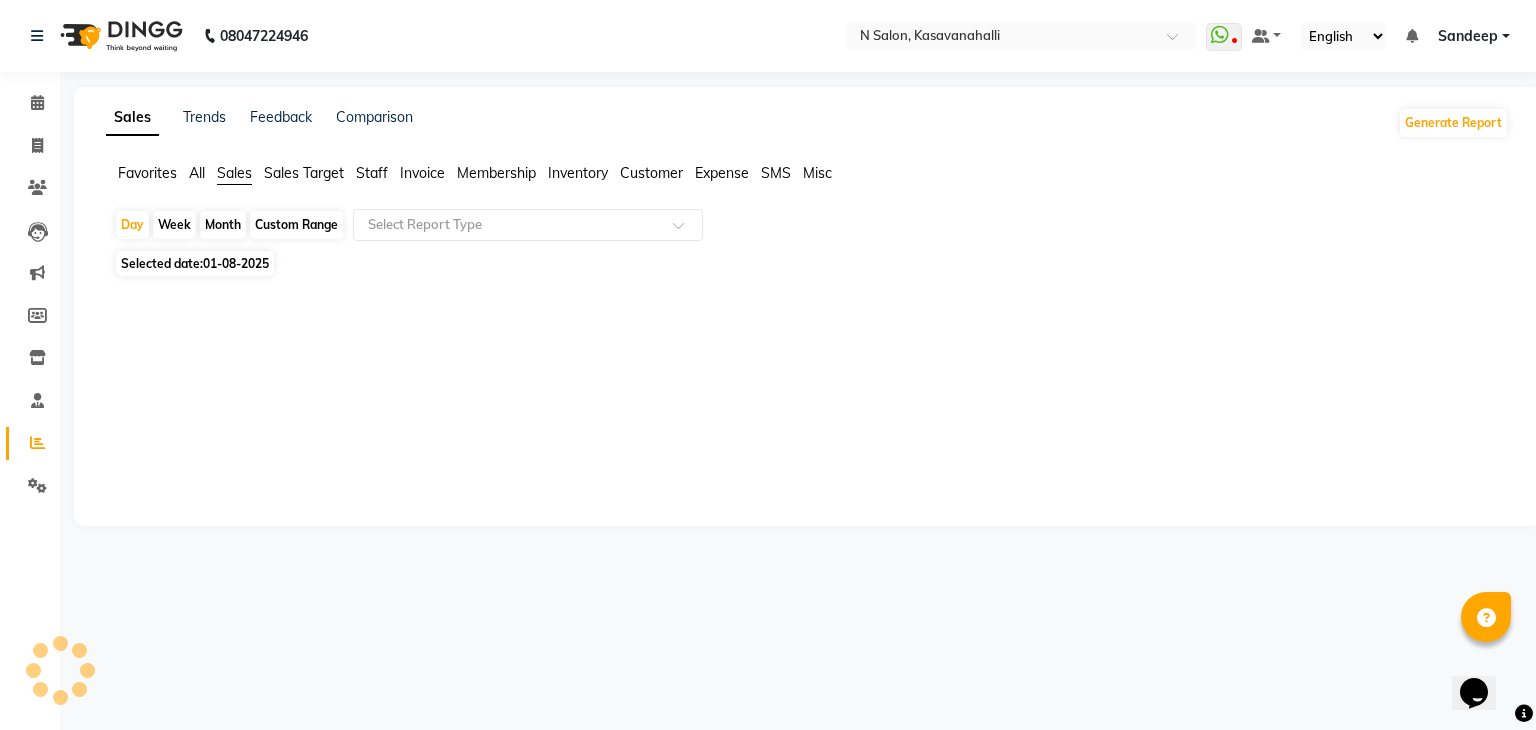click on "Month" 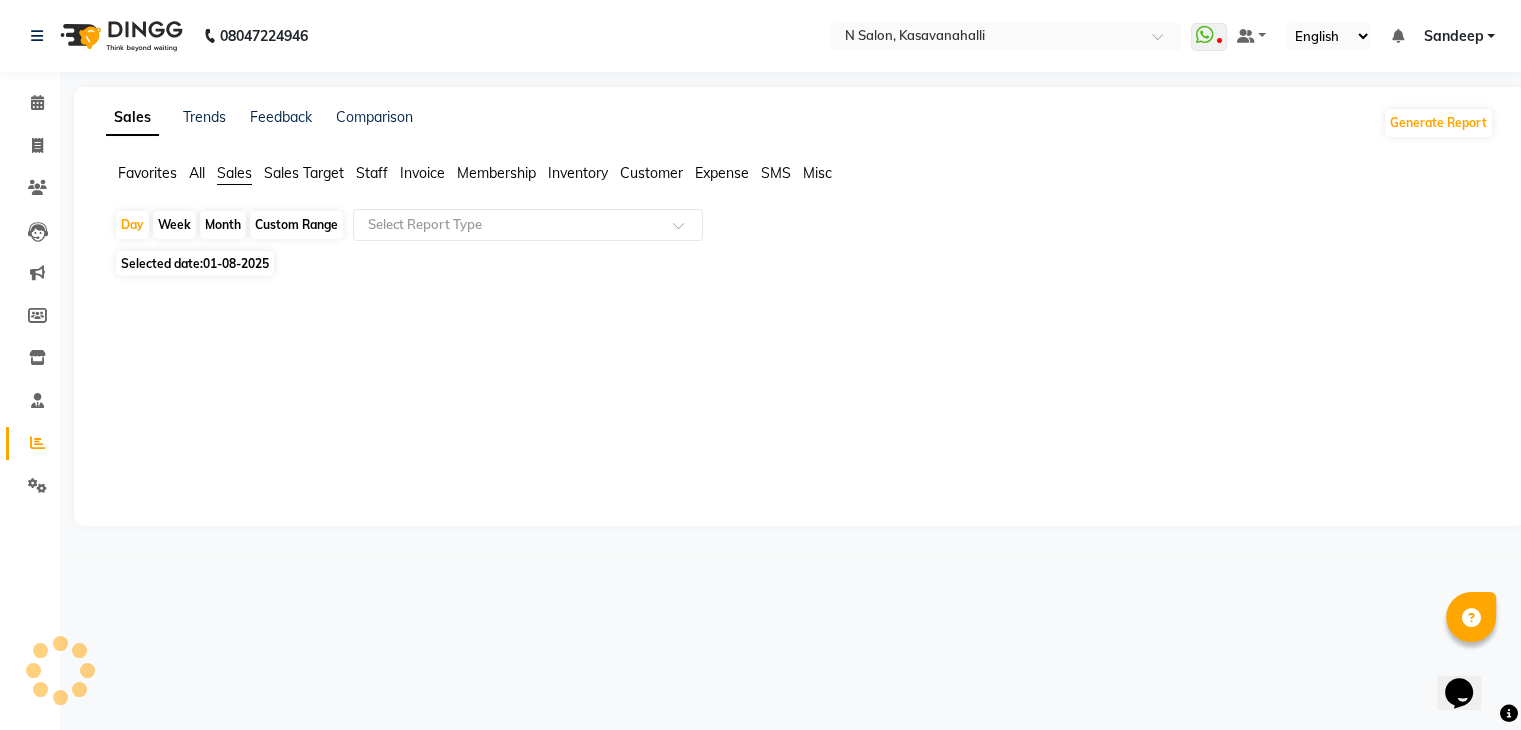 select on "8" 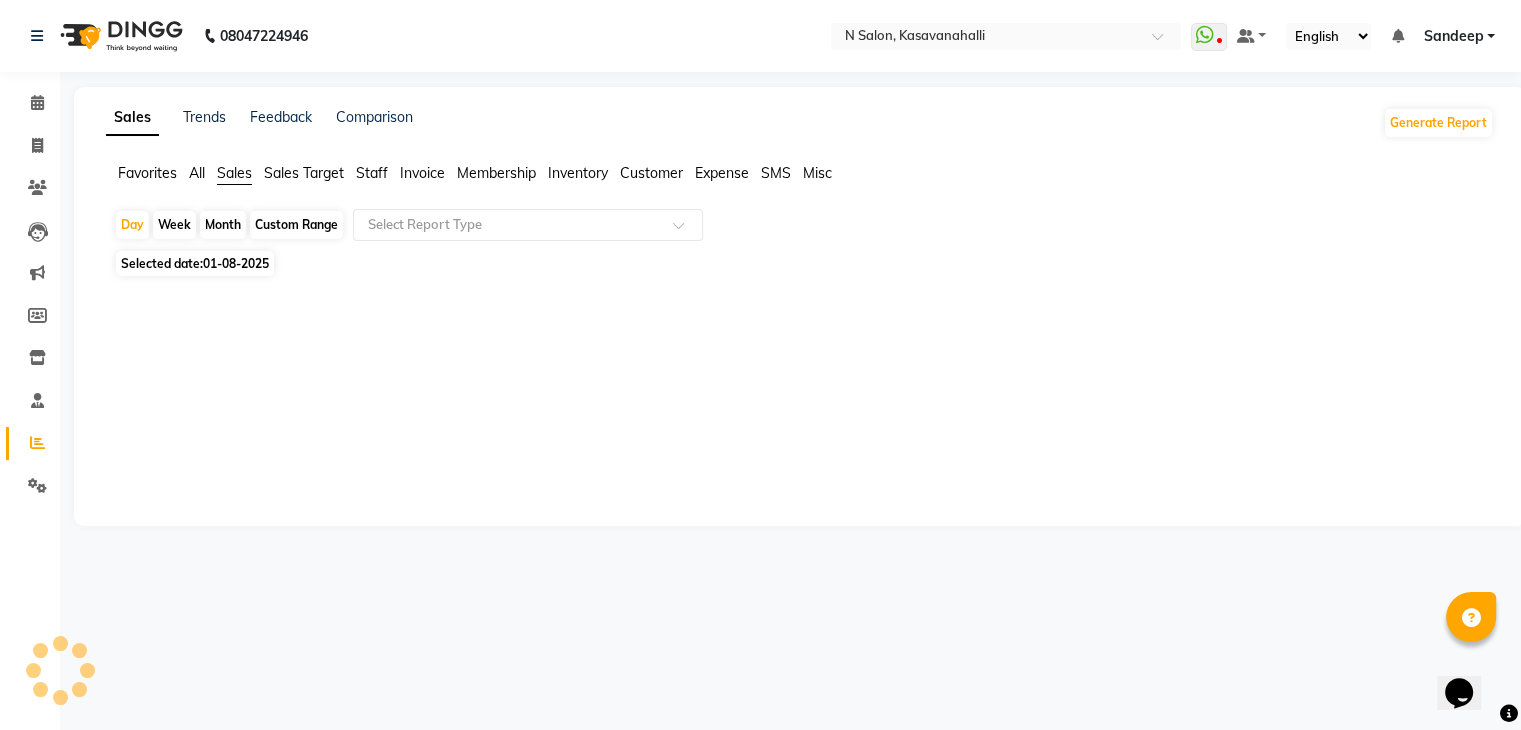 select on "2025" 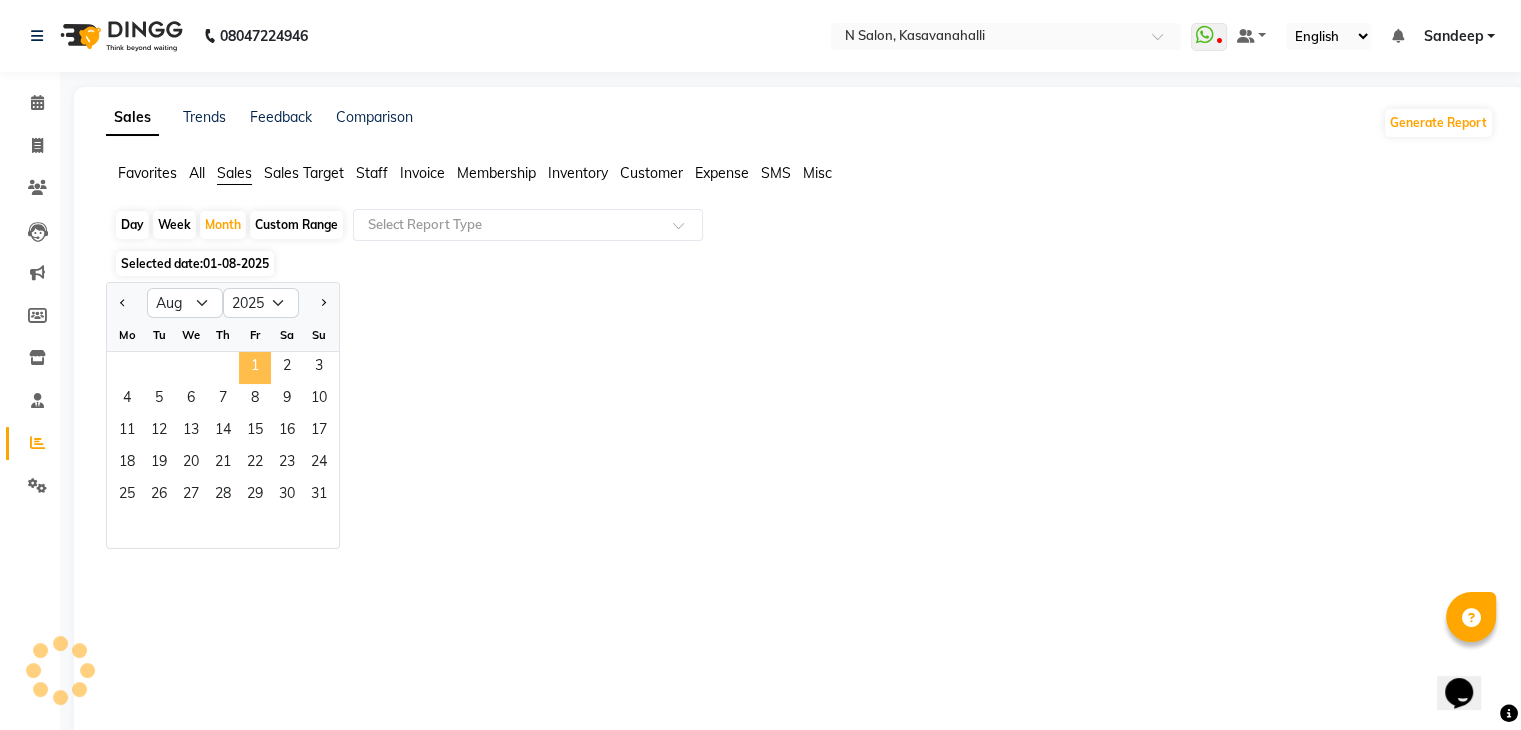 click on "1" 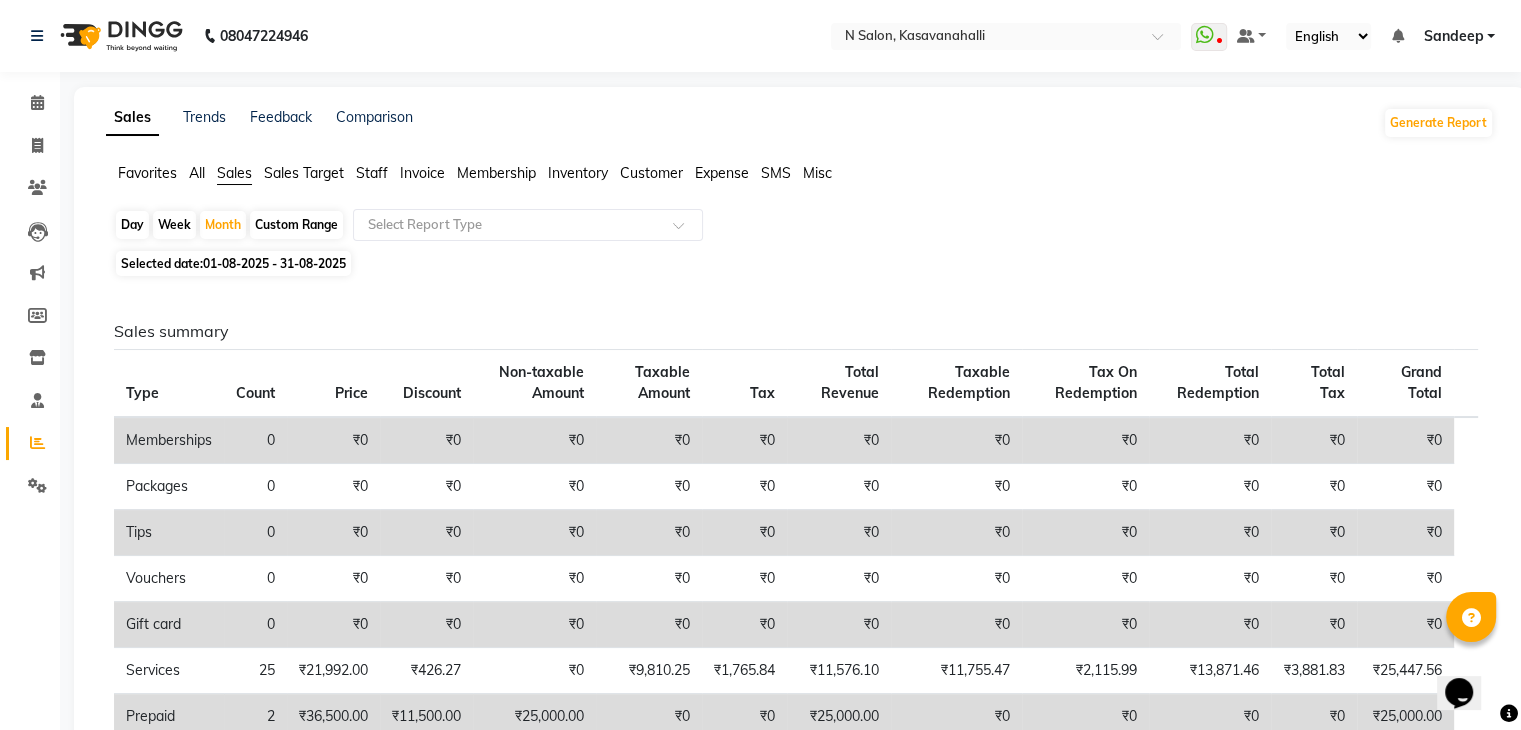 click on "01-08-2025 - 31-08-2025" 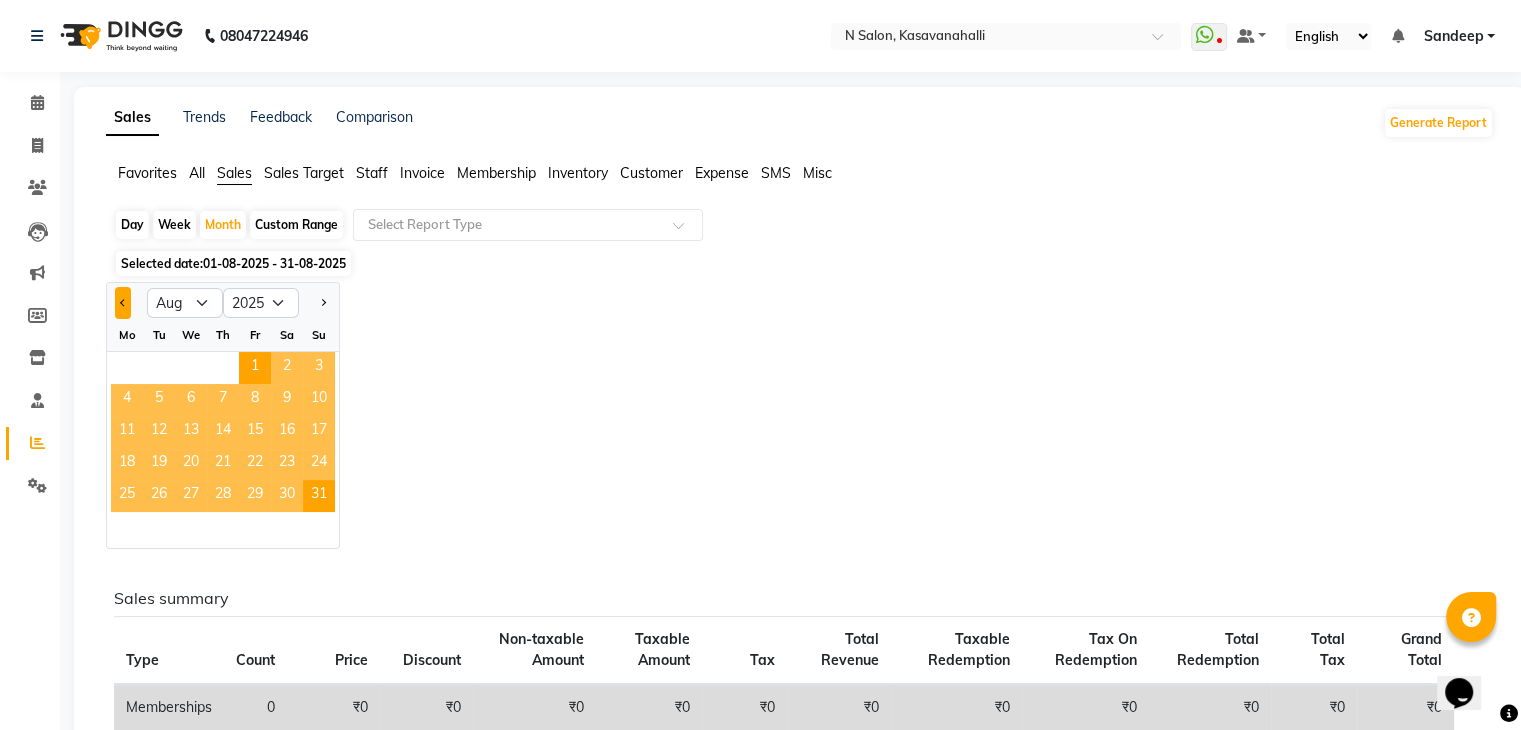 click 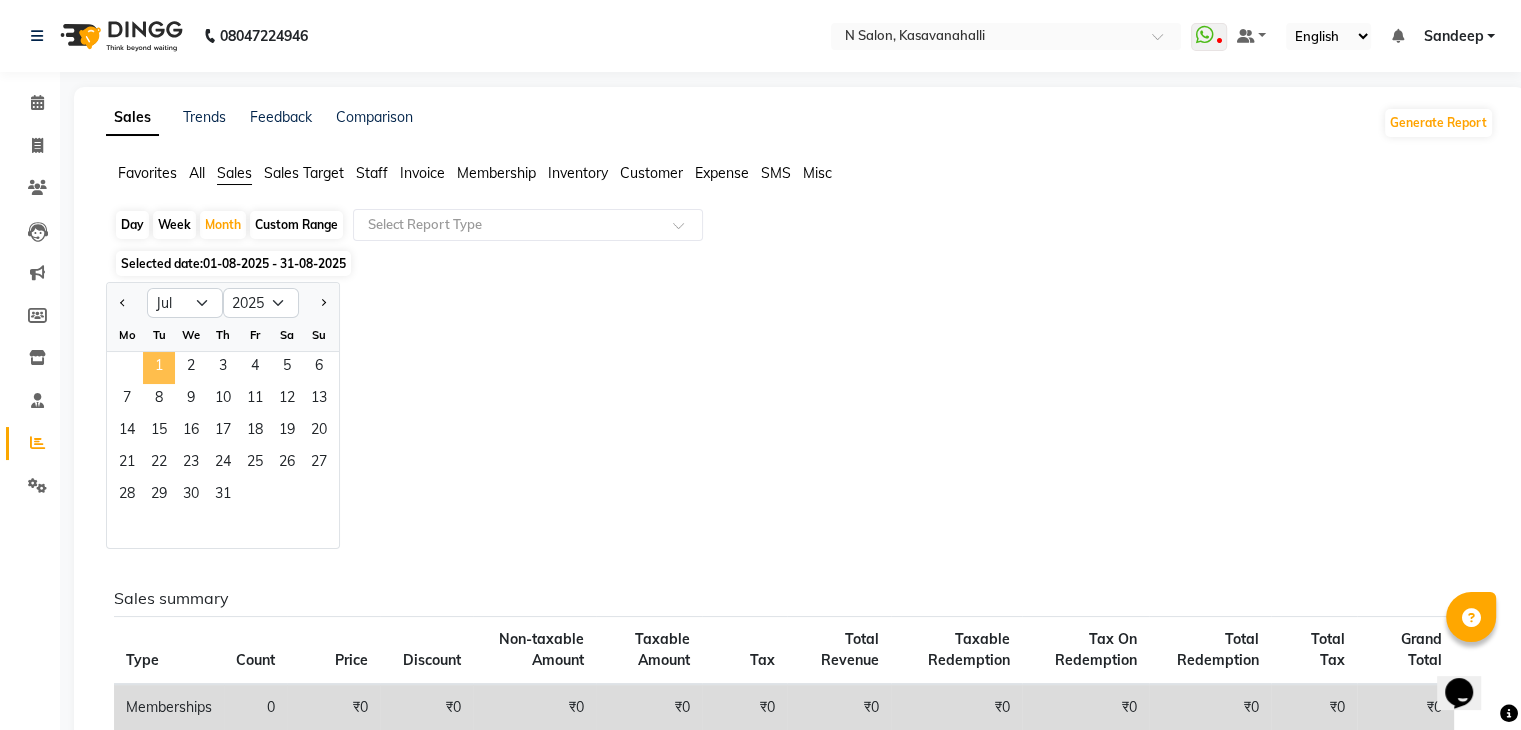 click on "1" 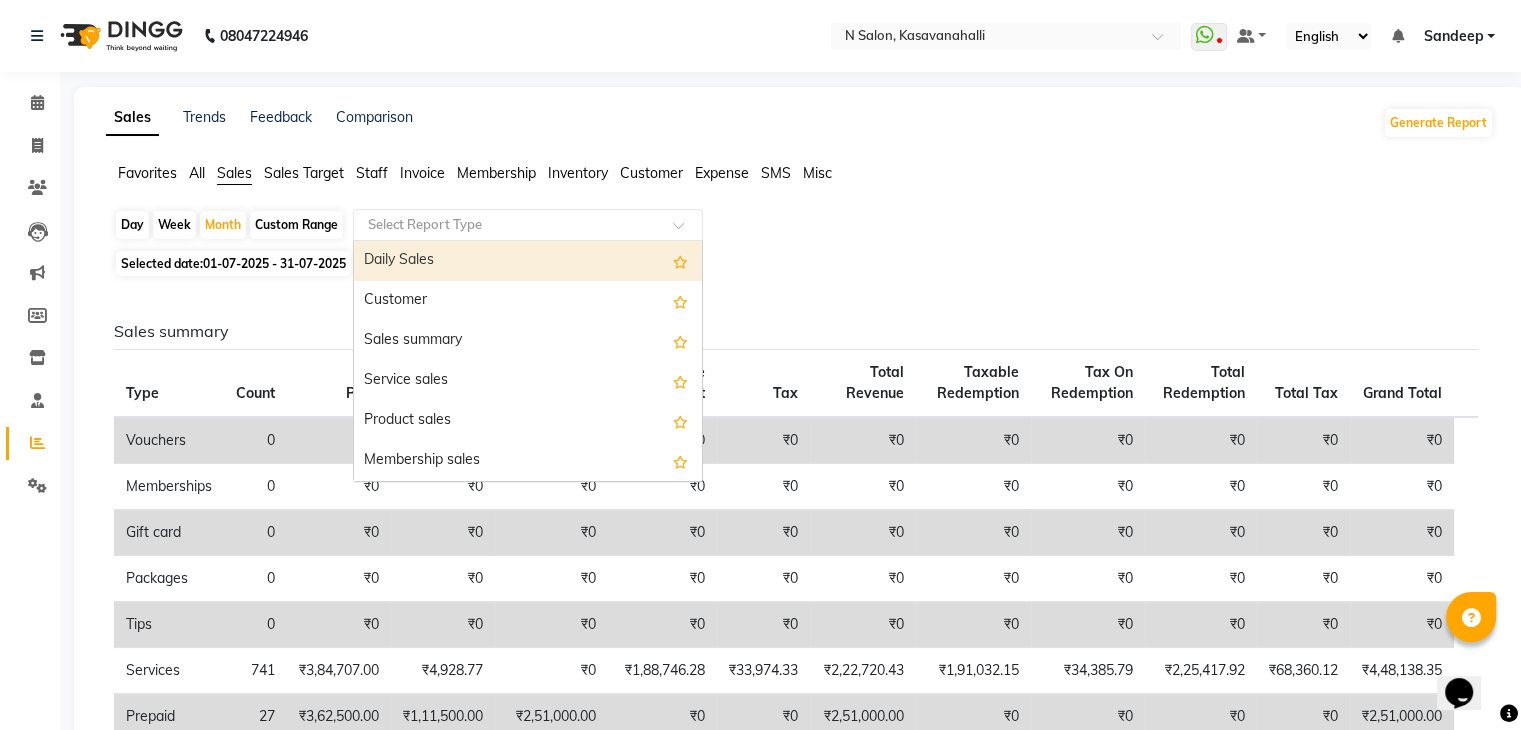 click on "Select Report Type" 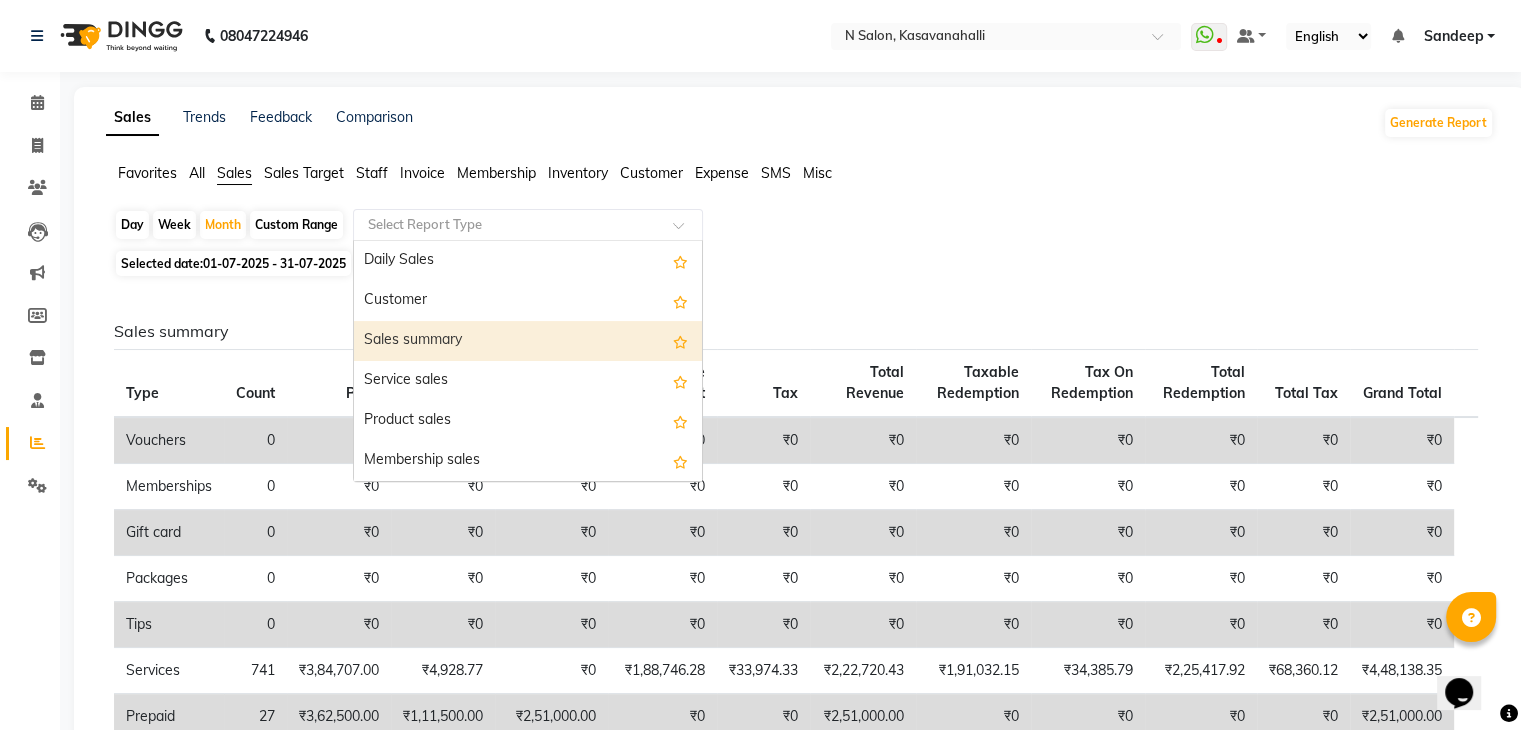 click on "Sales summary" at bounding box center (528, 341) 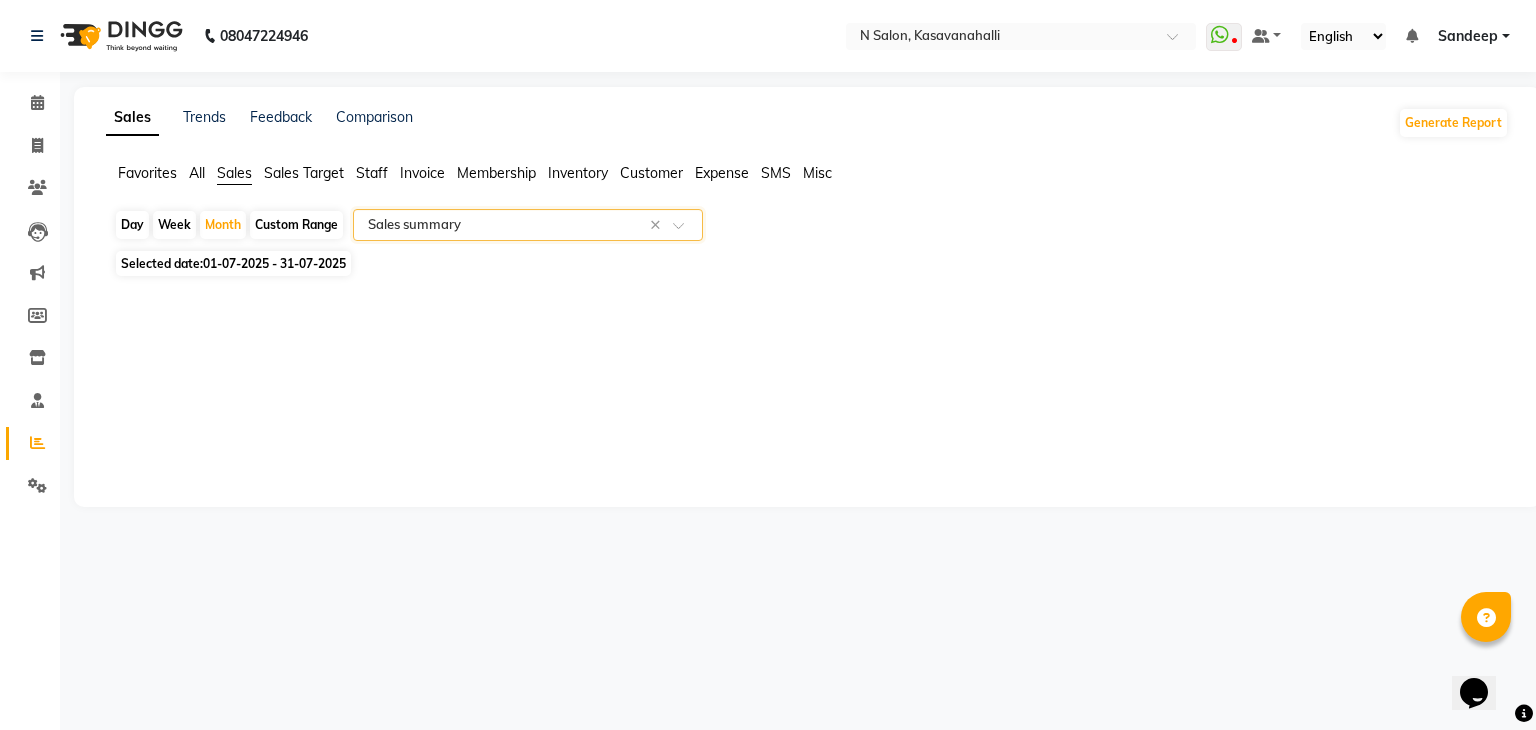 select on "full_report" 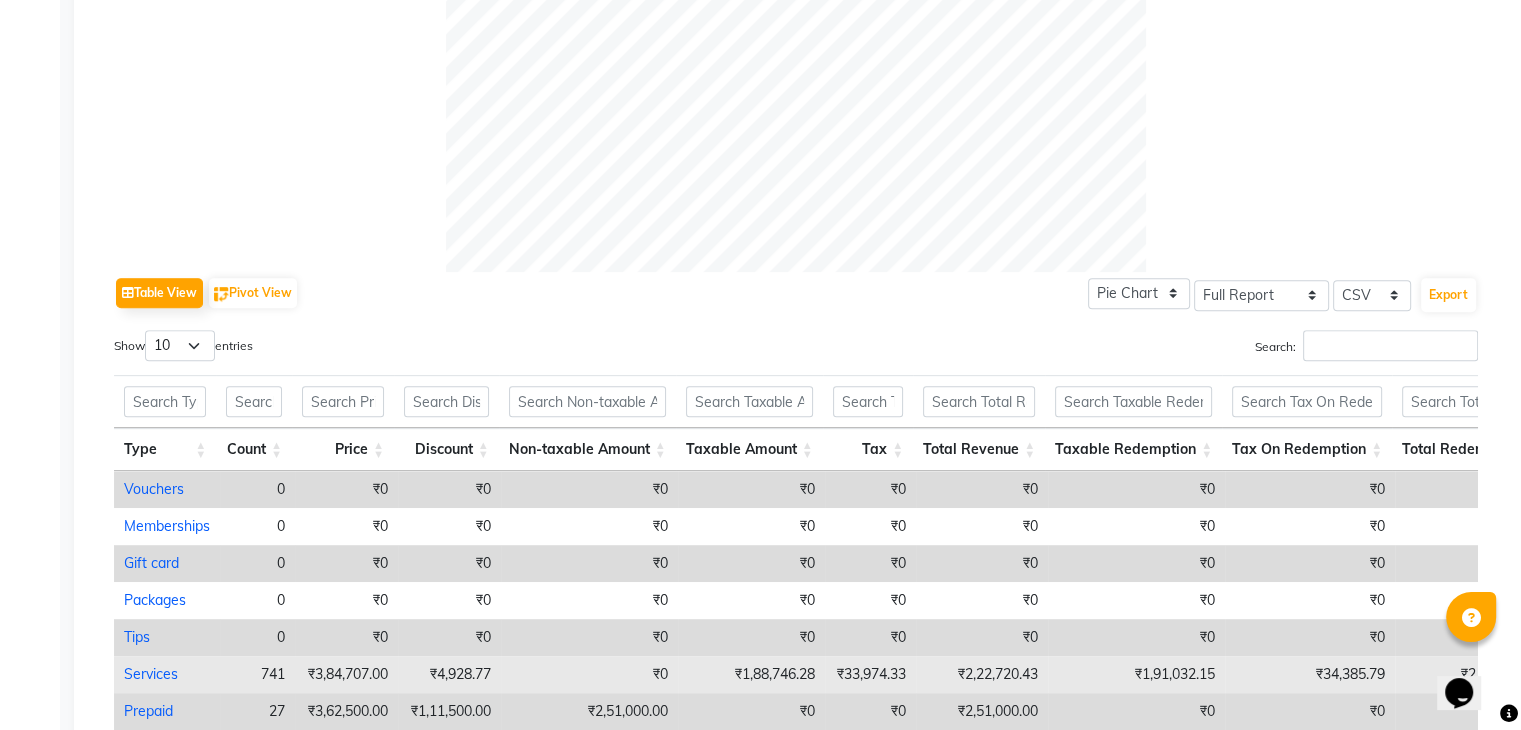 scroll, scrollTop: 900, scrollLeft: 0, axis: vertical 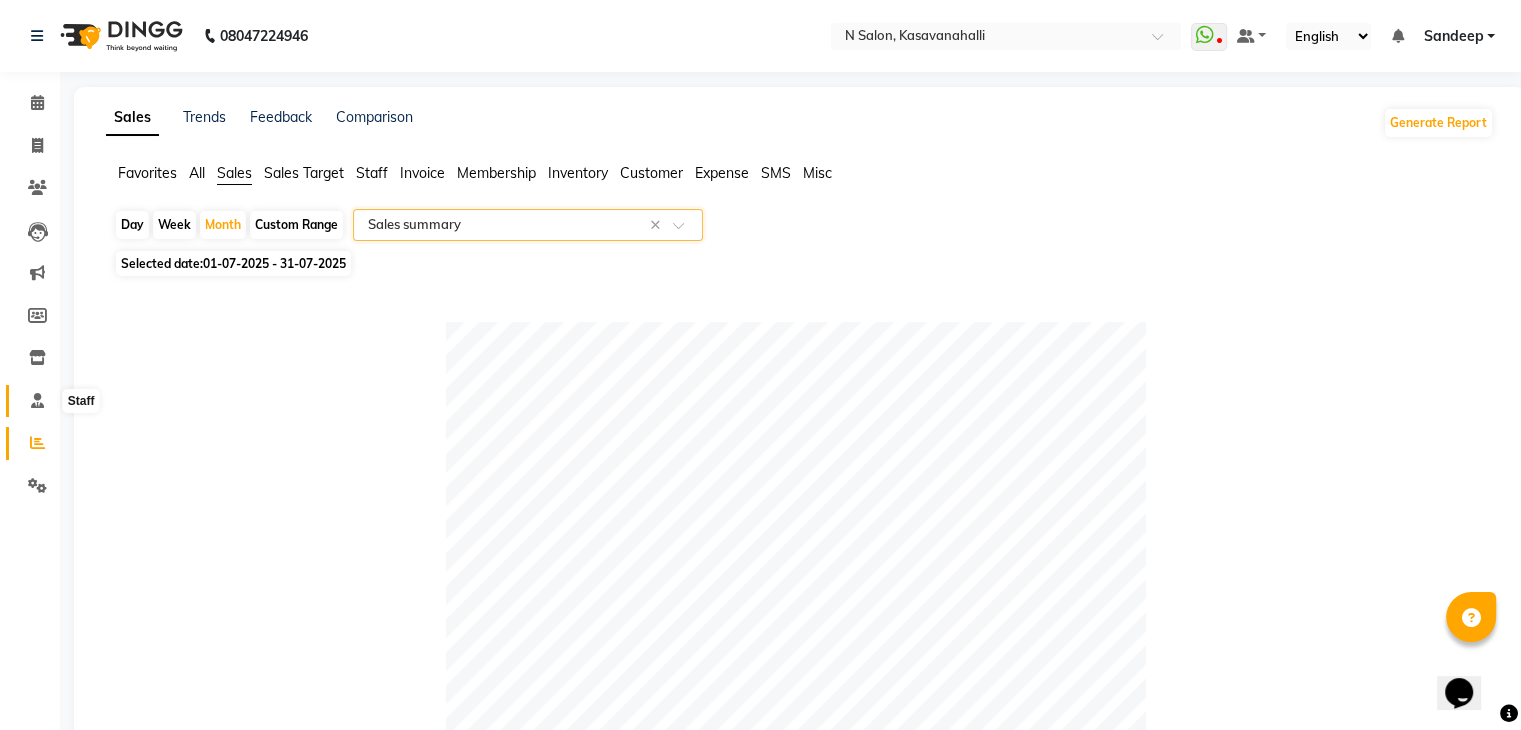 click 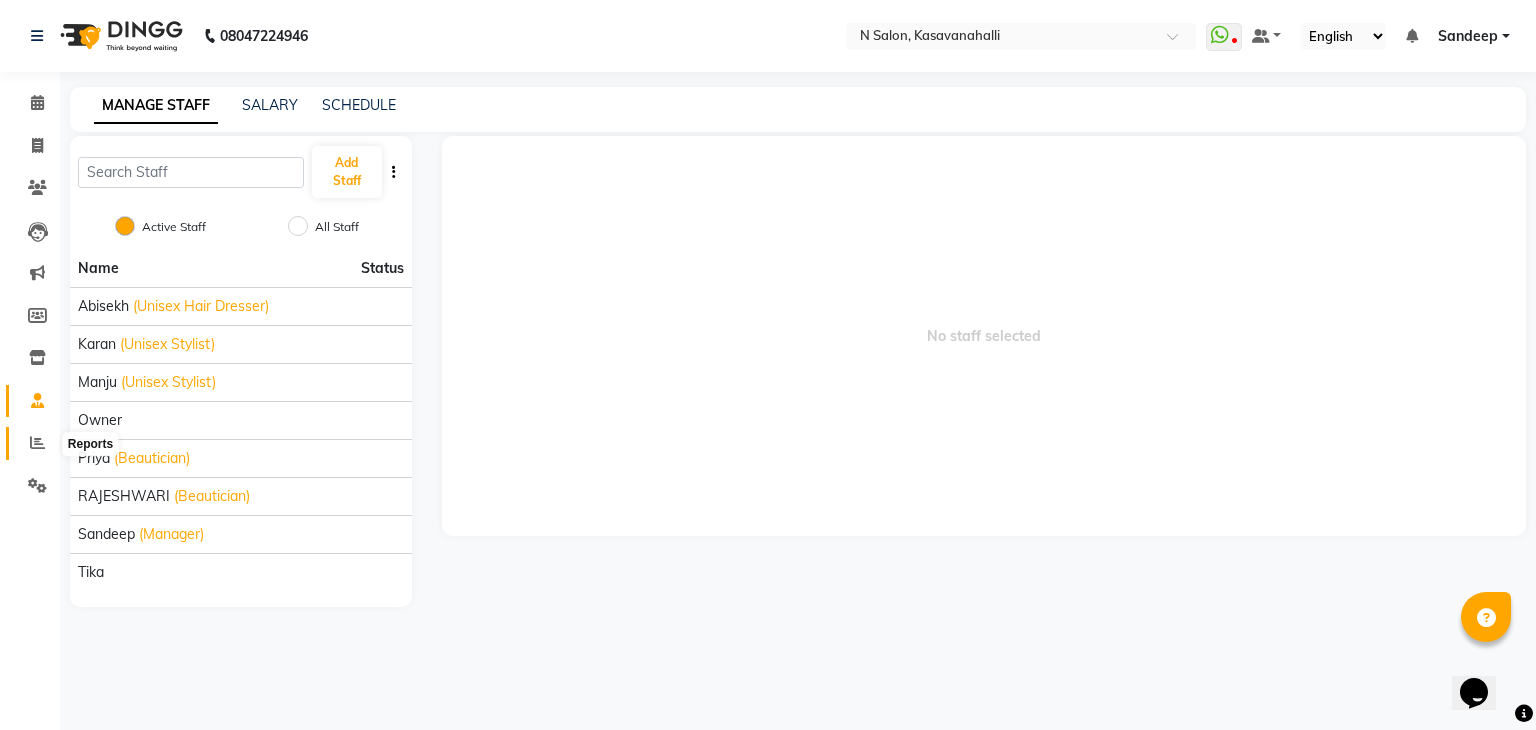 click 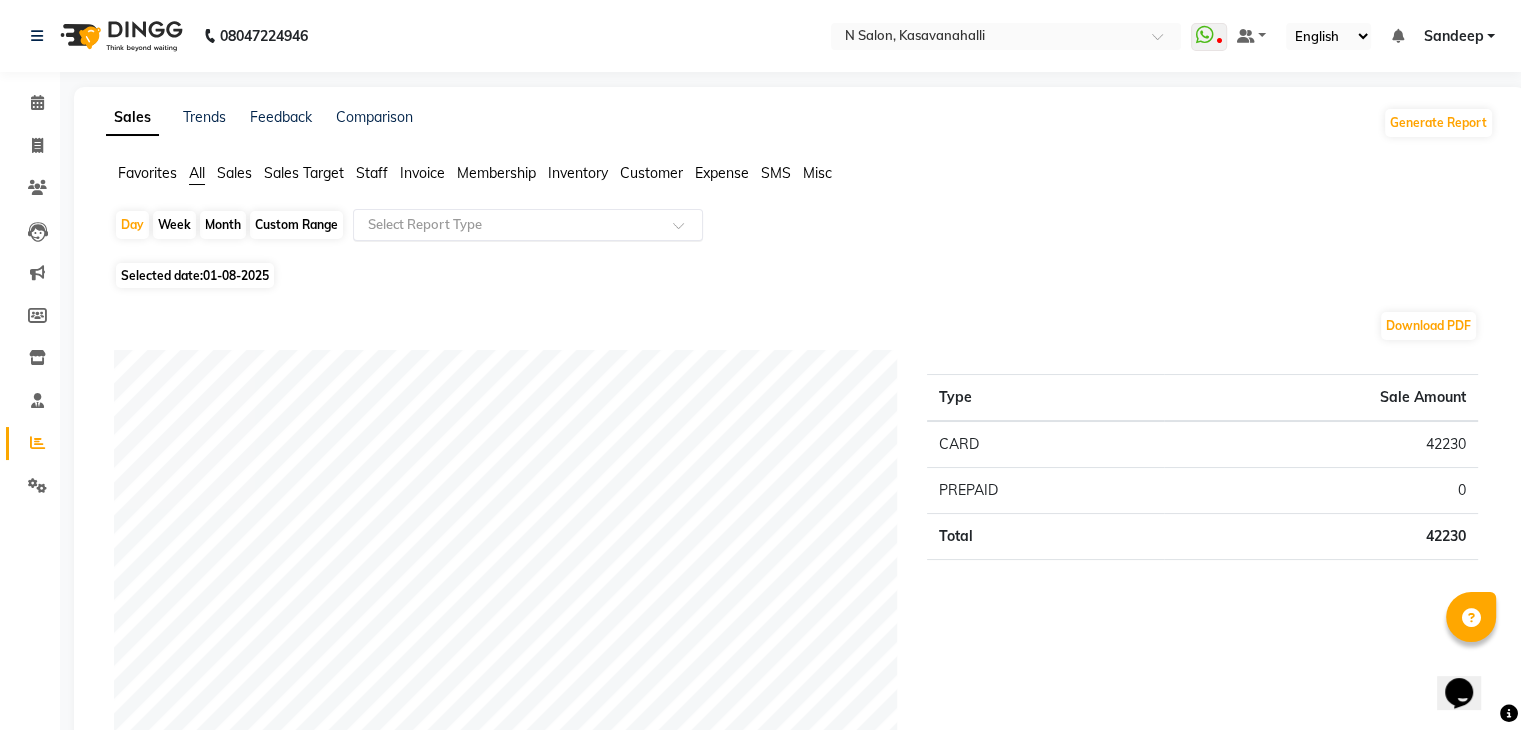 click 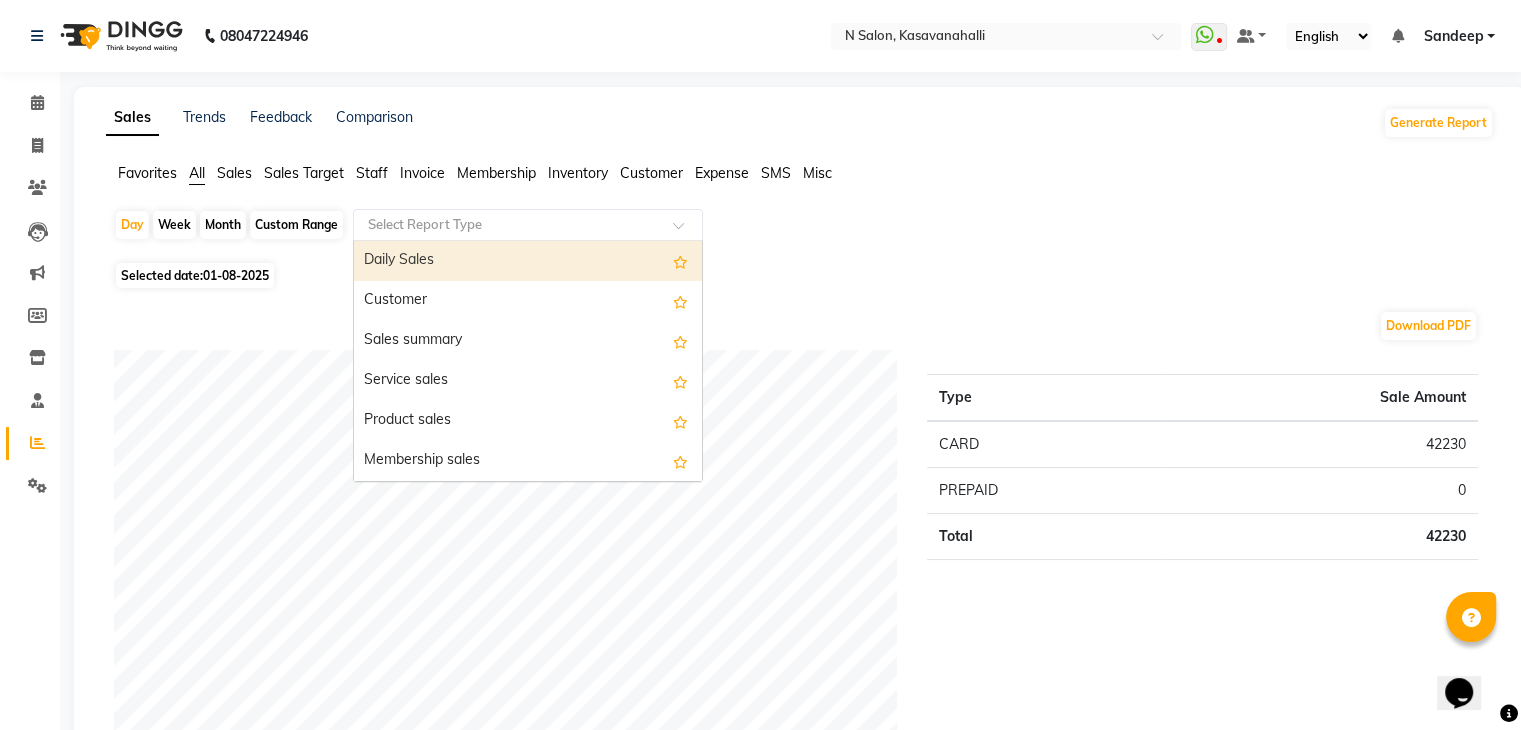 click on "Daily Sales" at bounding box center [528, 261] 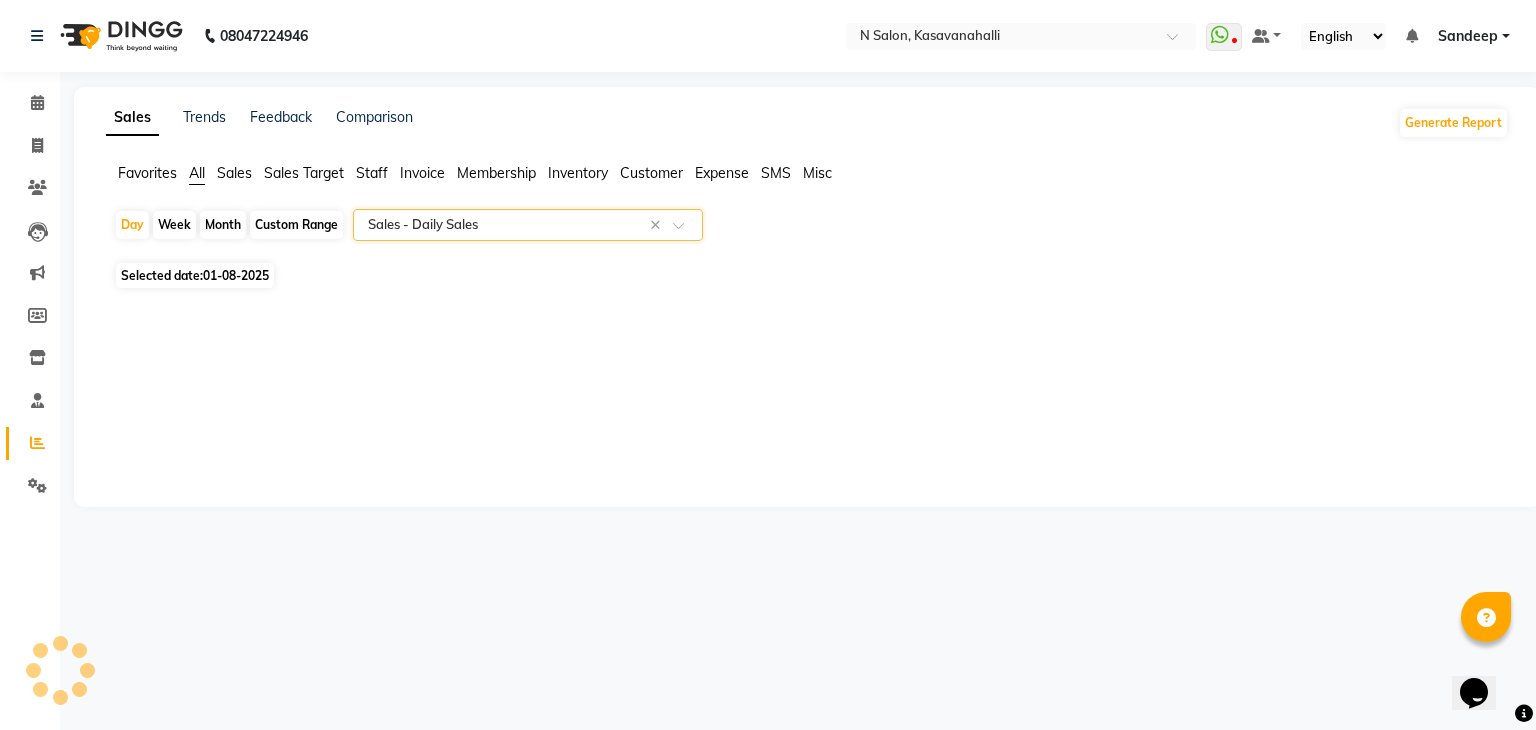 select on "full_report" 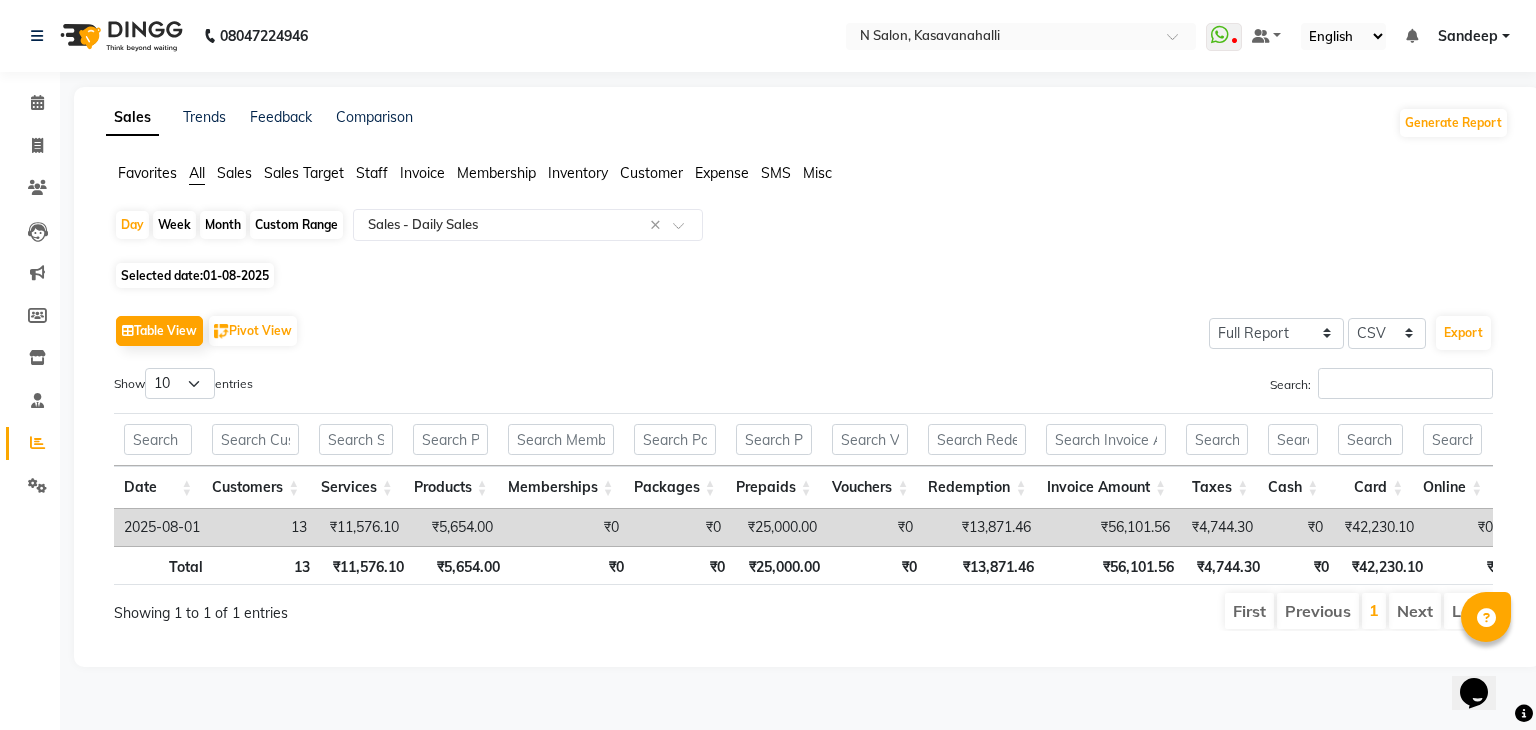 click on "01-08-2025" 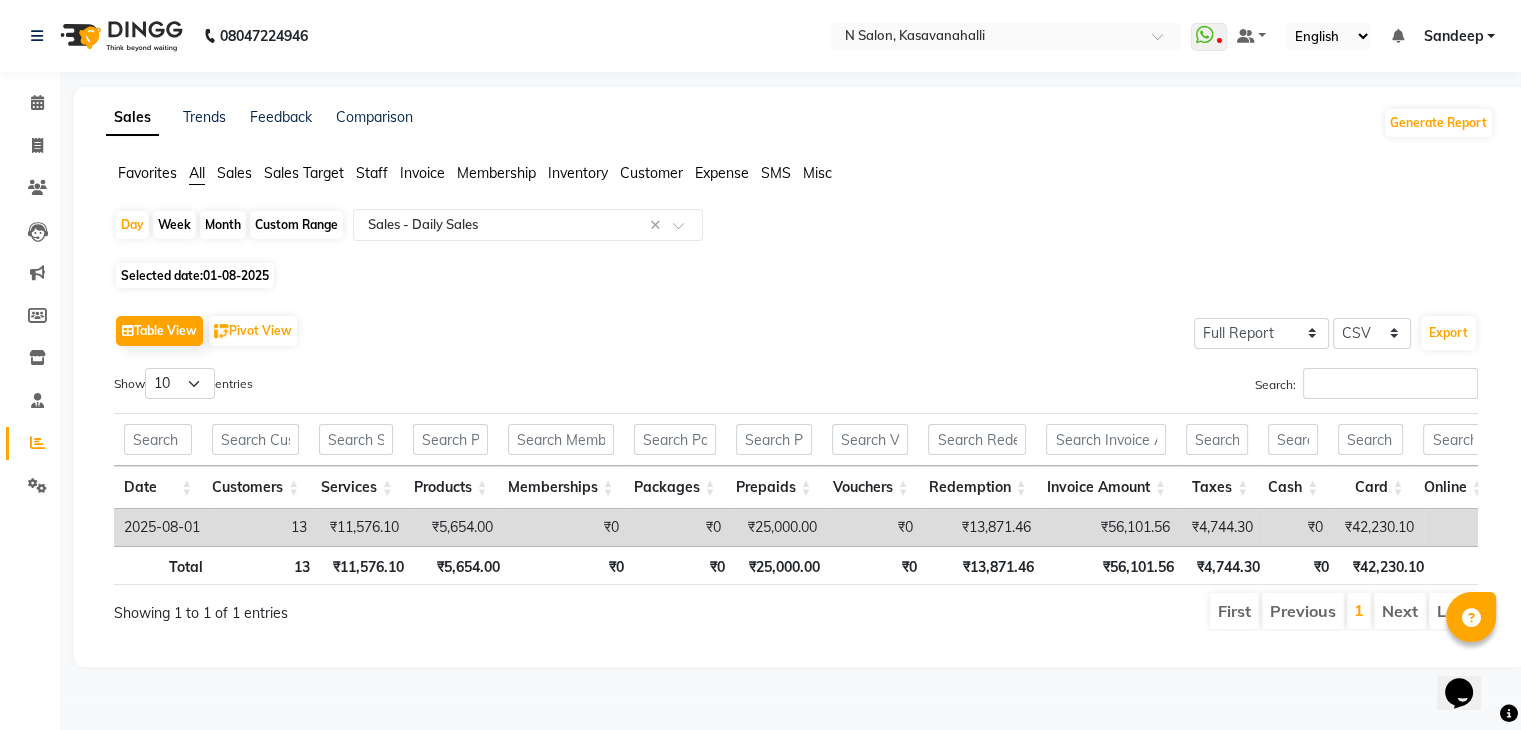 select on "8" 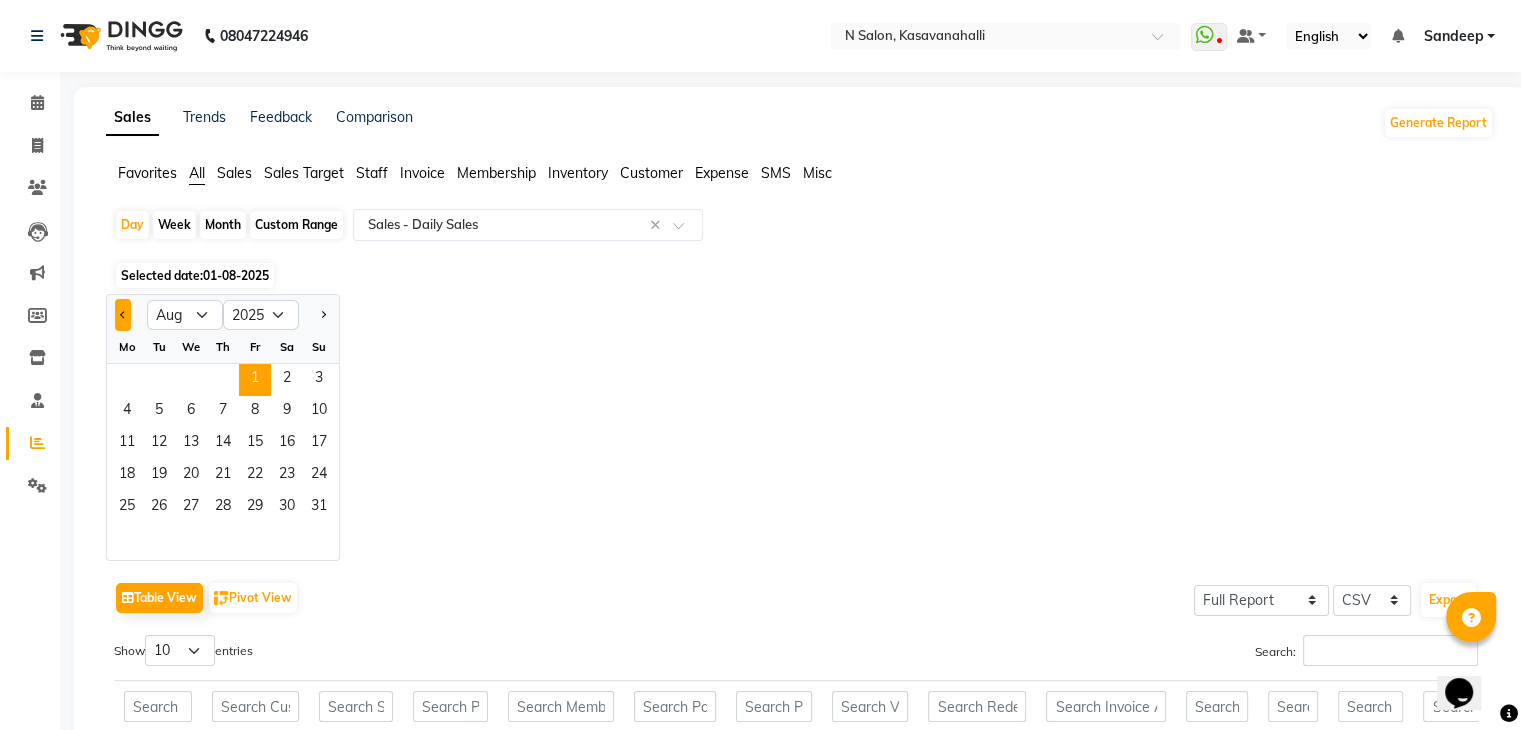 click 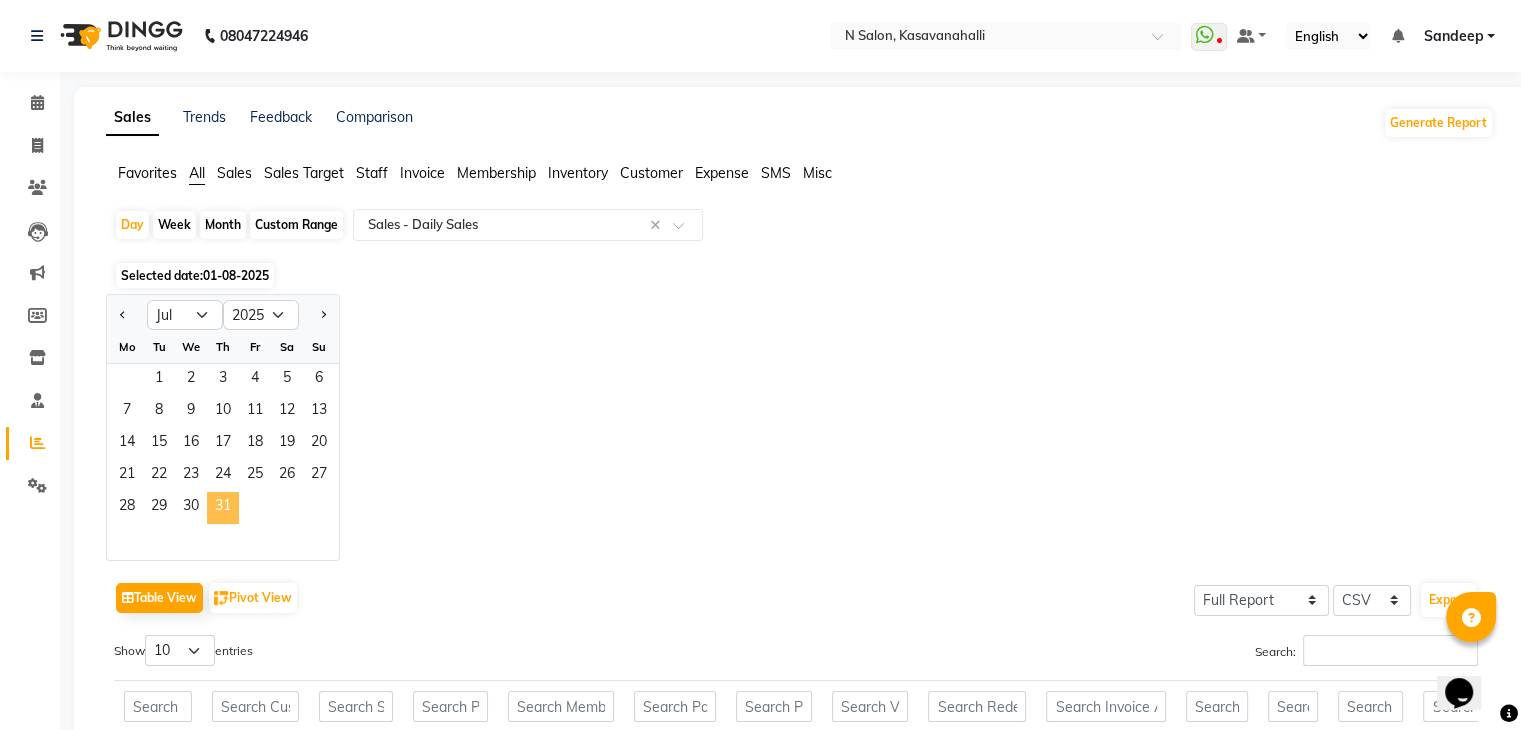 click on "31" 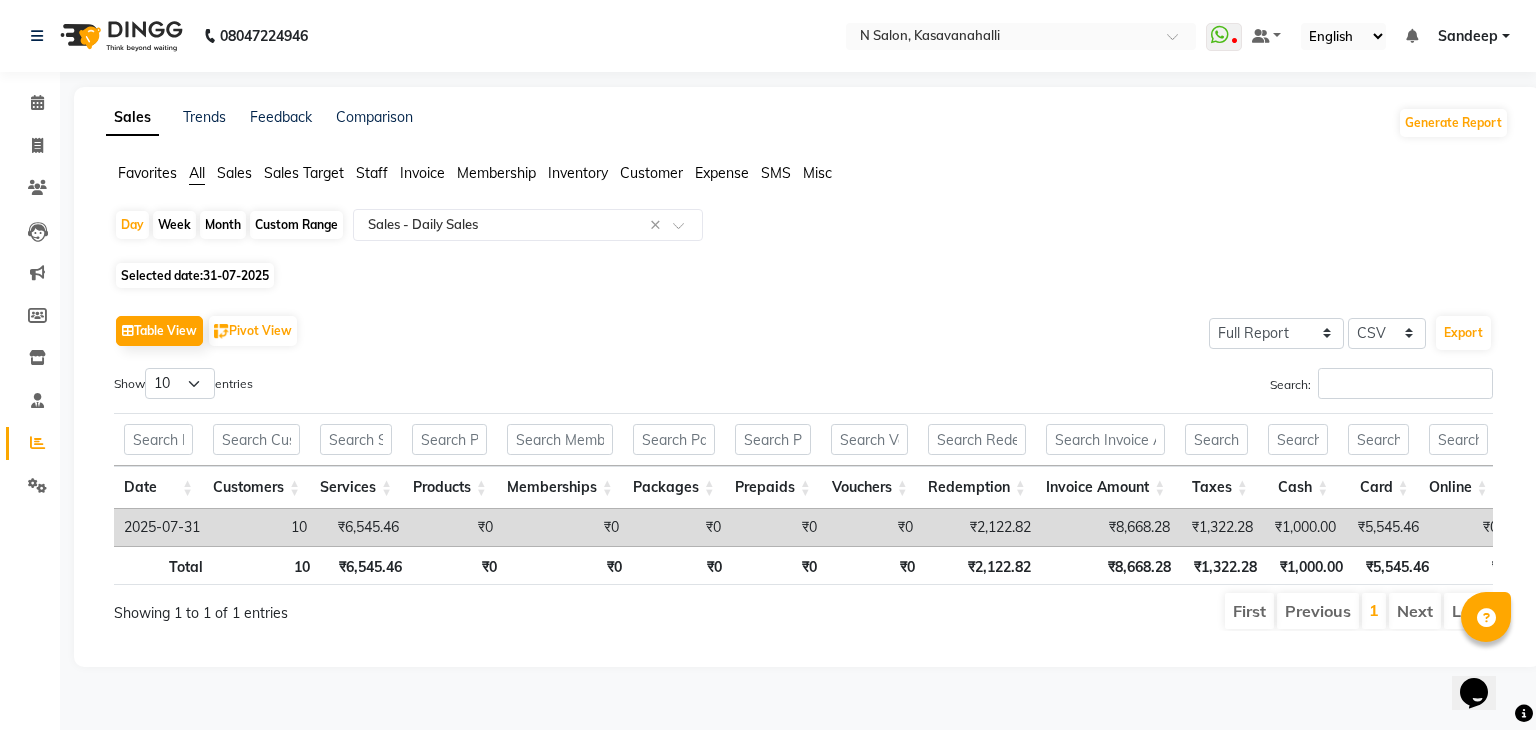 click on "Month" 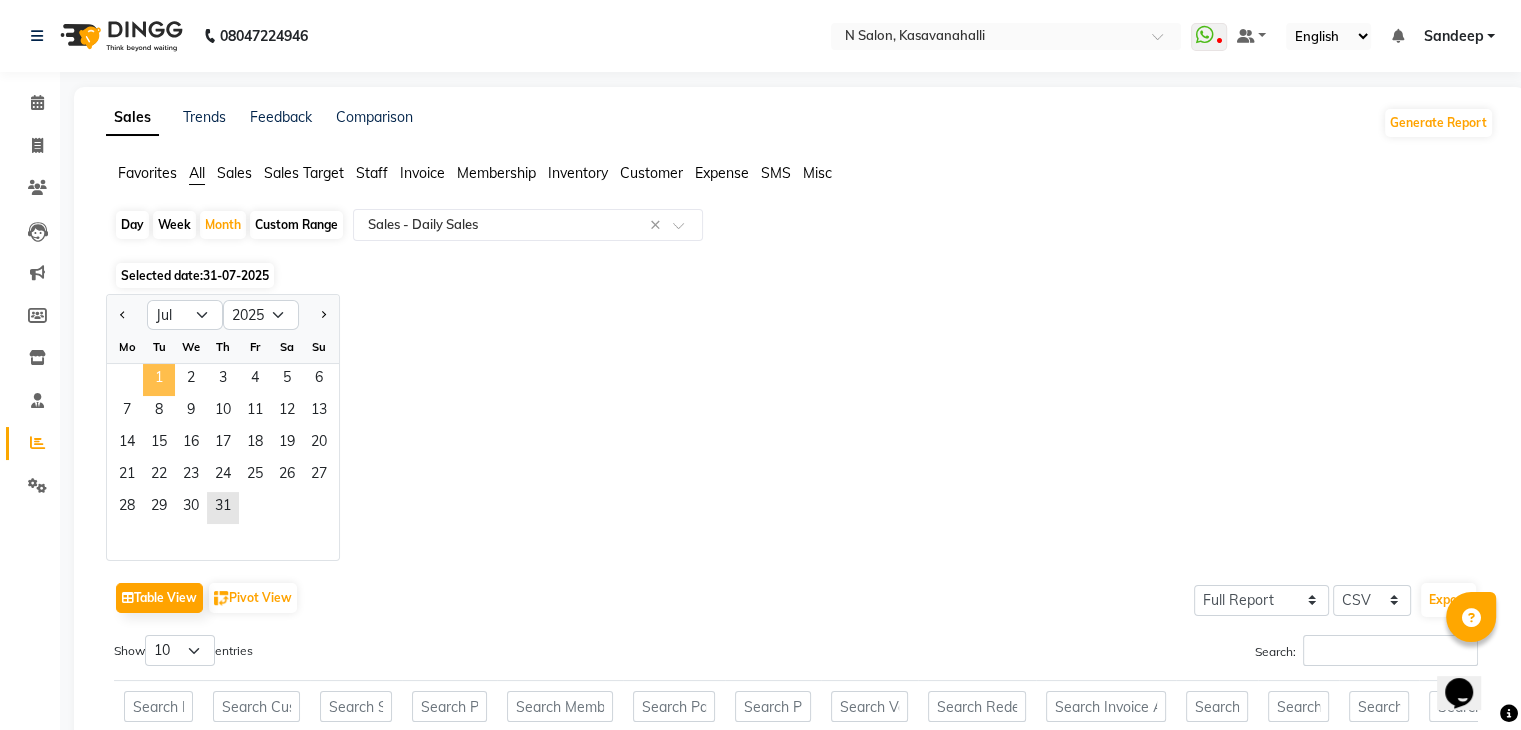 click on "1" 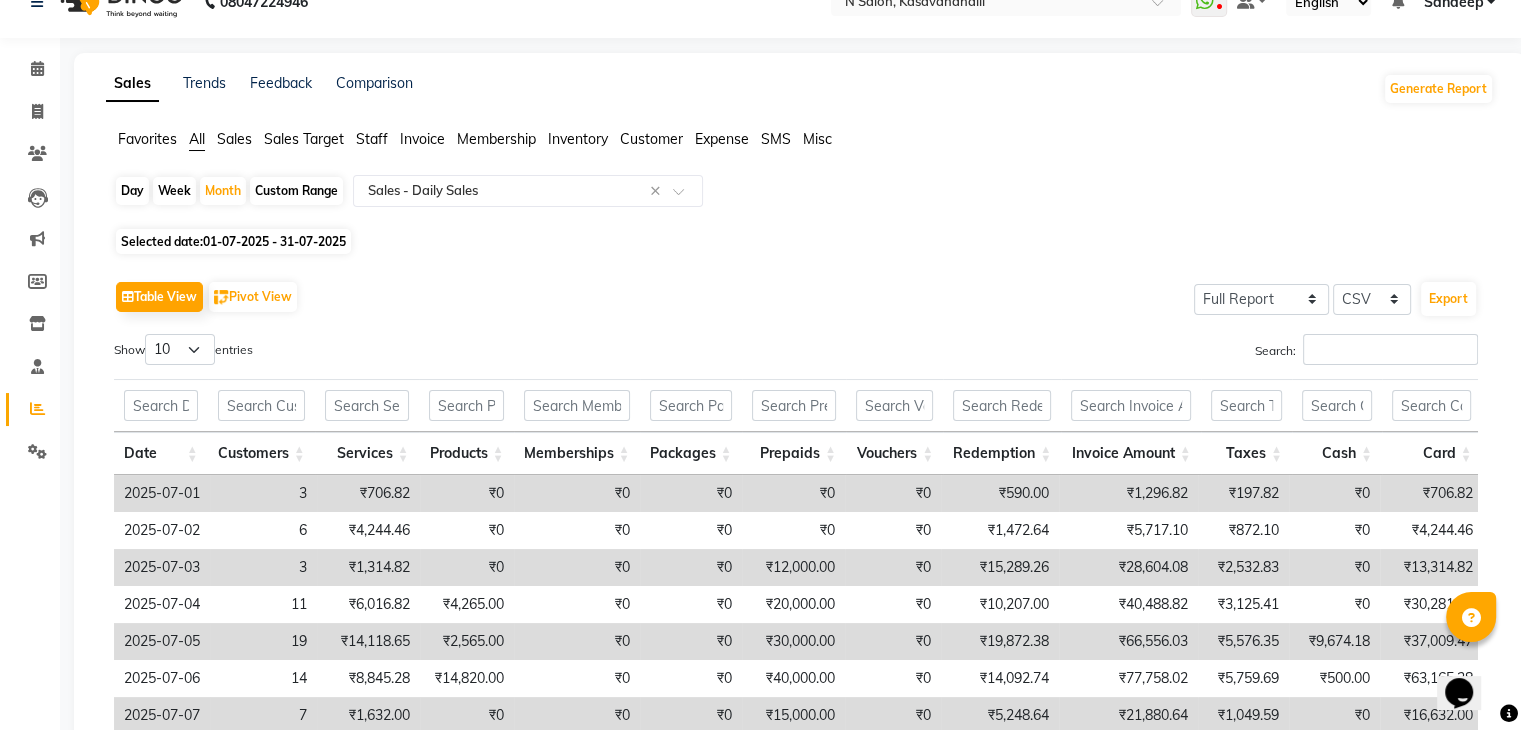 scroll, scrollTop: 0, scrollLeft: 0, axis: both 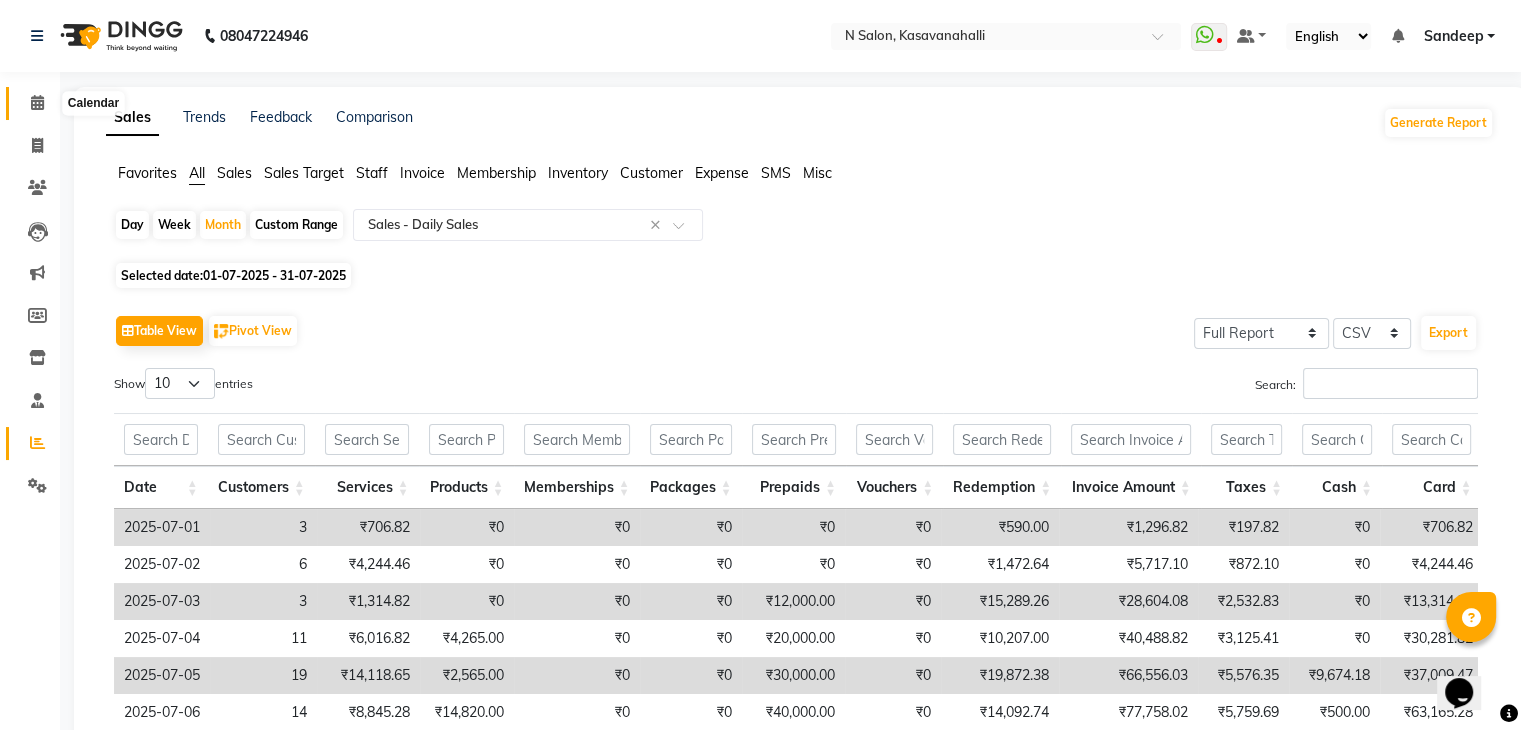 click 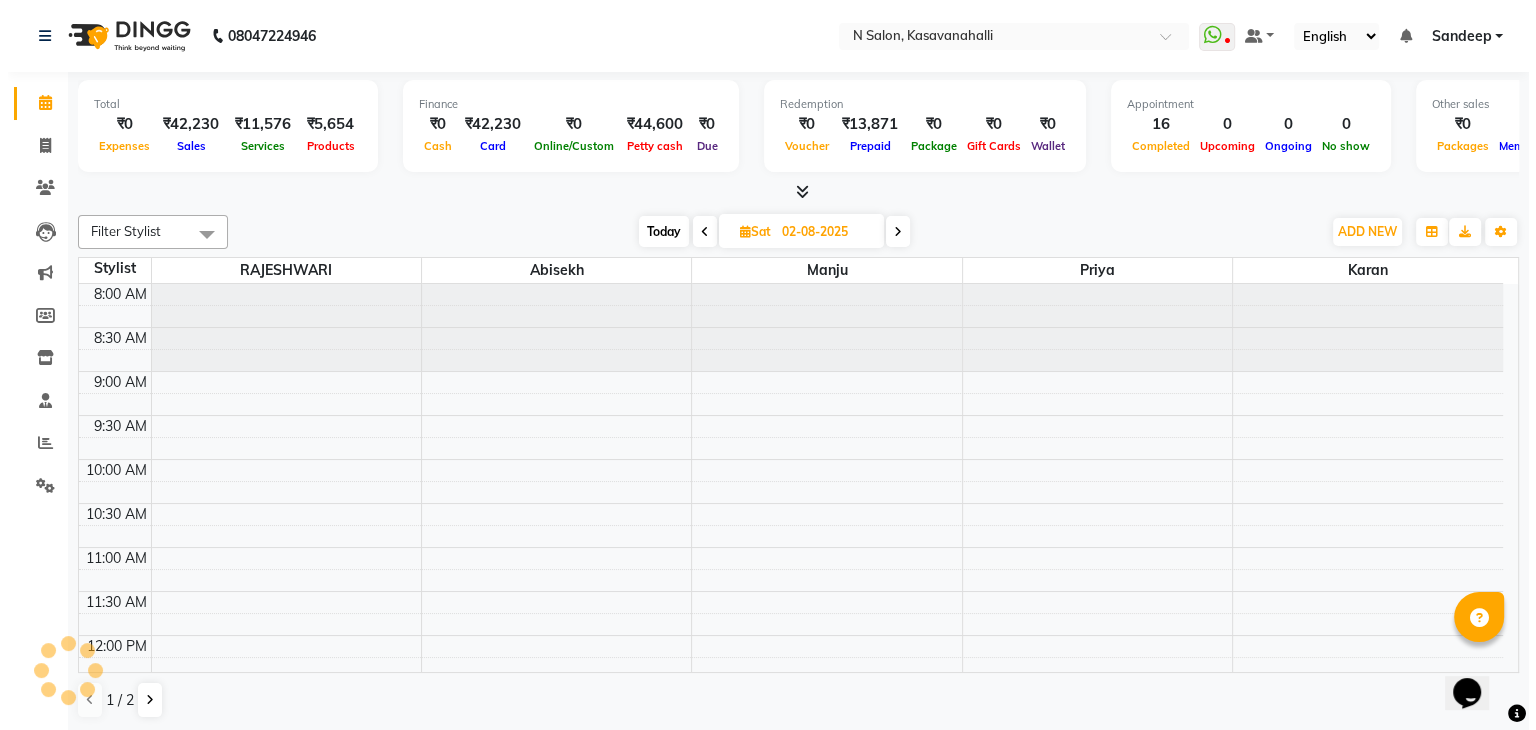 scroll, scrollTop: 0, scrollLeft: 0, axis: both 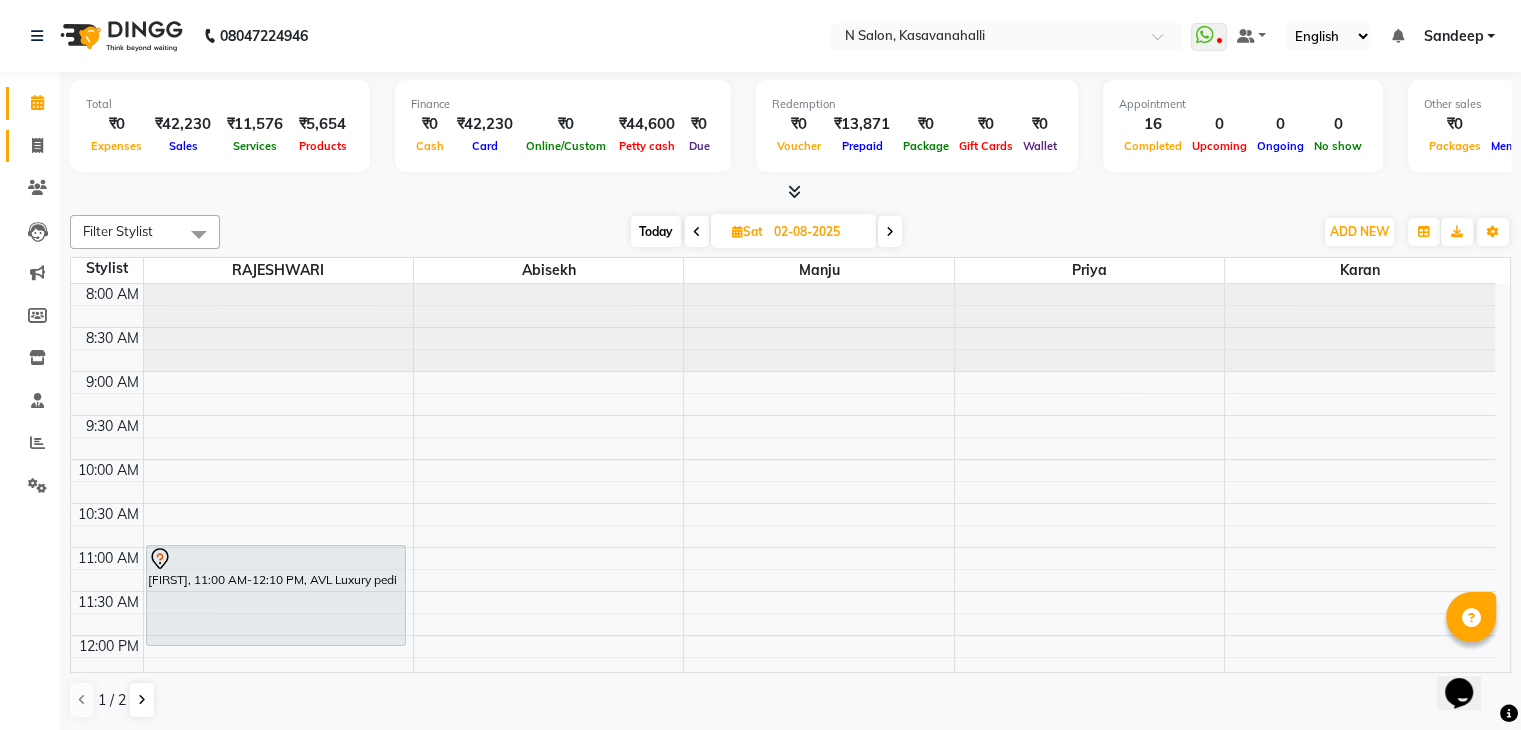 click 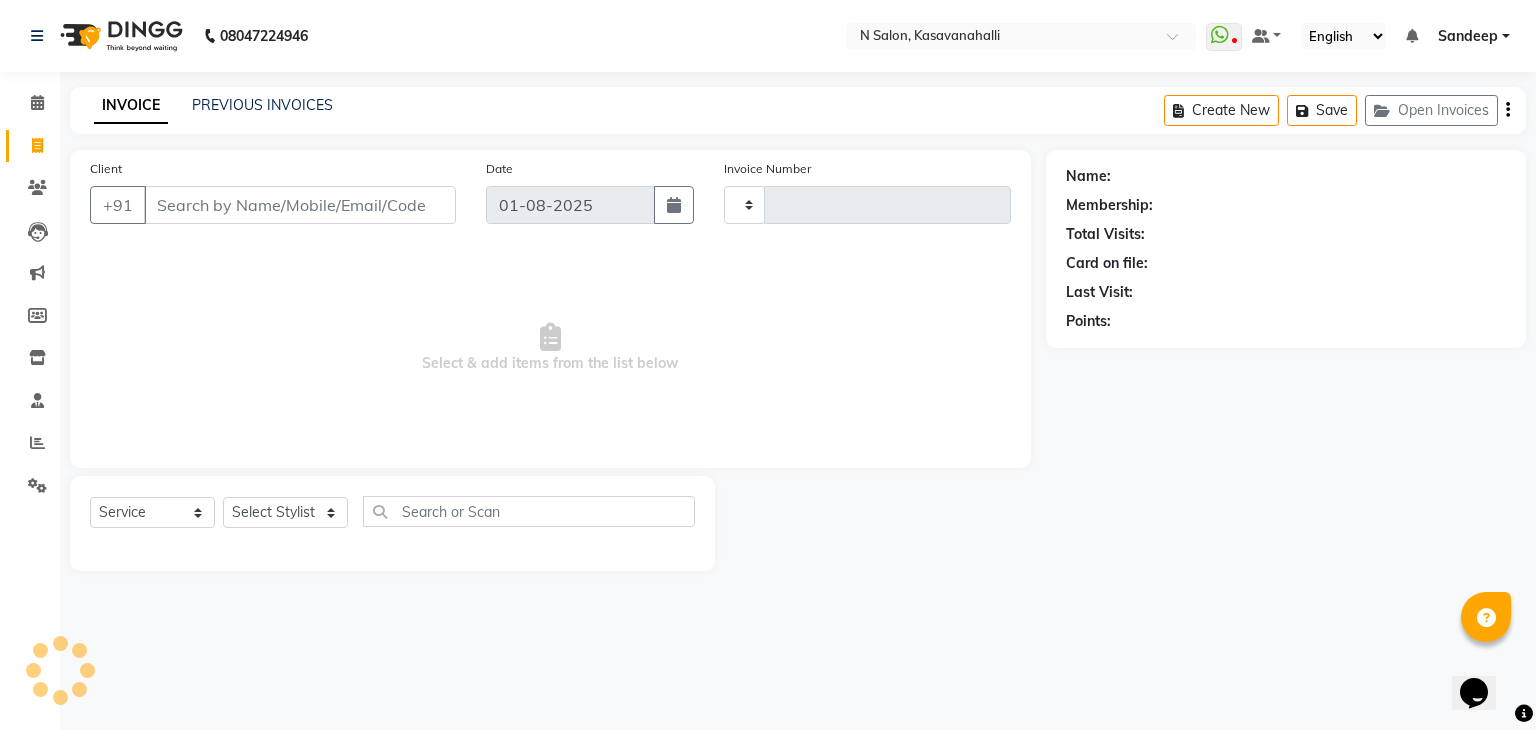 type on "1506" 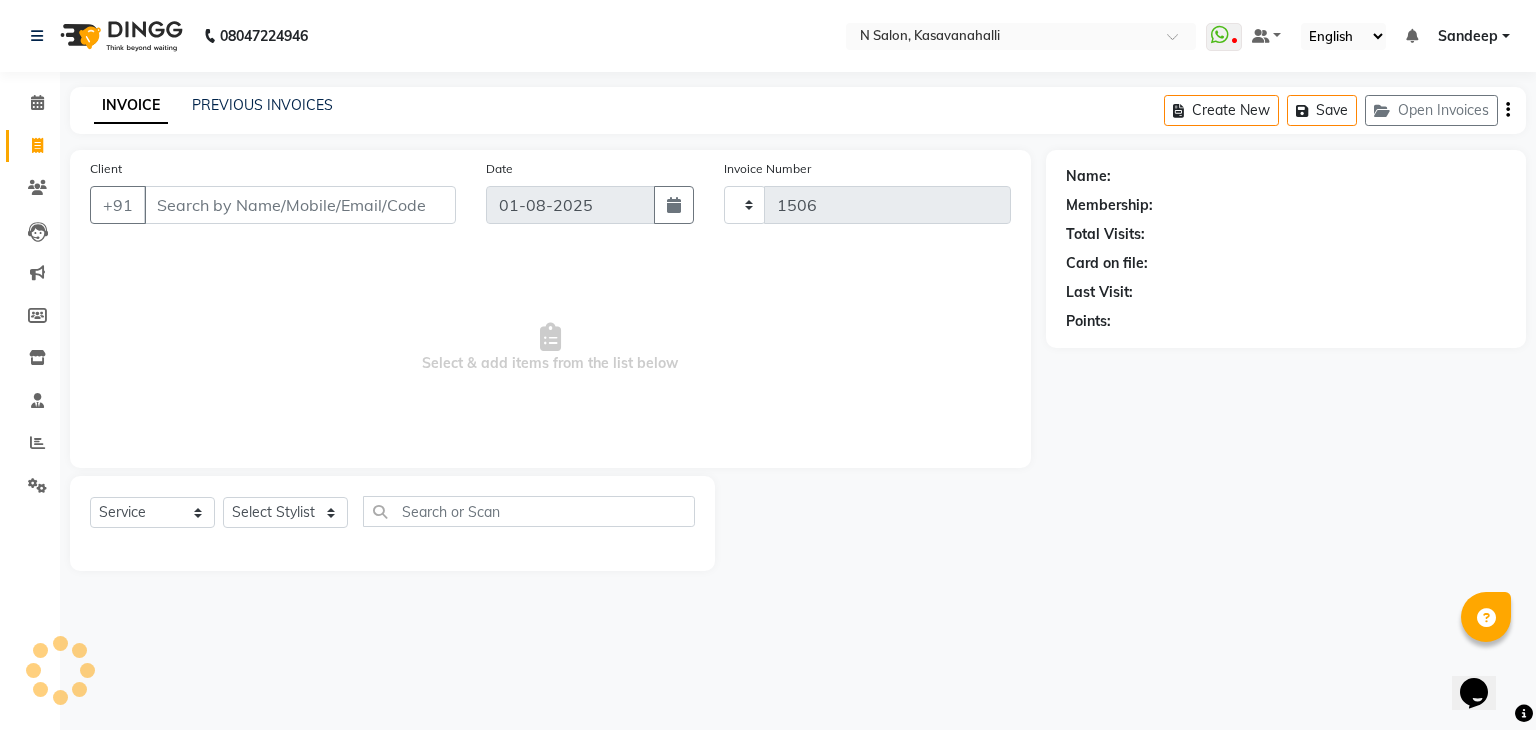 select on "7111" 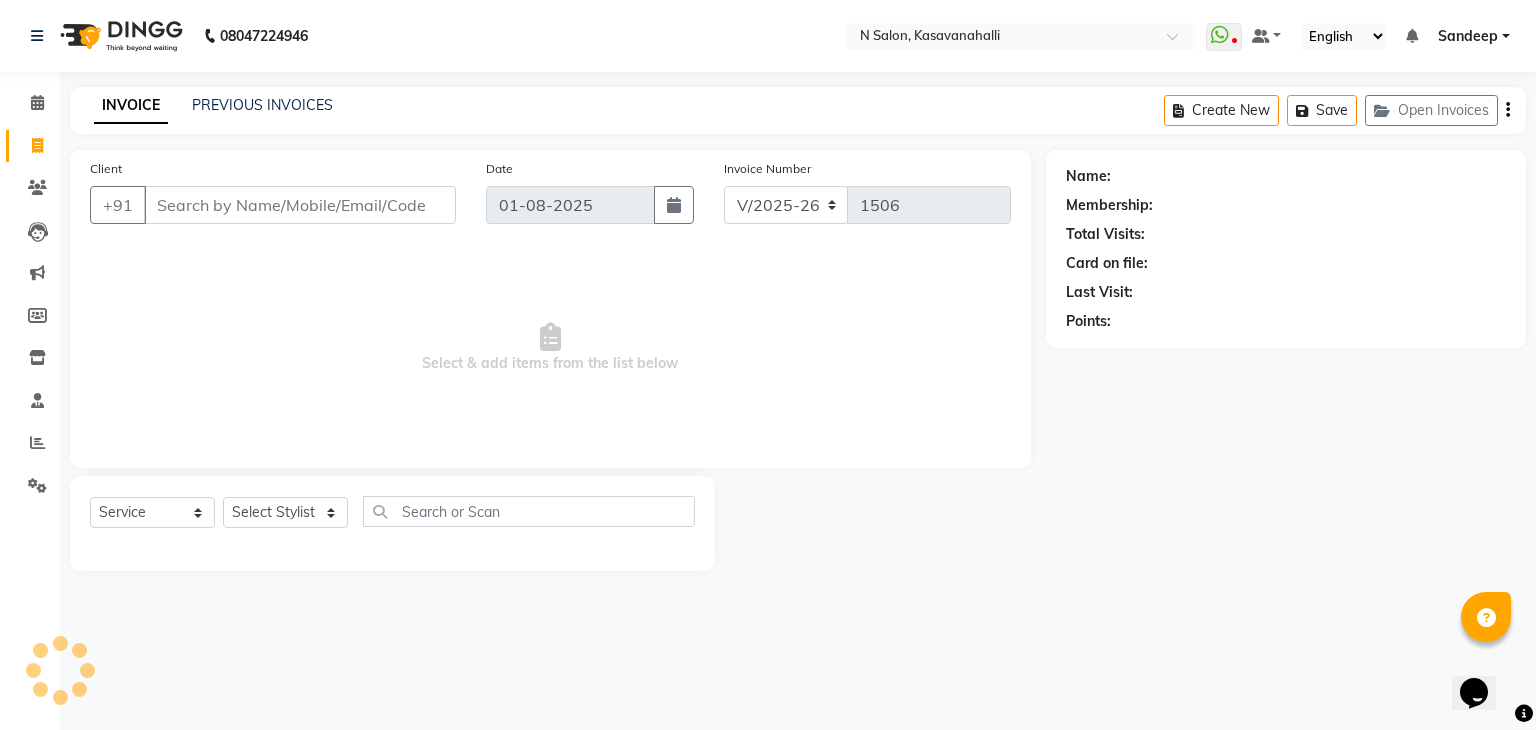click on "Client" at bounding box center (300, 205) 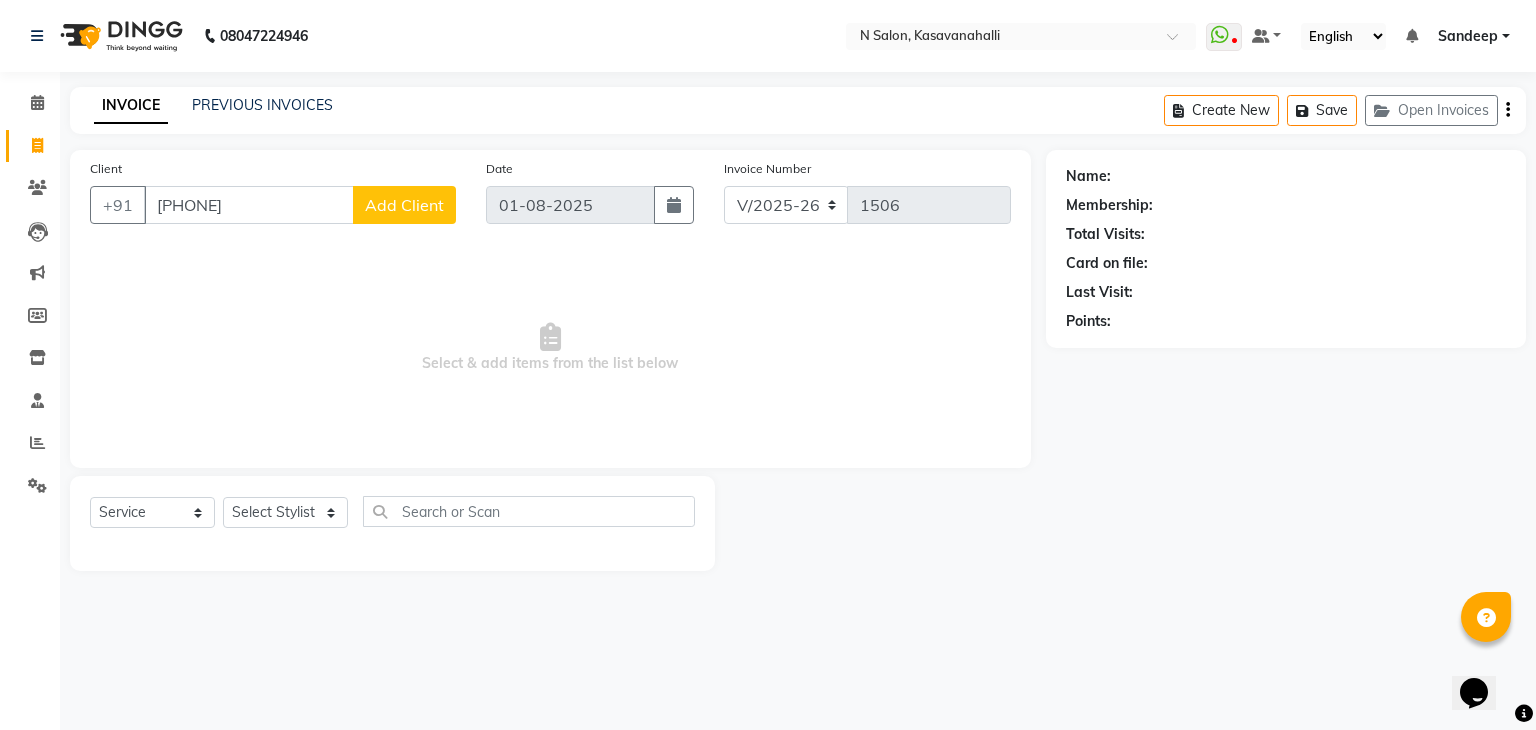 type on "7356026899" 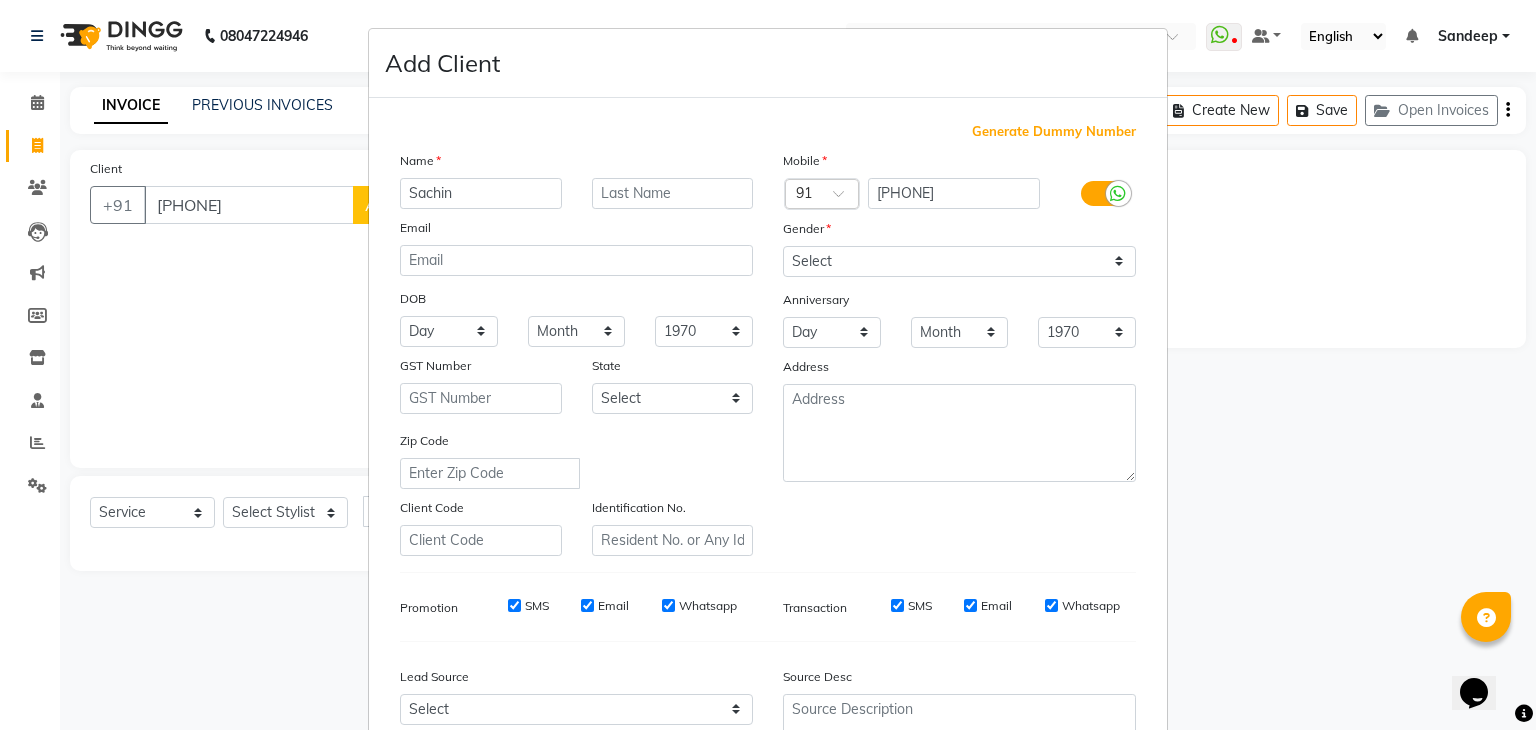 type on "Sachin" 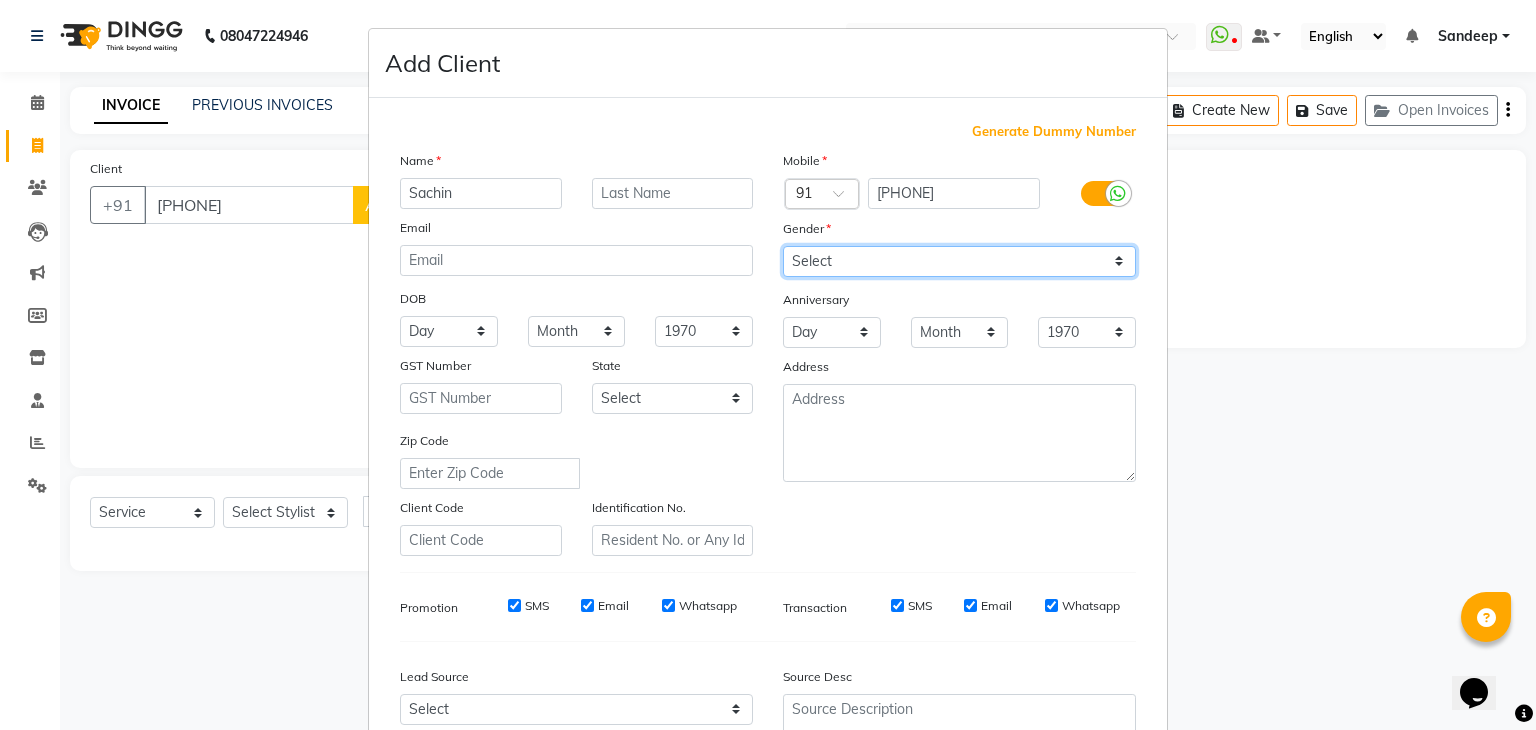 click on "Select Male Female Other Prefer Not To Say" at bounding box center (959, 261) 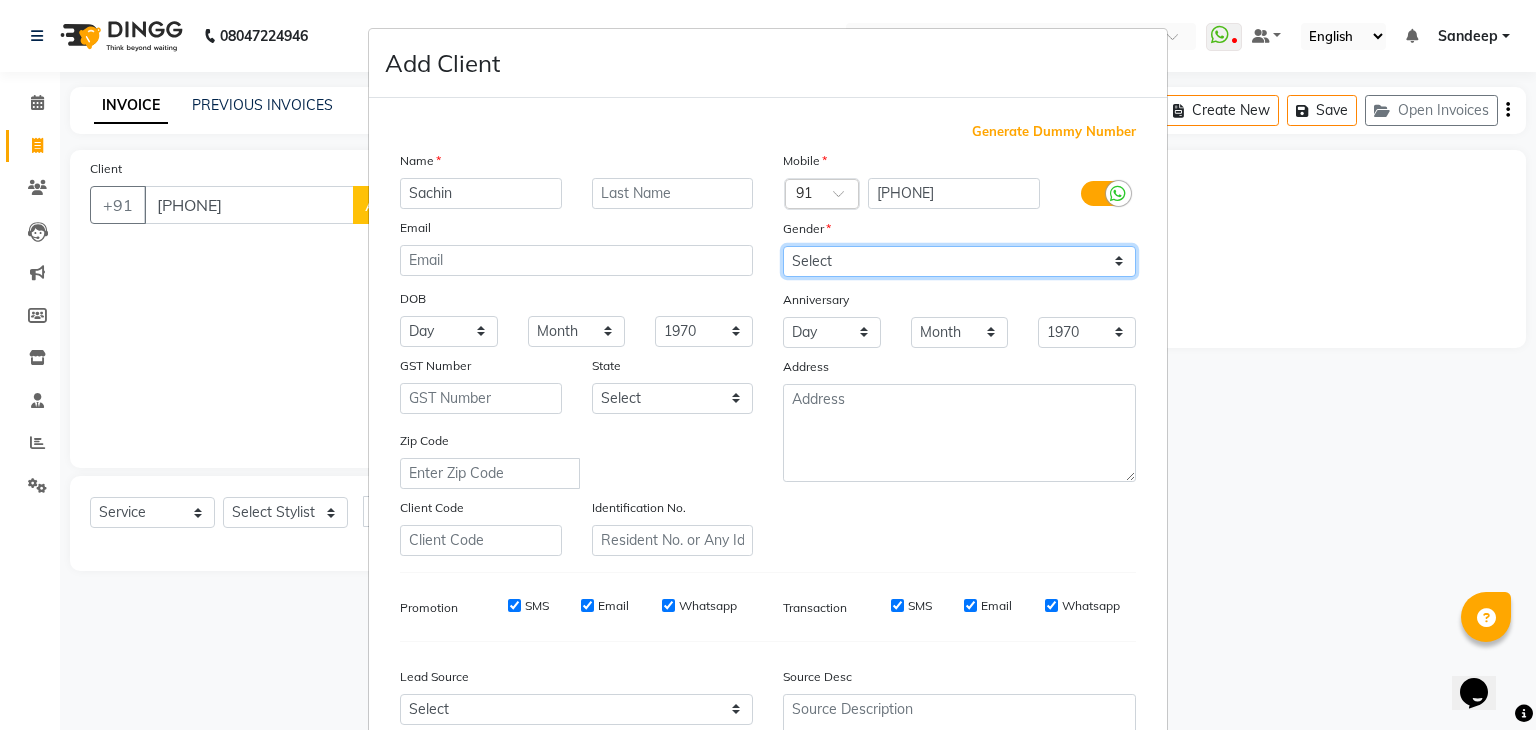 select on "male" 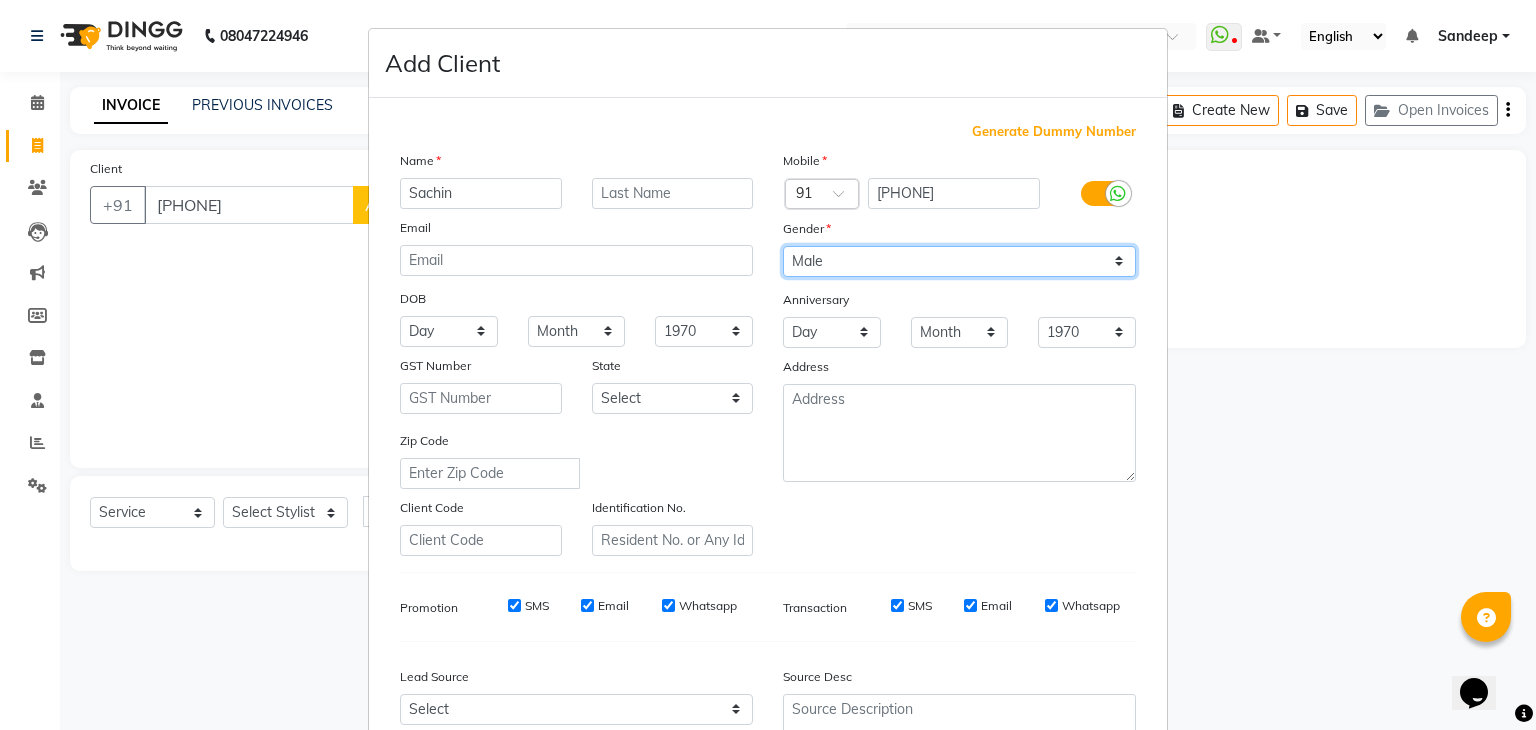 click on "Select Male Female Other Prefer Not To Say" at bounding box center (959, 261) 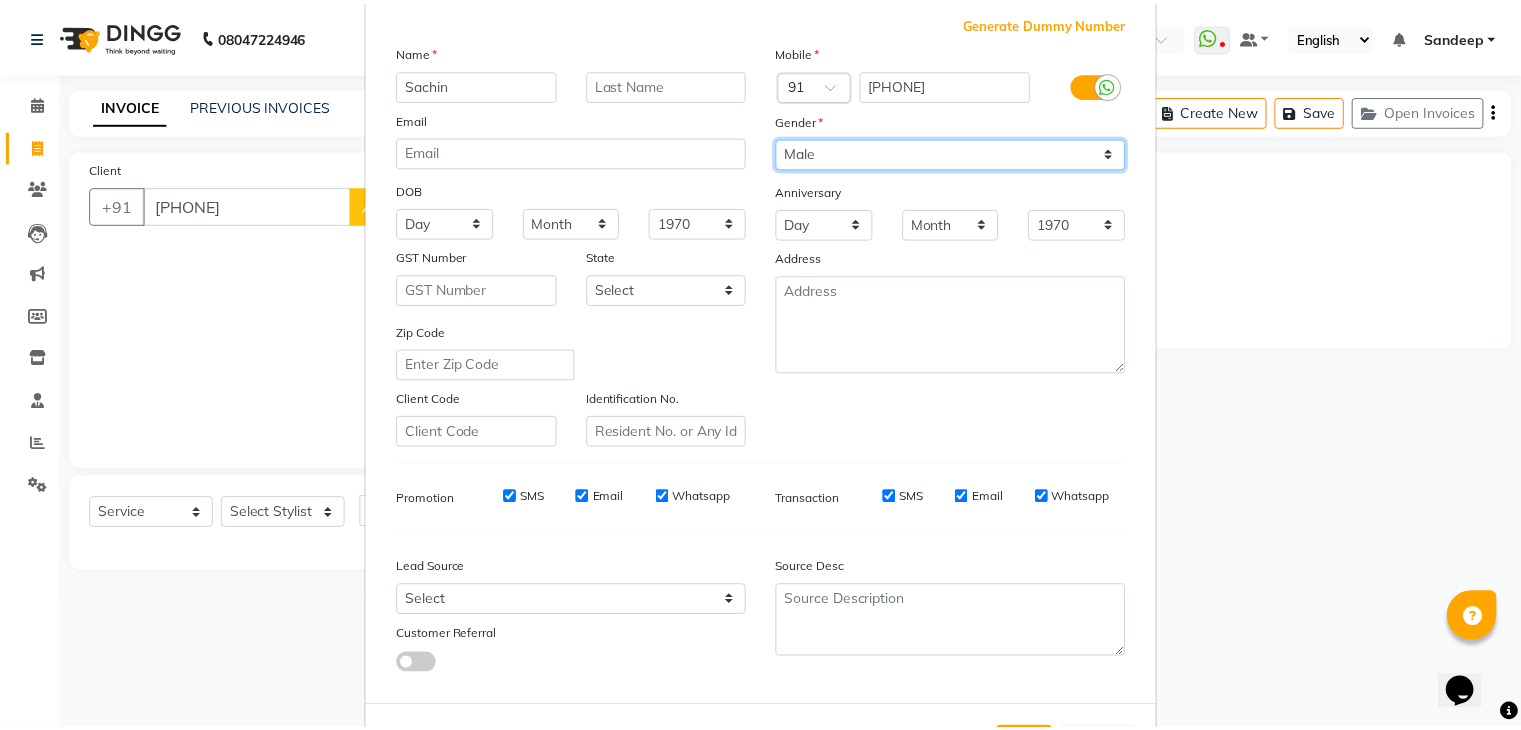 scroll, scrollTop: 200, scrollLeft: 0, axis: vertical 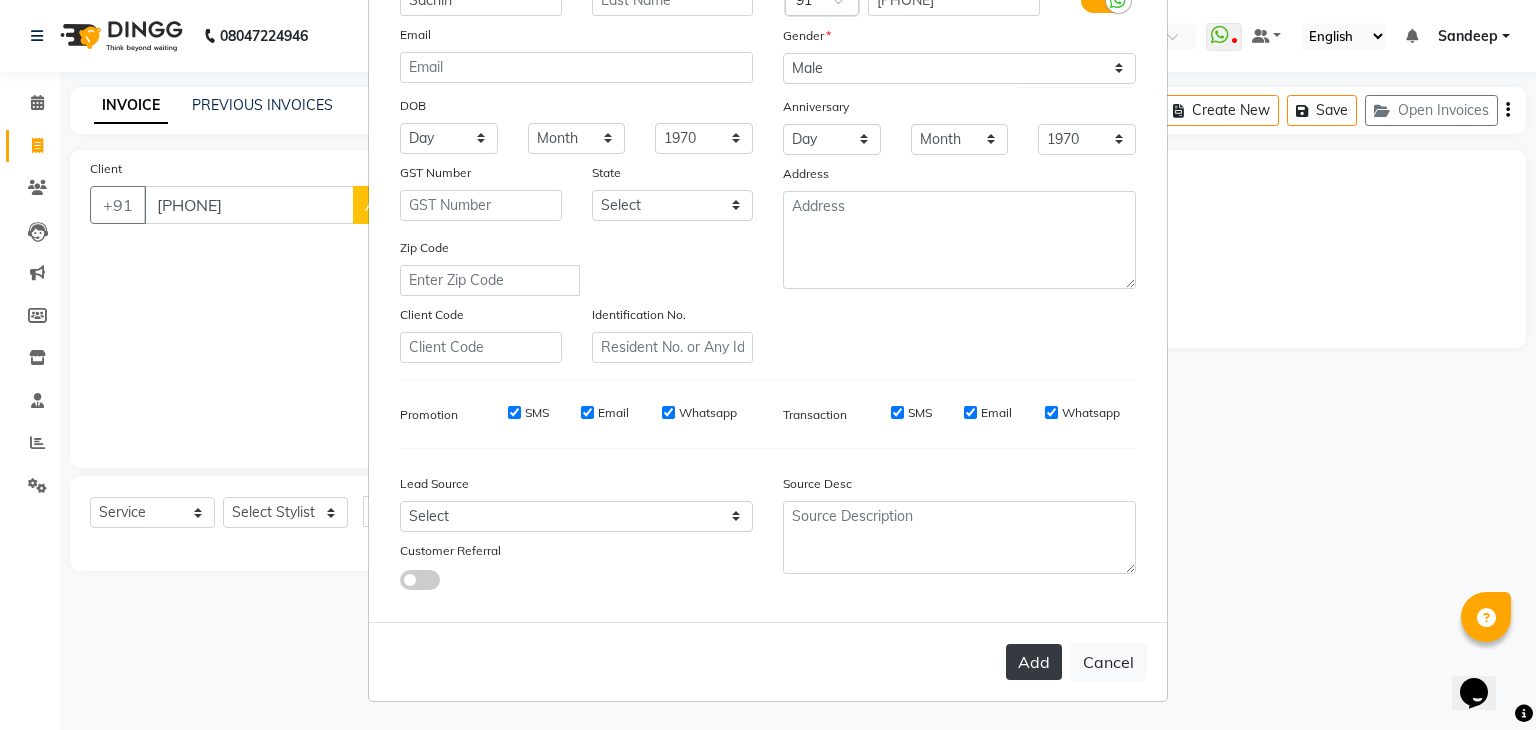 click on "Add" at bounding box center [1034, 662] 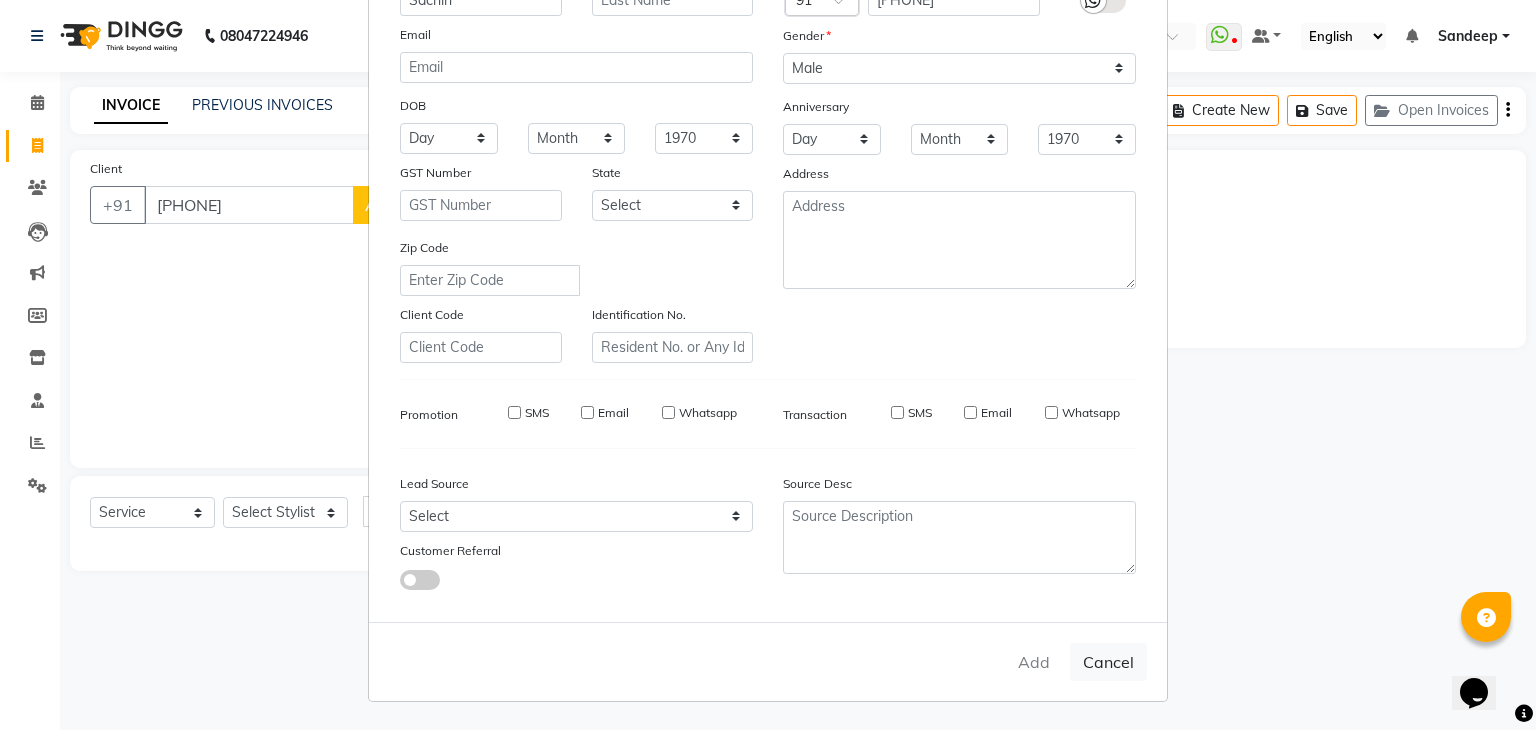 type 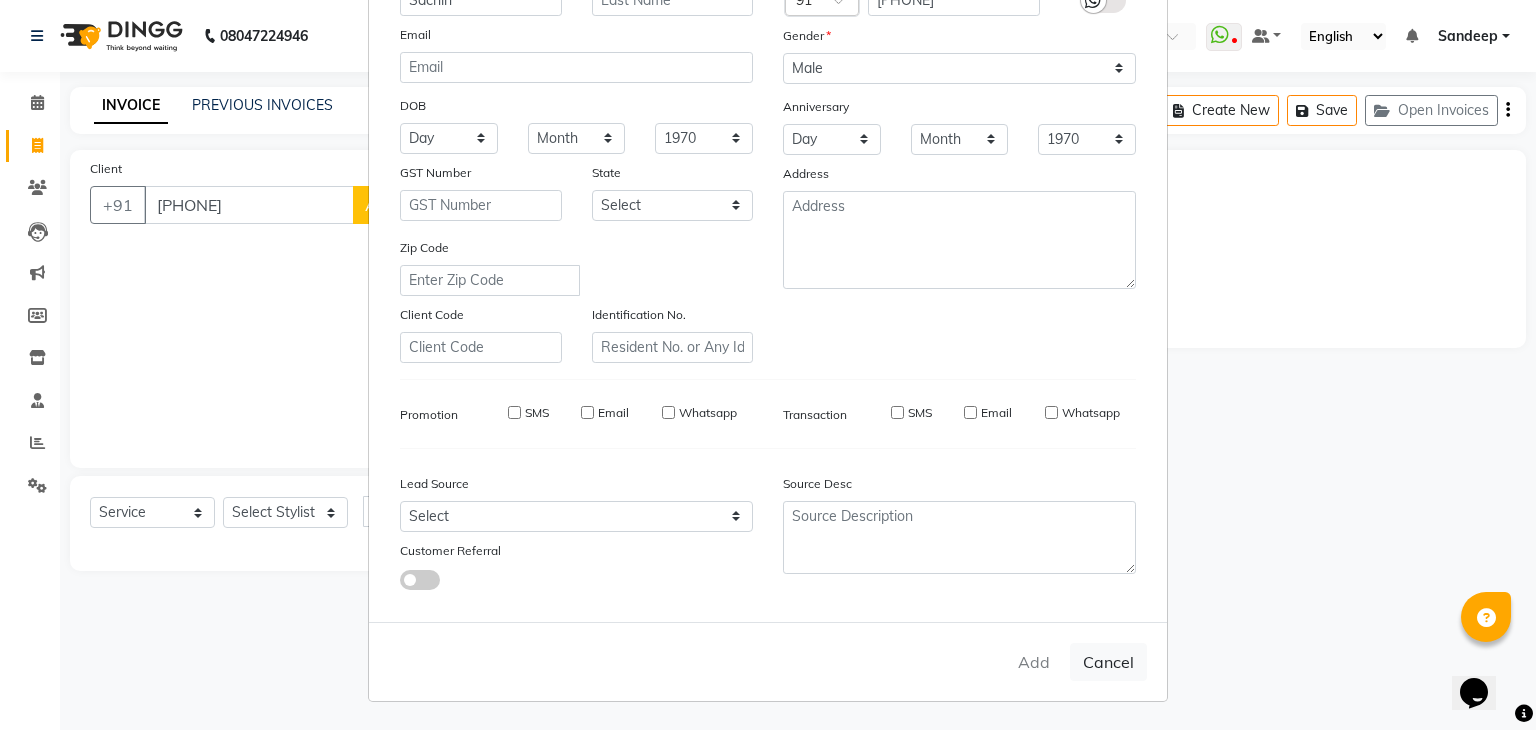 select 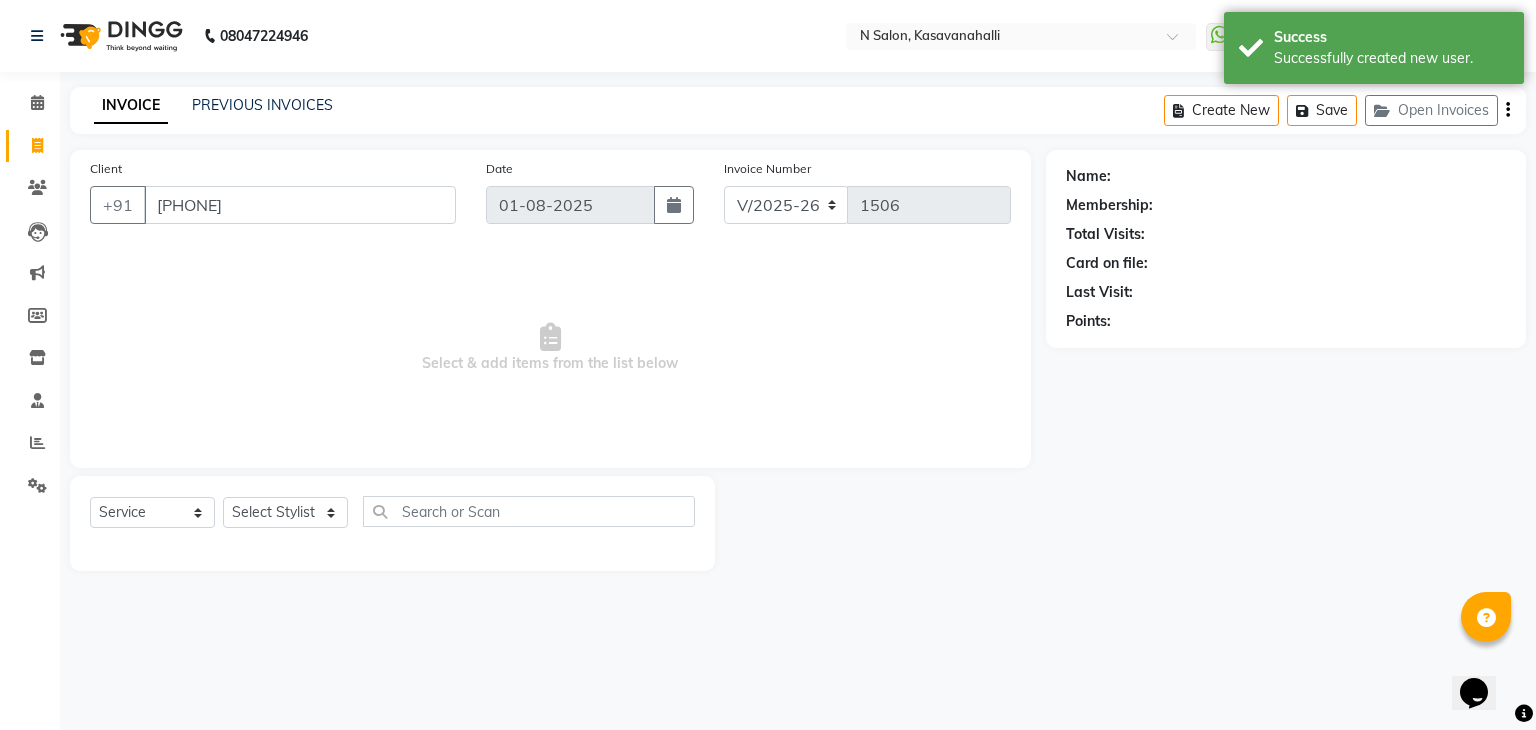 select on "1: Object" 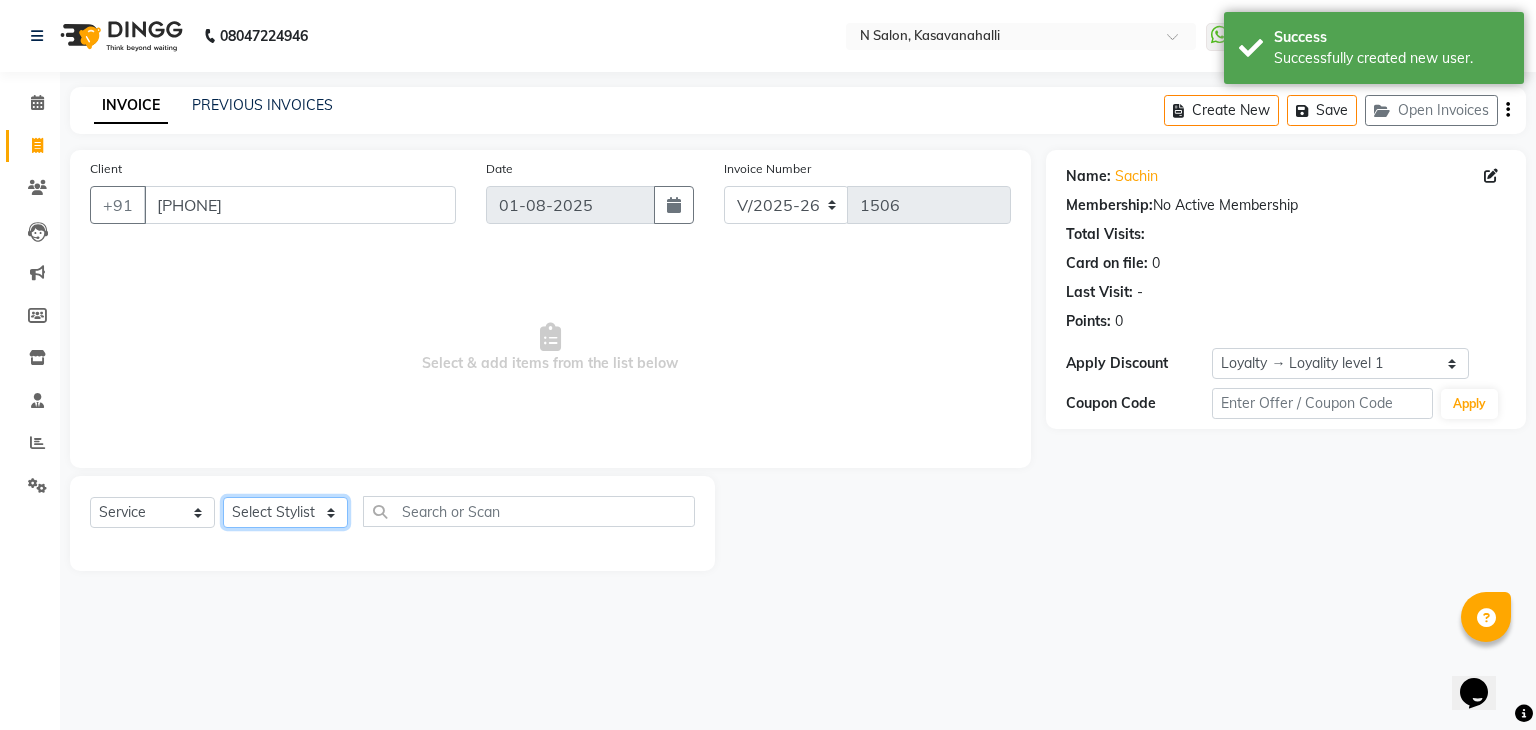 click on "Select Stylist Abisekh Karan  Manju Owner Priya RAJESHWARI  Sandeep Tika" 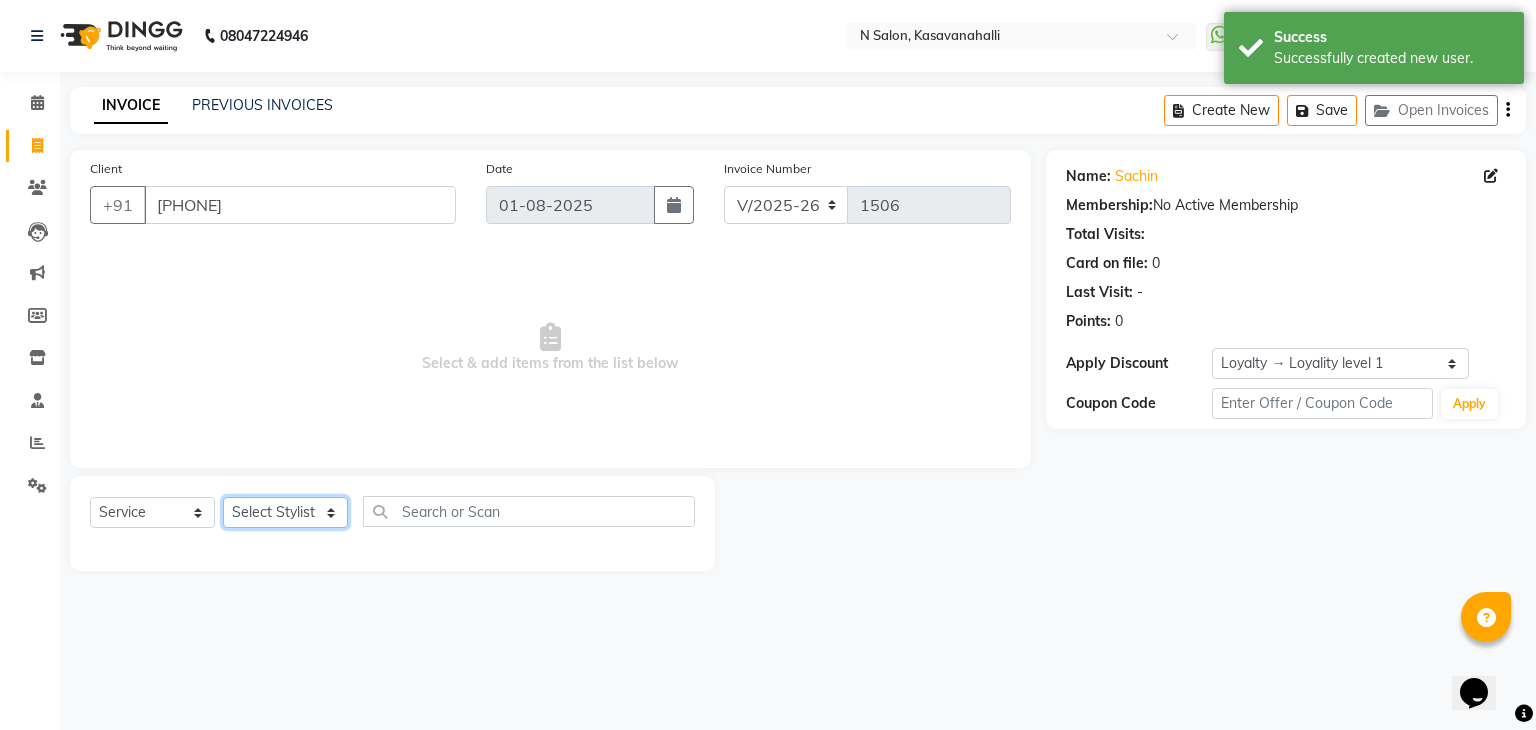 select on "75765" 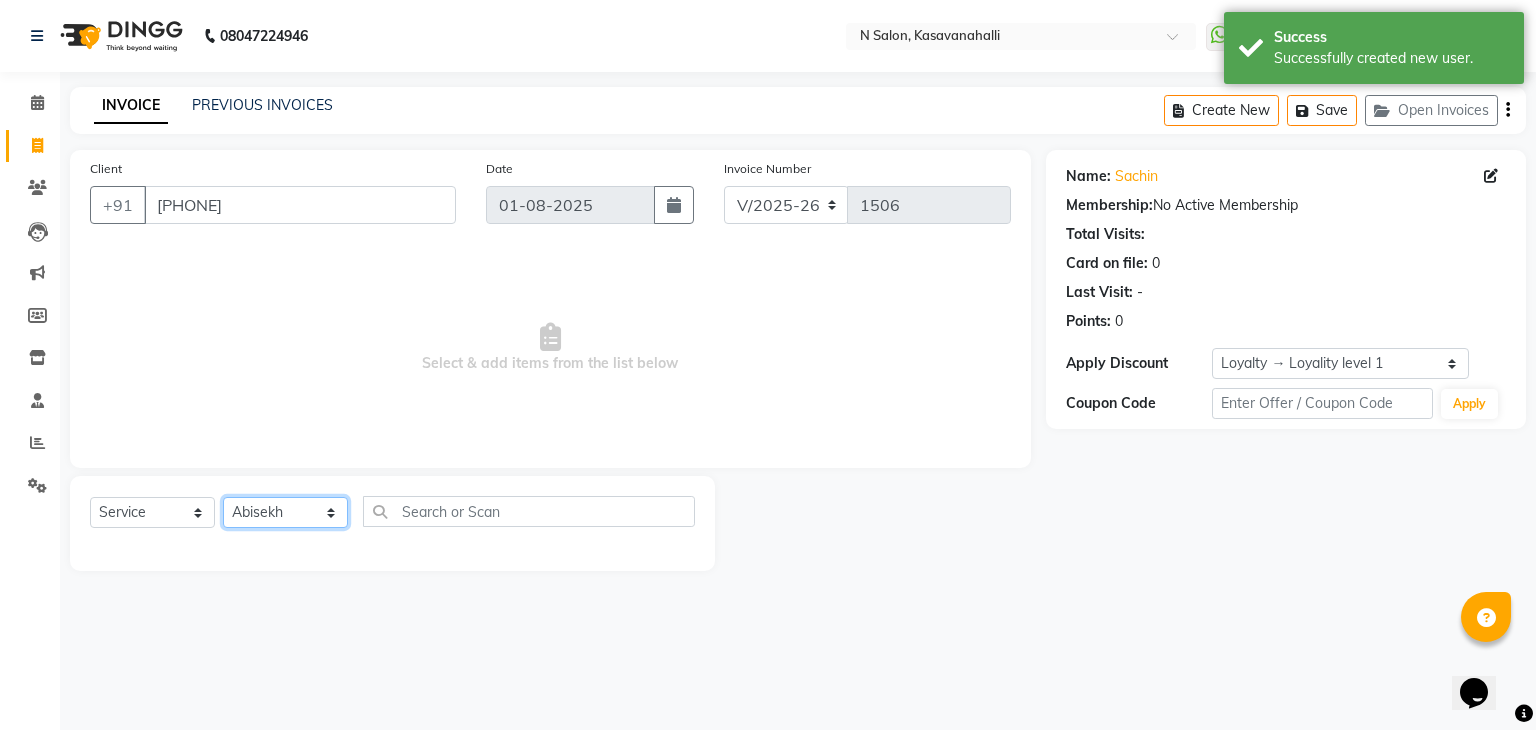 click on "Select Stylist Abisekh Karan  Manju Owner Priya RAJESHWARI  Sandeep Tika" 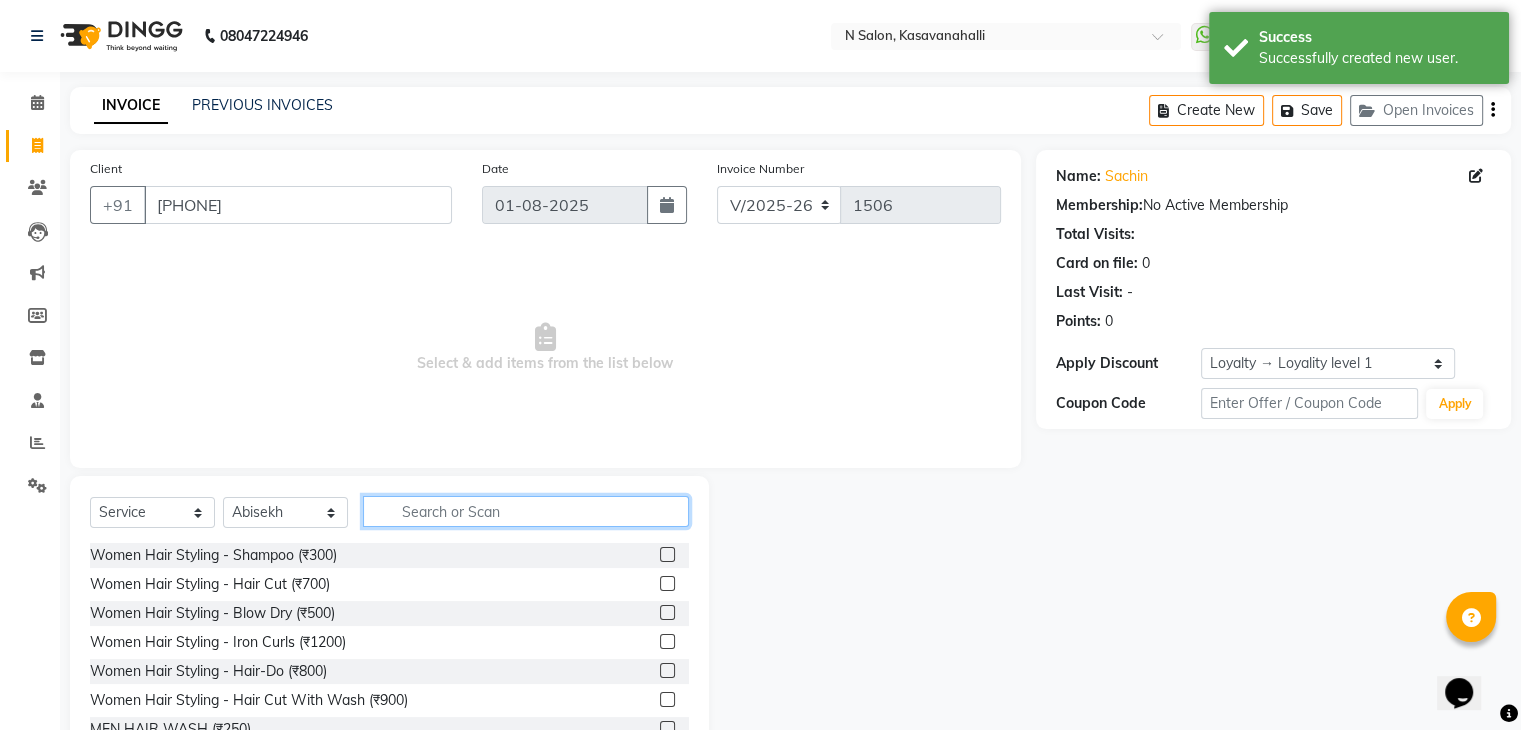 click 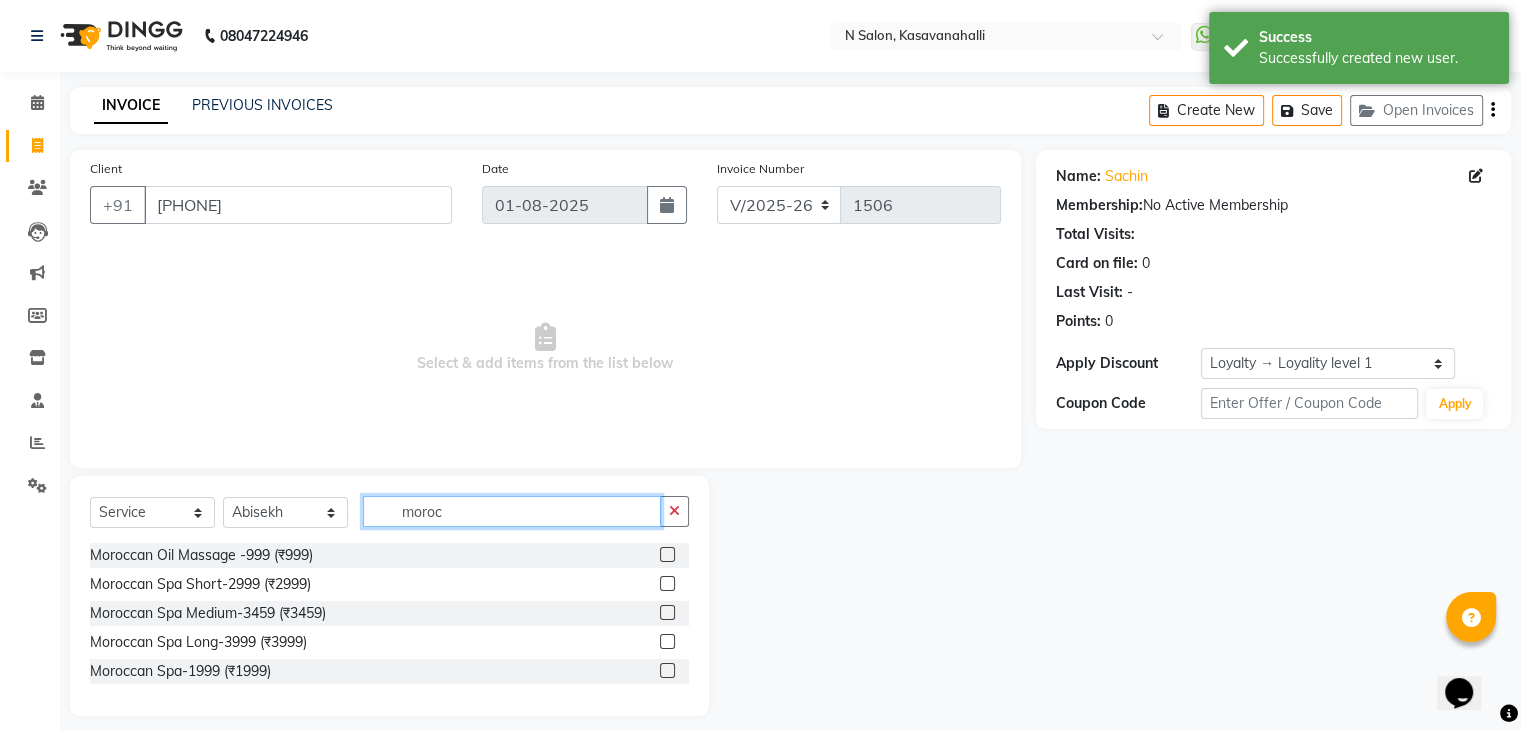 type on "moroc" 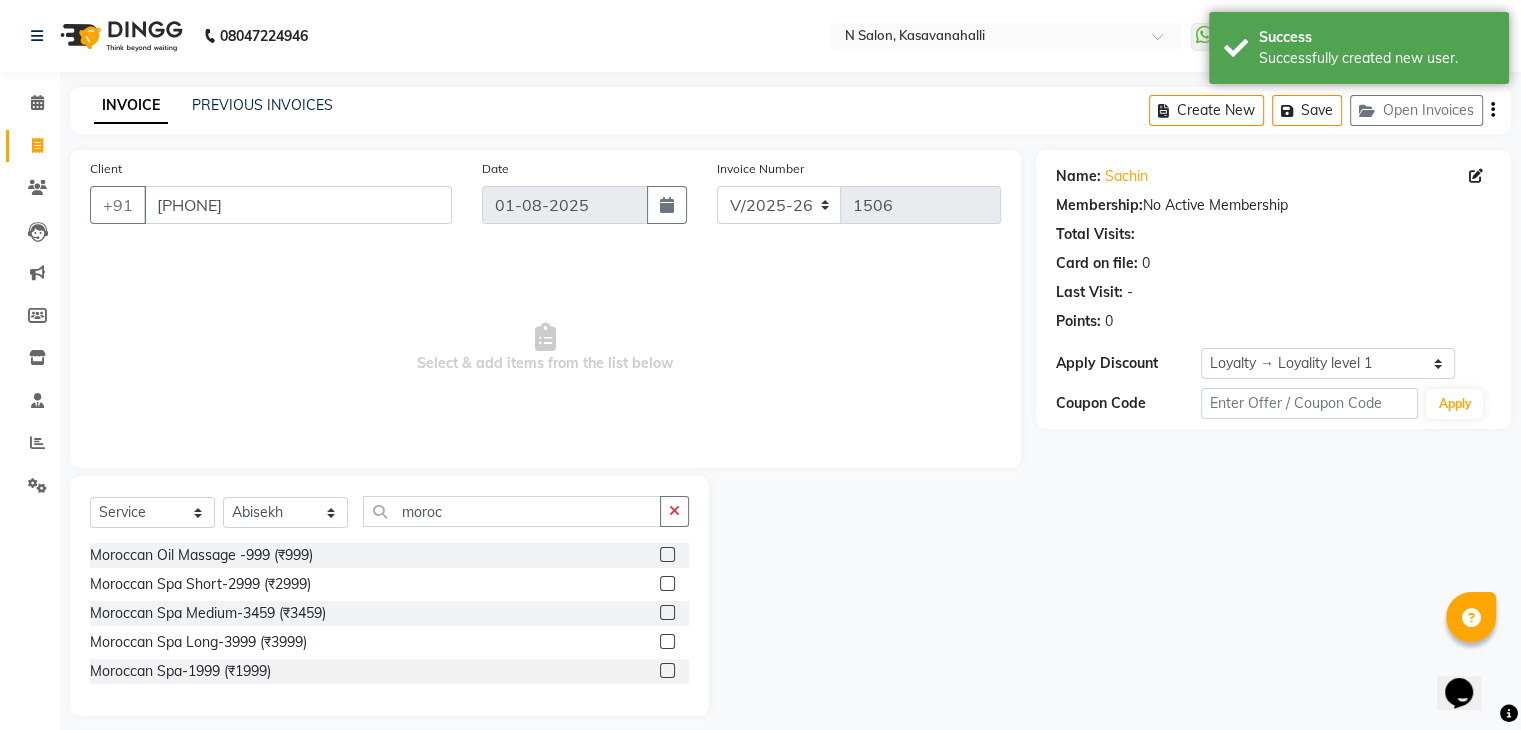 click 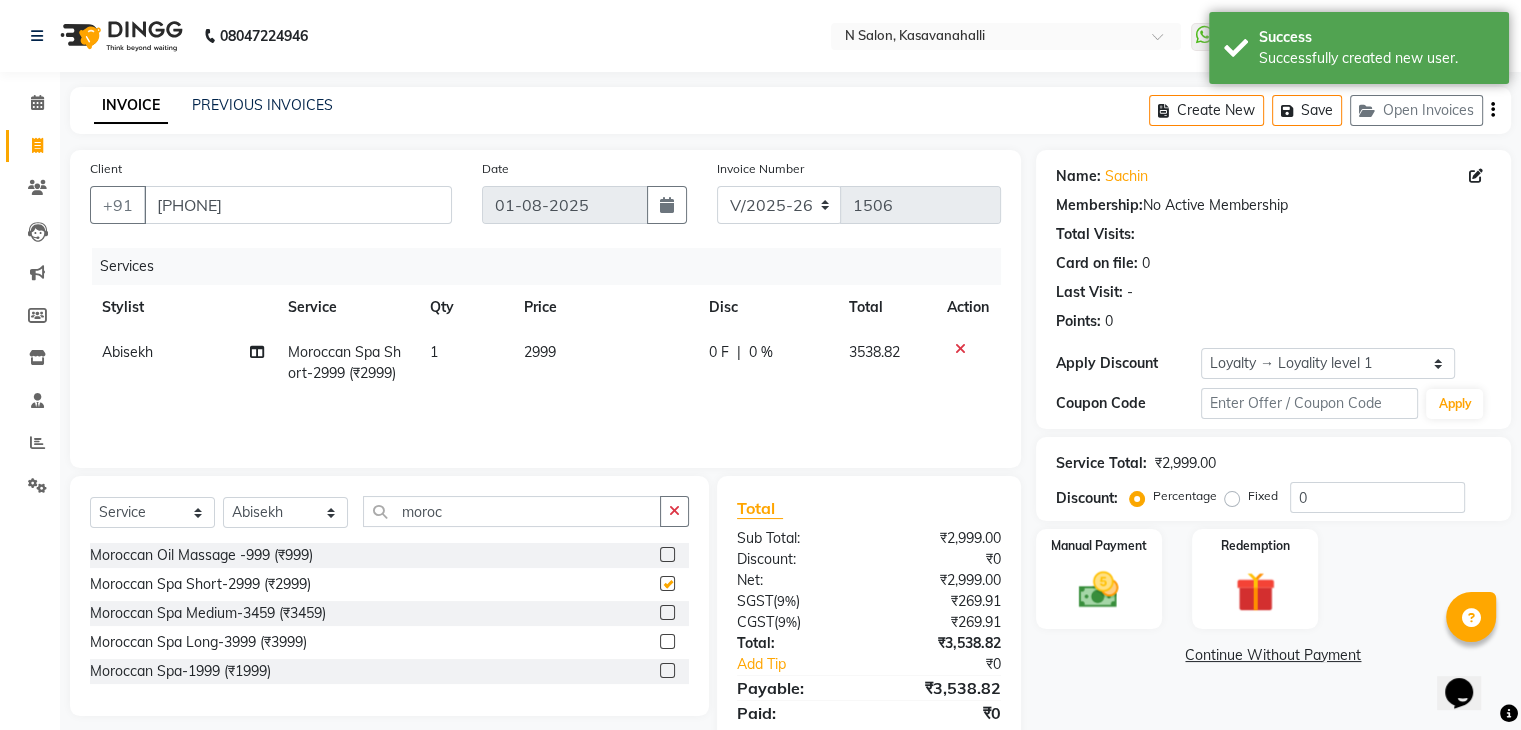 checkbox on "false" 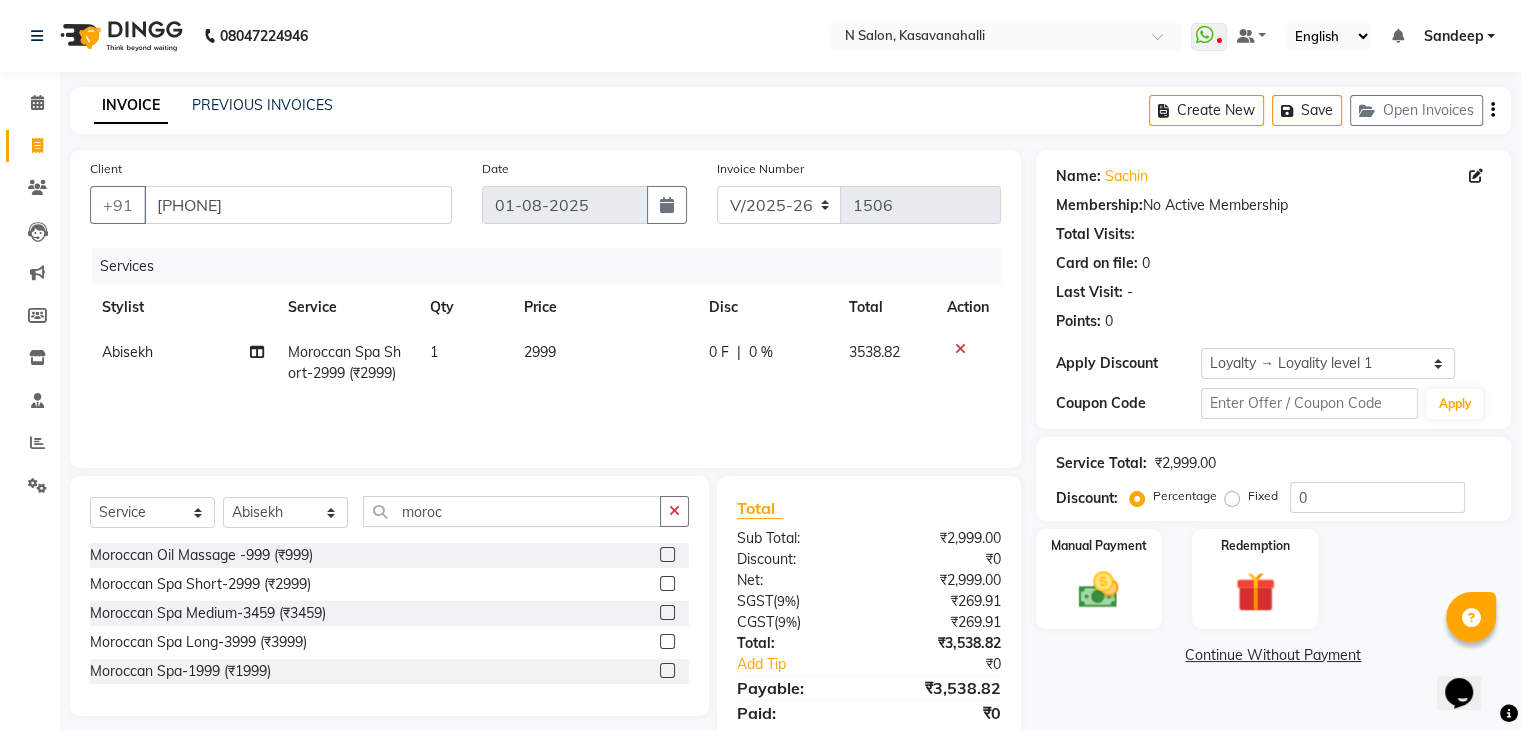 click on "Fixed" 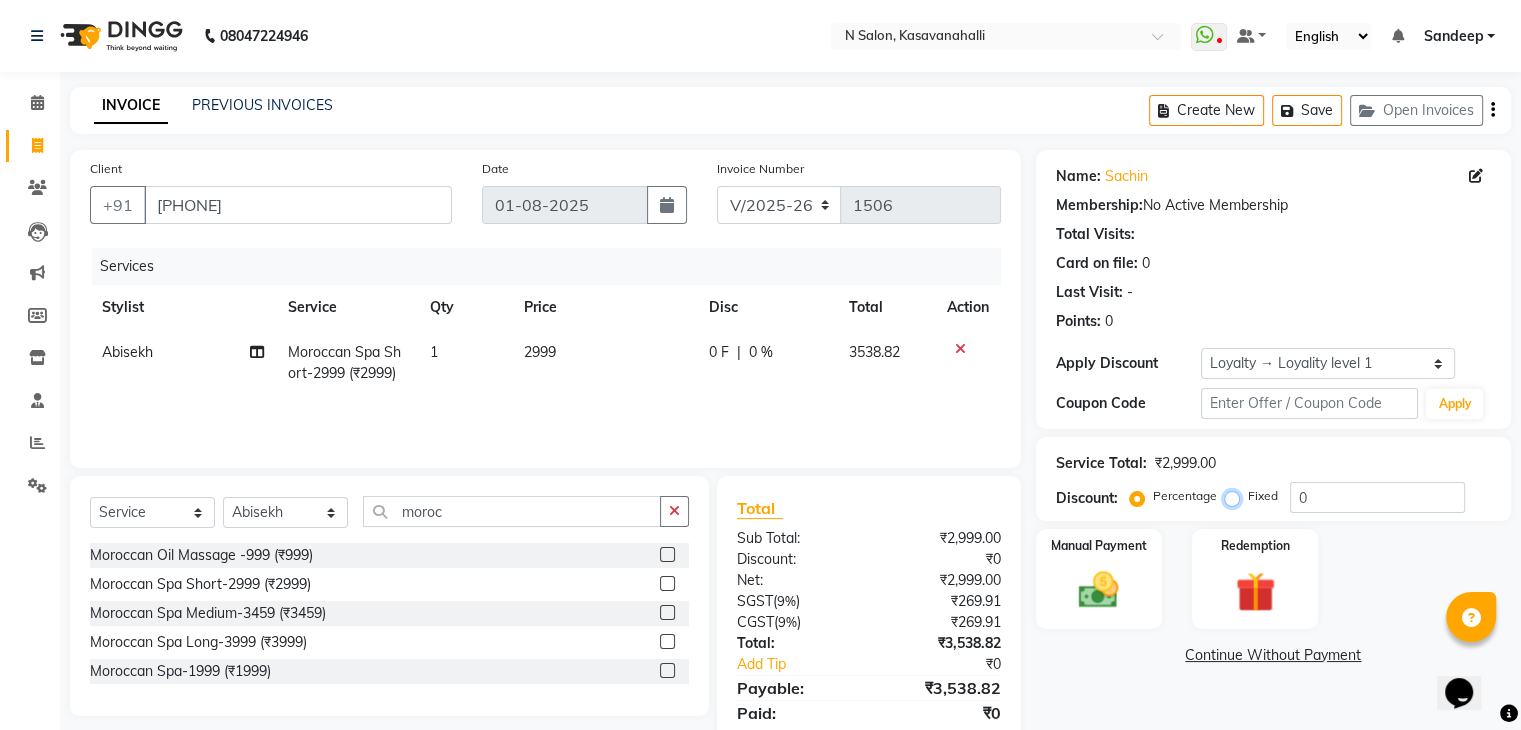 click on "Fixed" at bounding box center [1236, 496] 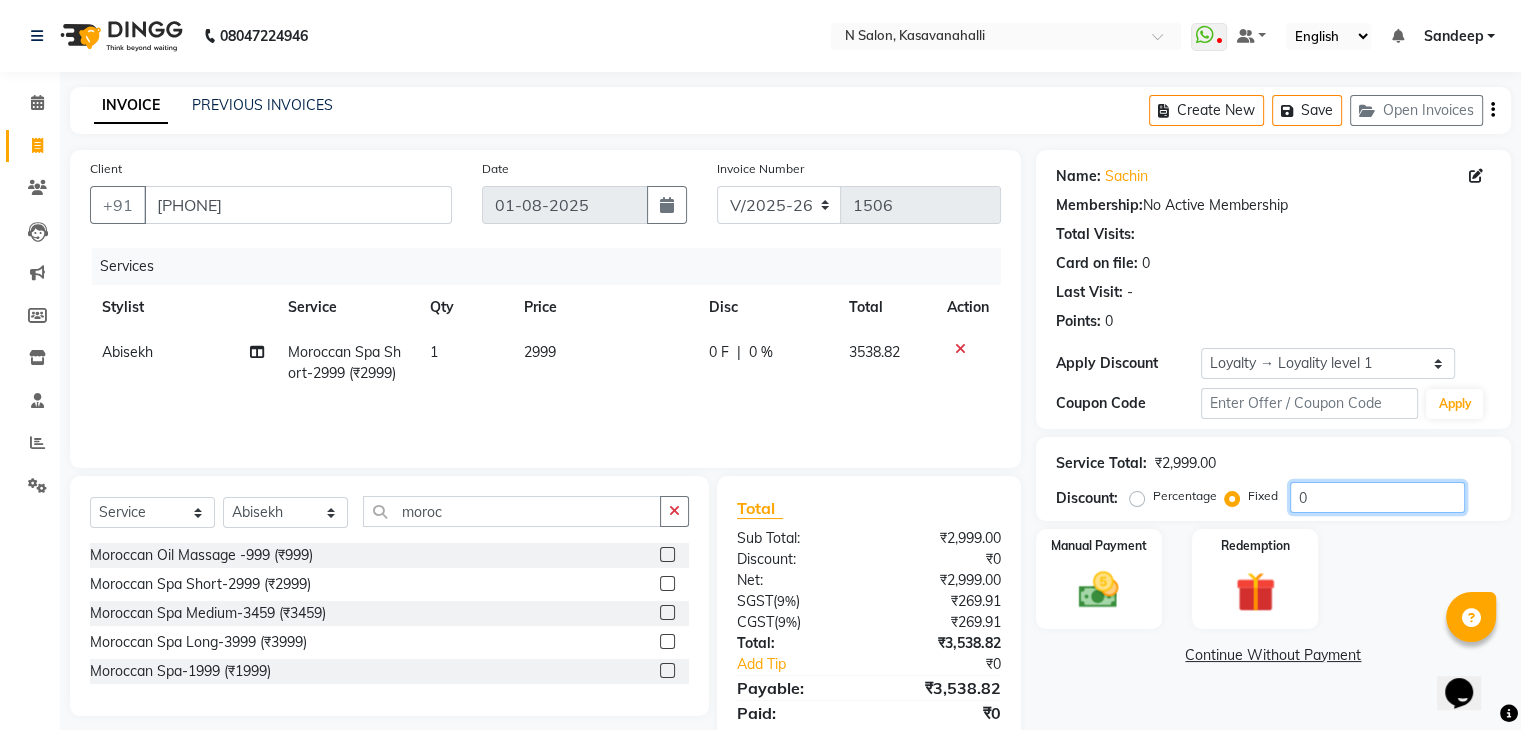 click on "0" 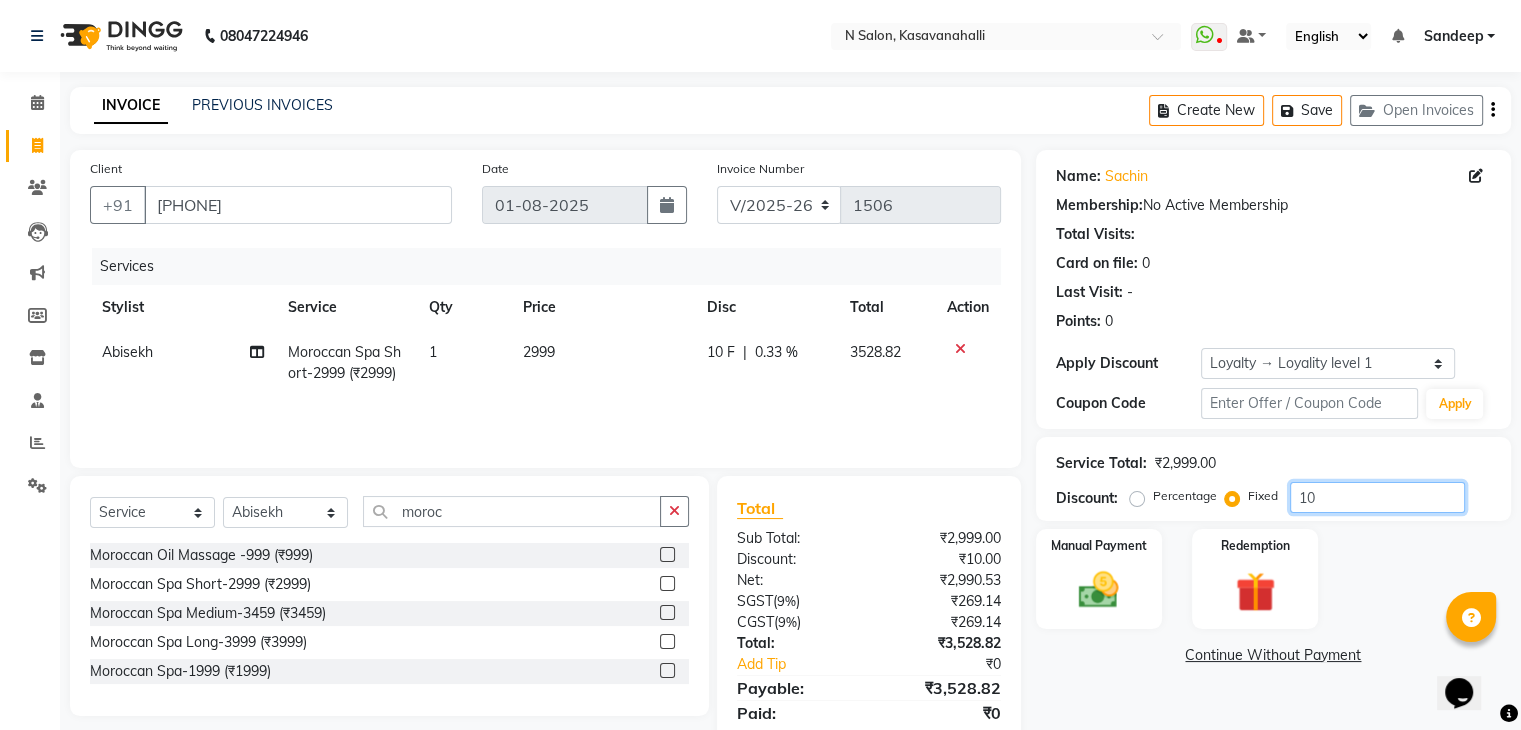 type on "10" 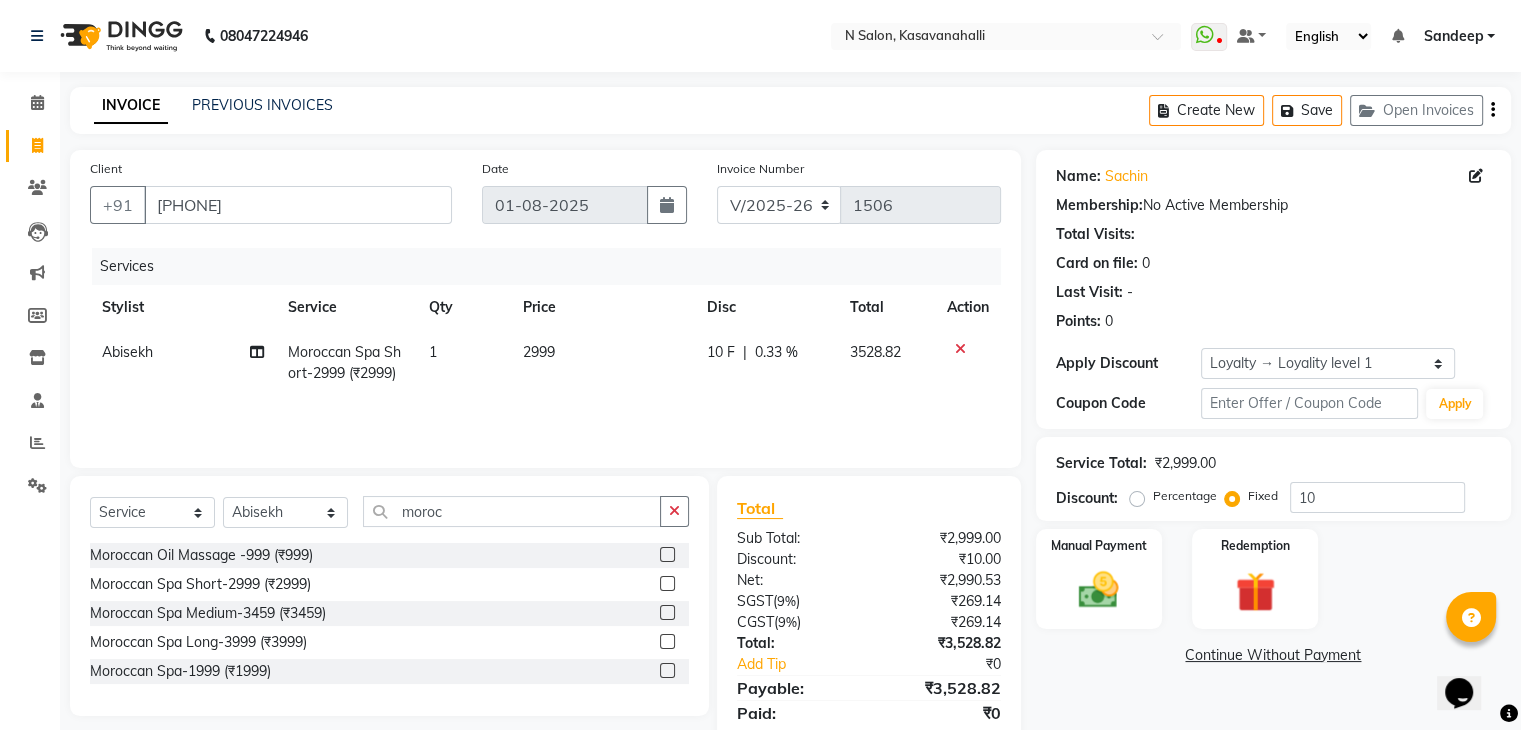click on "Name: Sachin  Membership:  No Active Membership  Total Visits:   Card on file:  0 Last Visit:   - Points:   0  Apply Discount Select  Loyalty → Loyality level 1  Coupon Code Apply Service Total:  ₹2,999.00  Discount:  Percentage   Fixed  10 Manual Payment Redemption  Continue Without Payment" 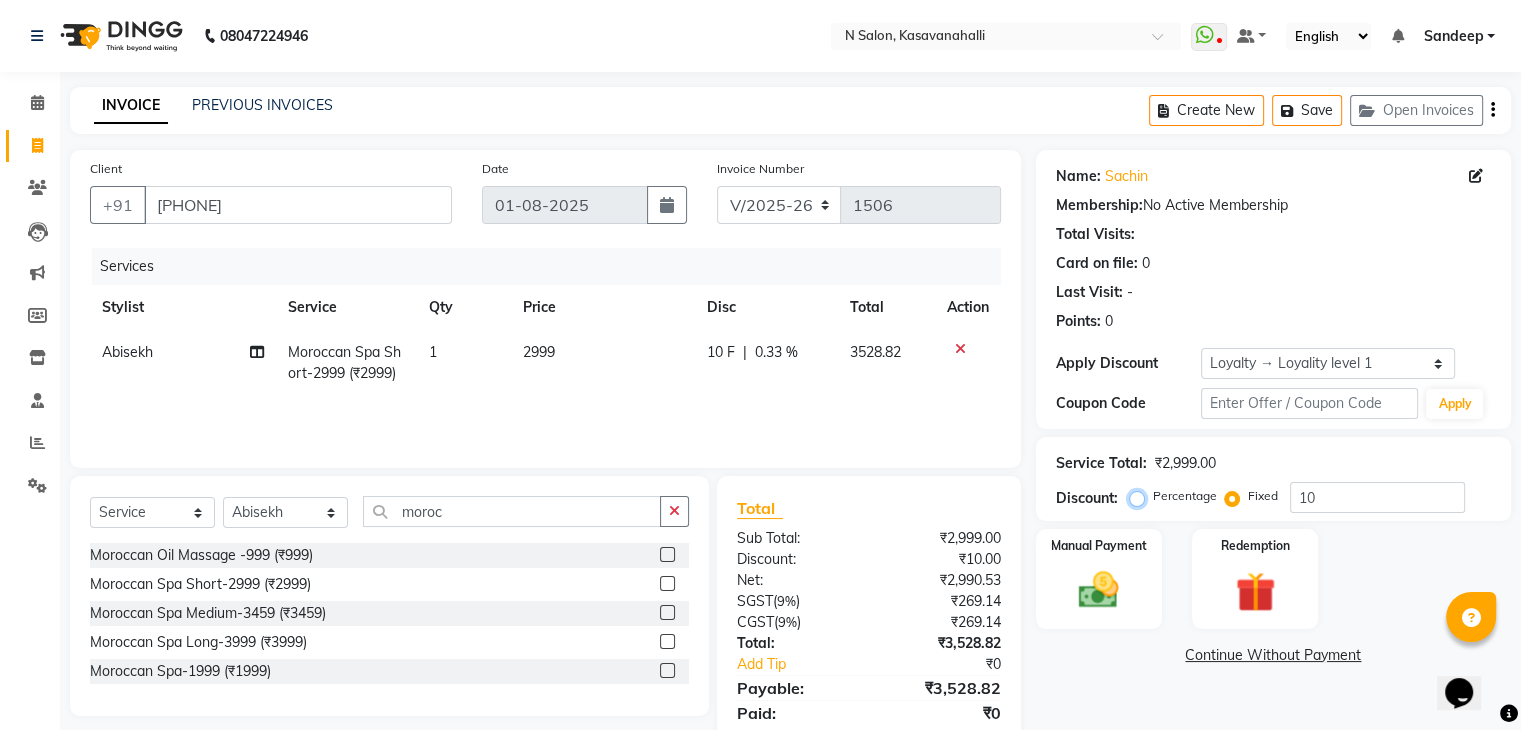 click on "Percentage" at bounding box center (1141, 496) 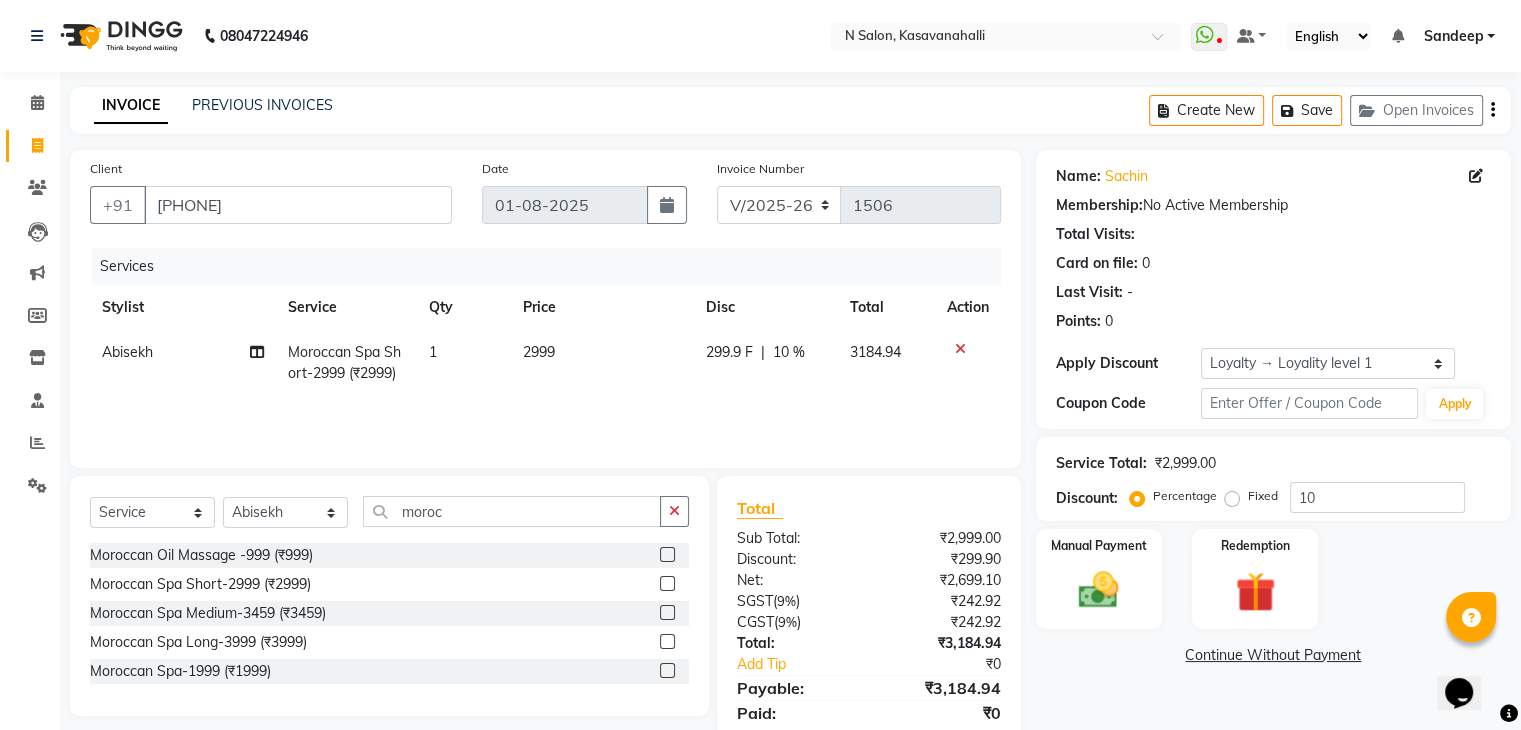 click on "Fixed" 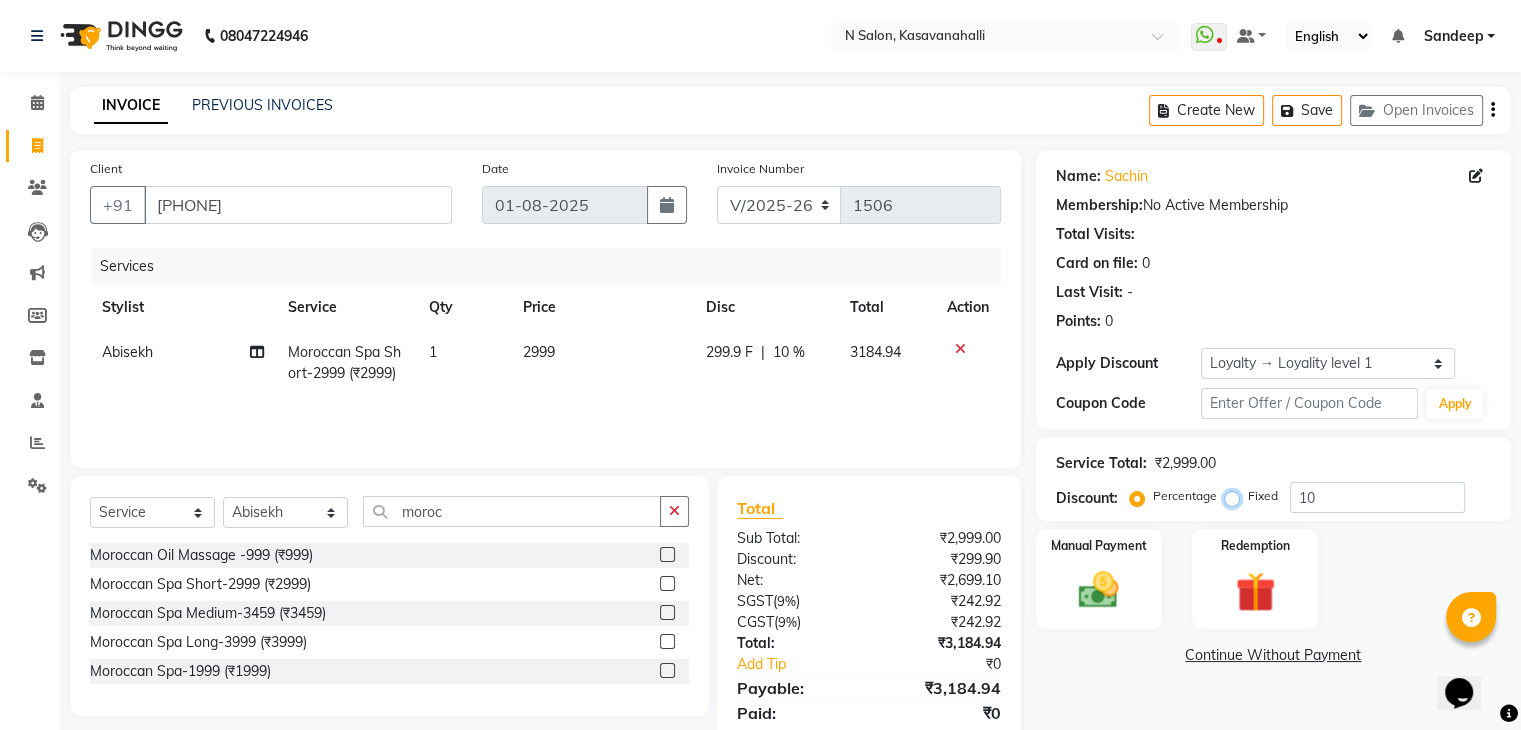 click on "Fixed" at bounding box center [1236, 496] 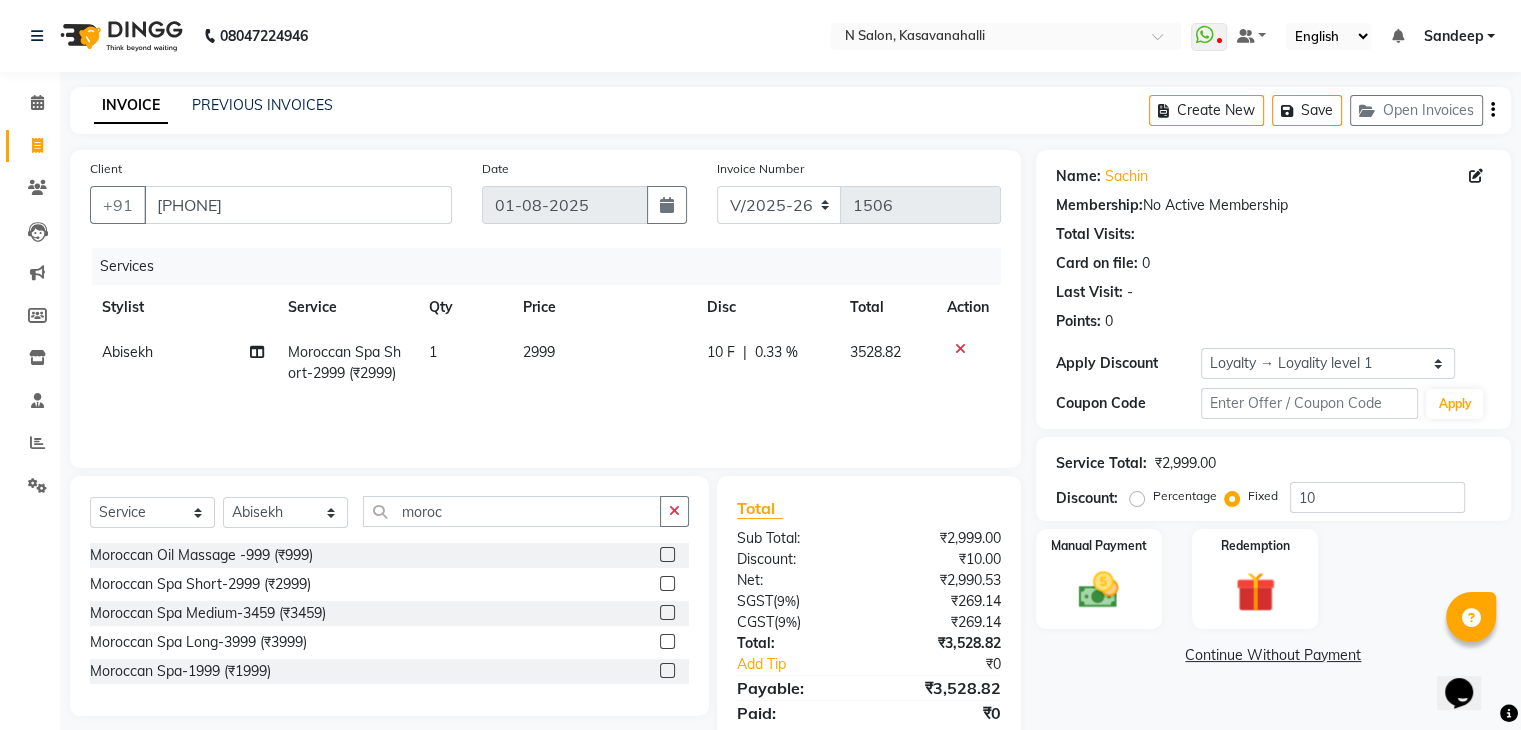 click on "Percentage" 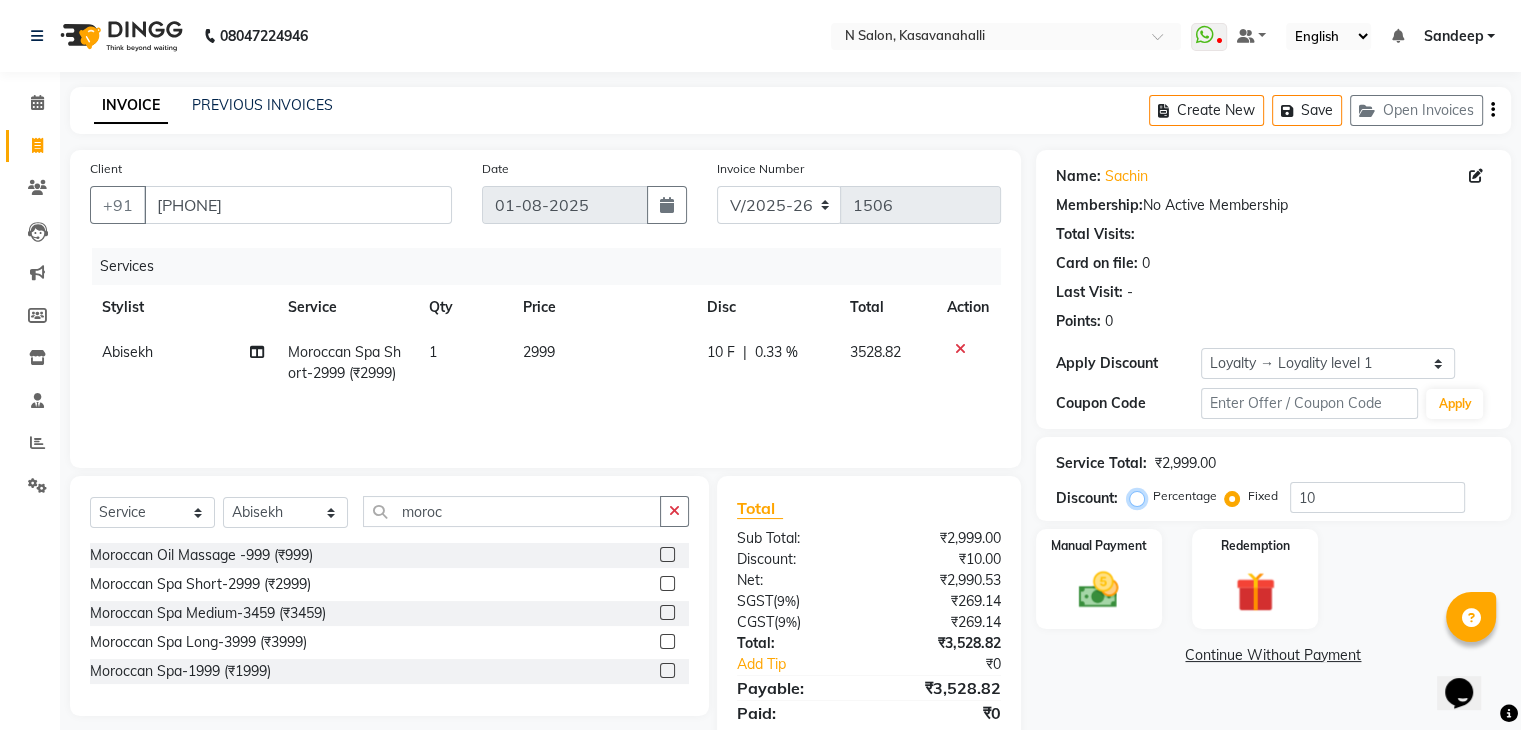 radio on "true" 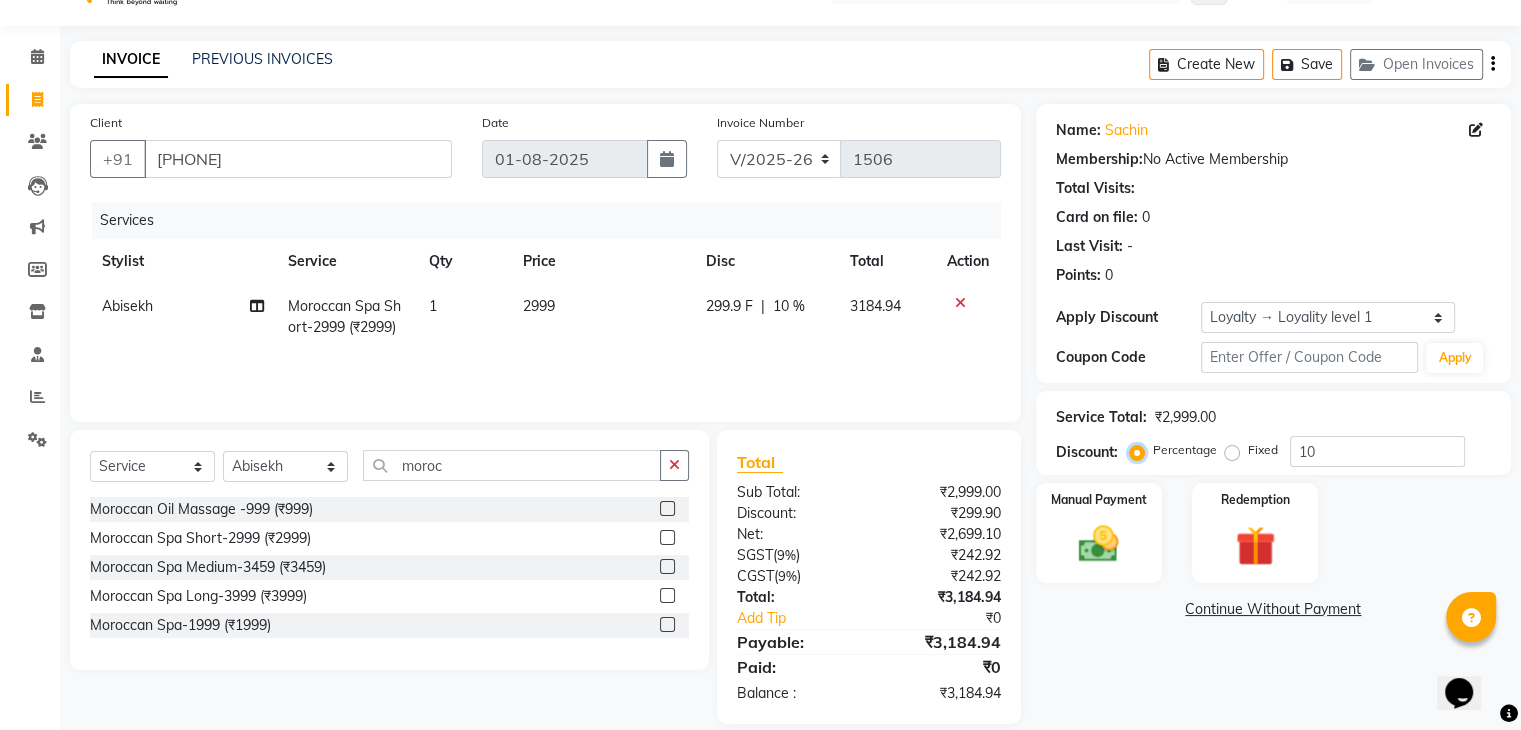 scroll, scrollTop: 71, scrollLeft: 0, axis: vertical 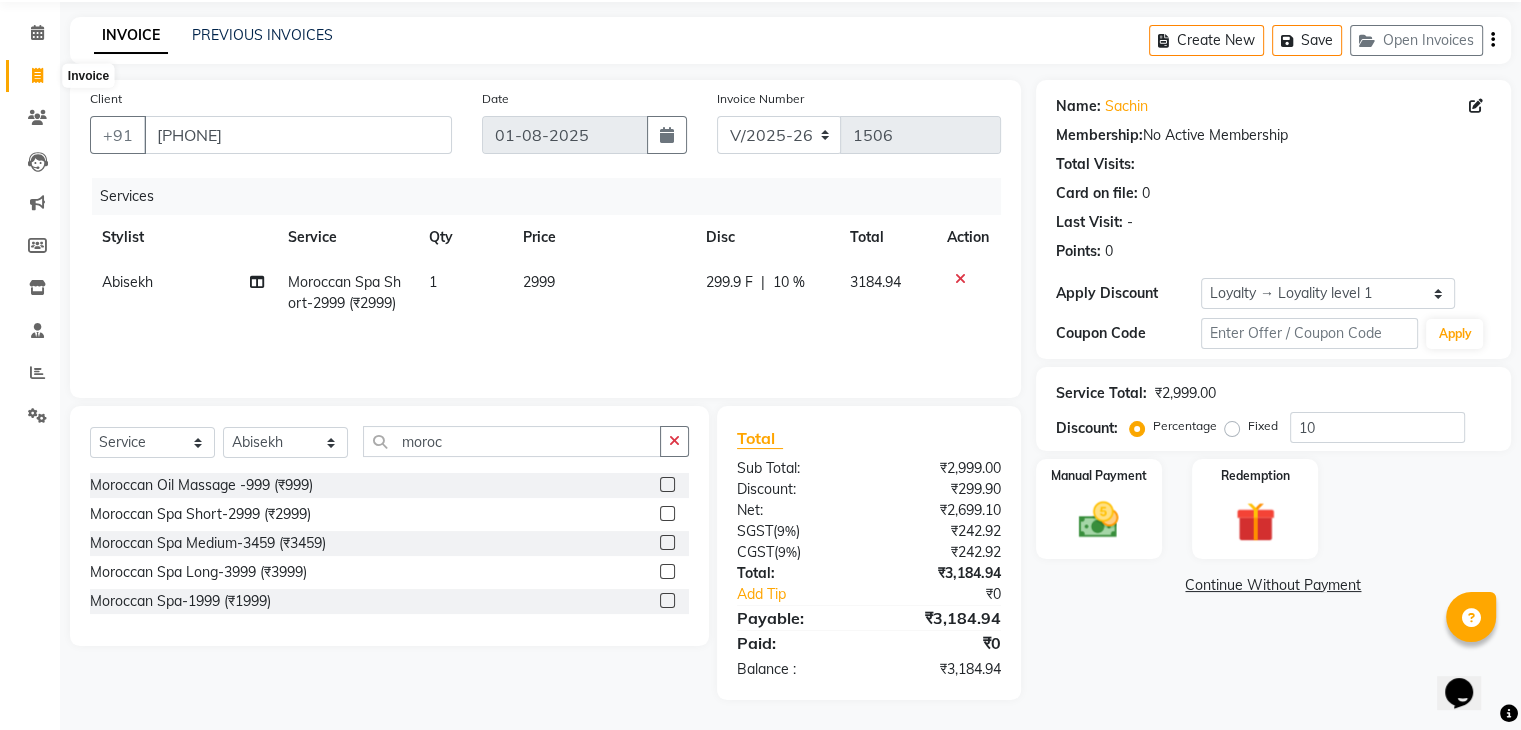 click 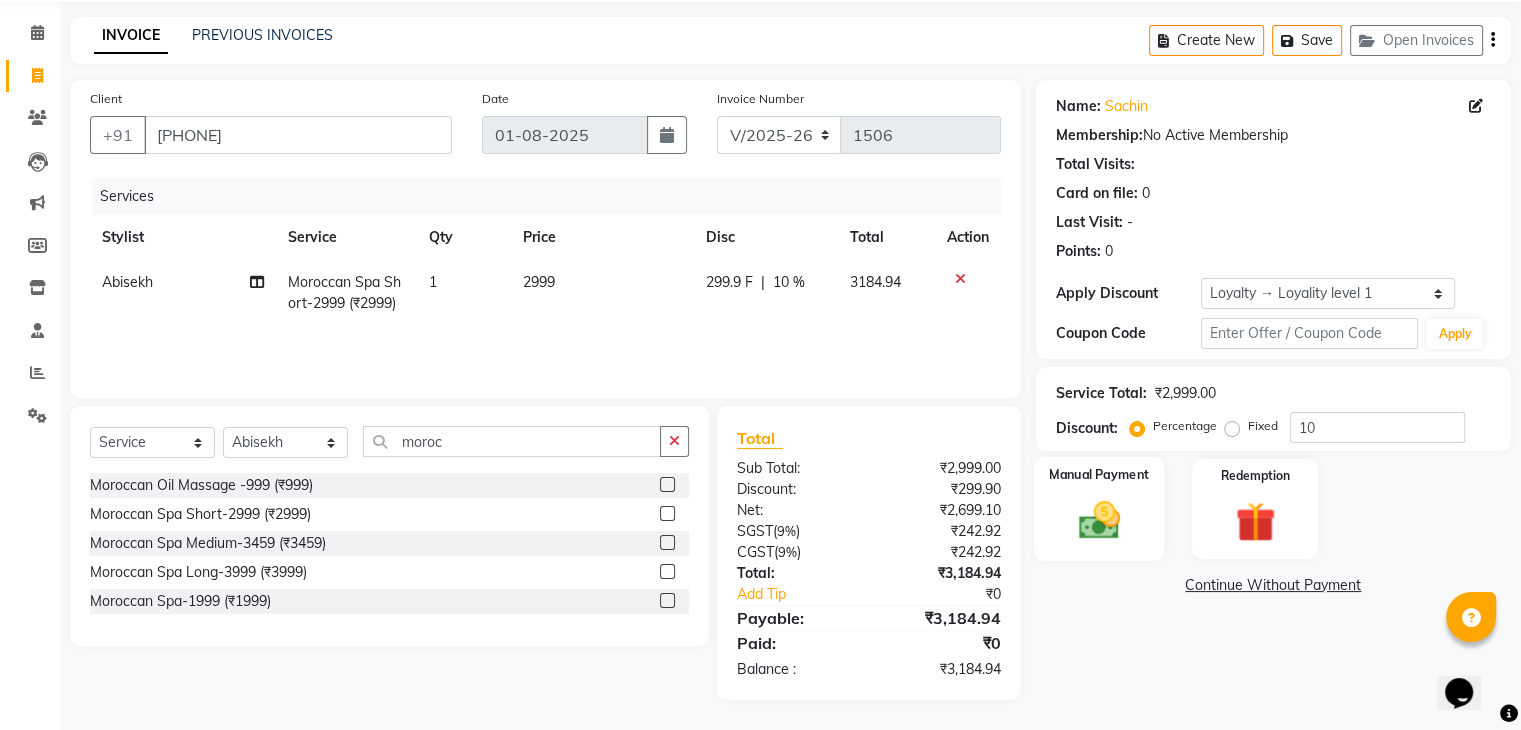 click 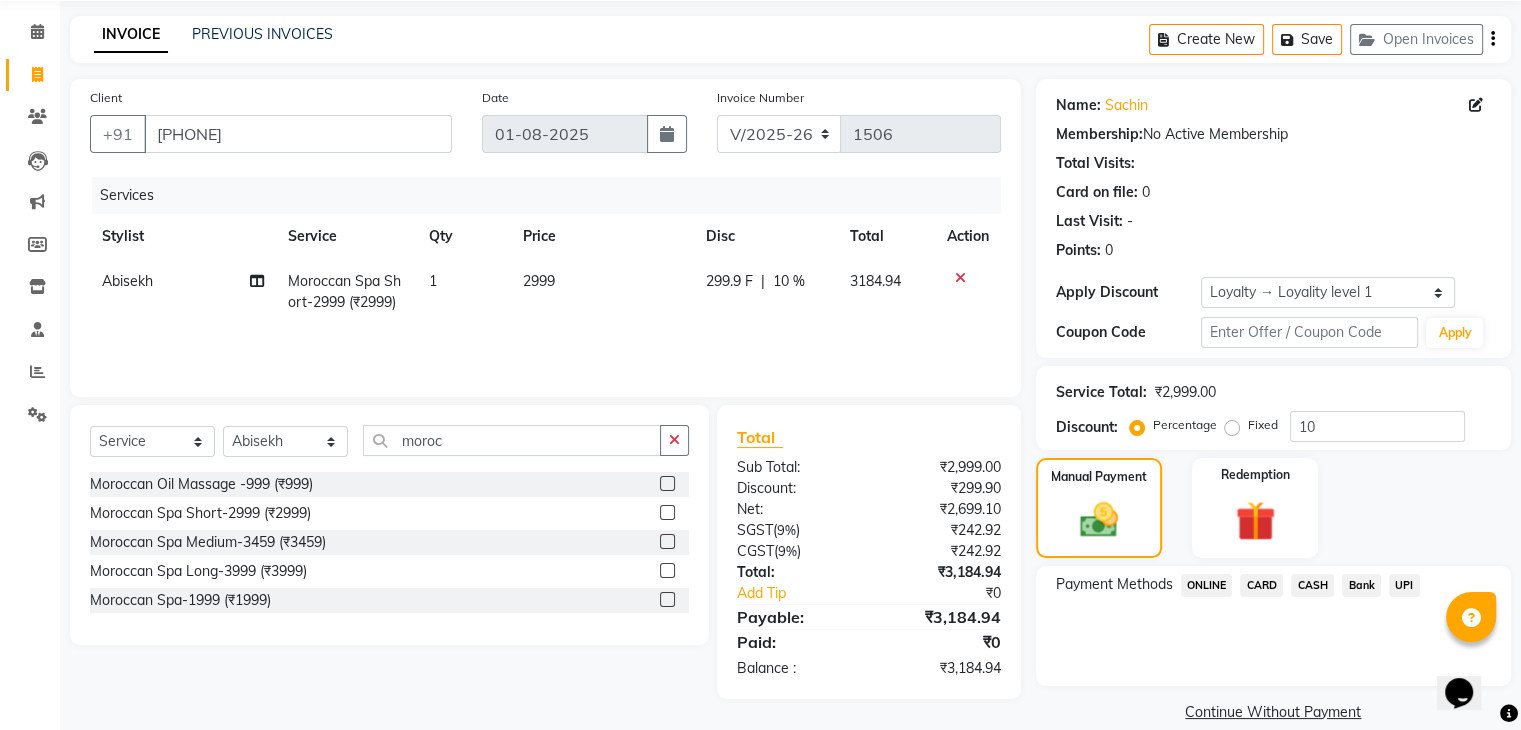 click on "CARD" 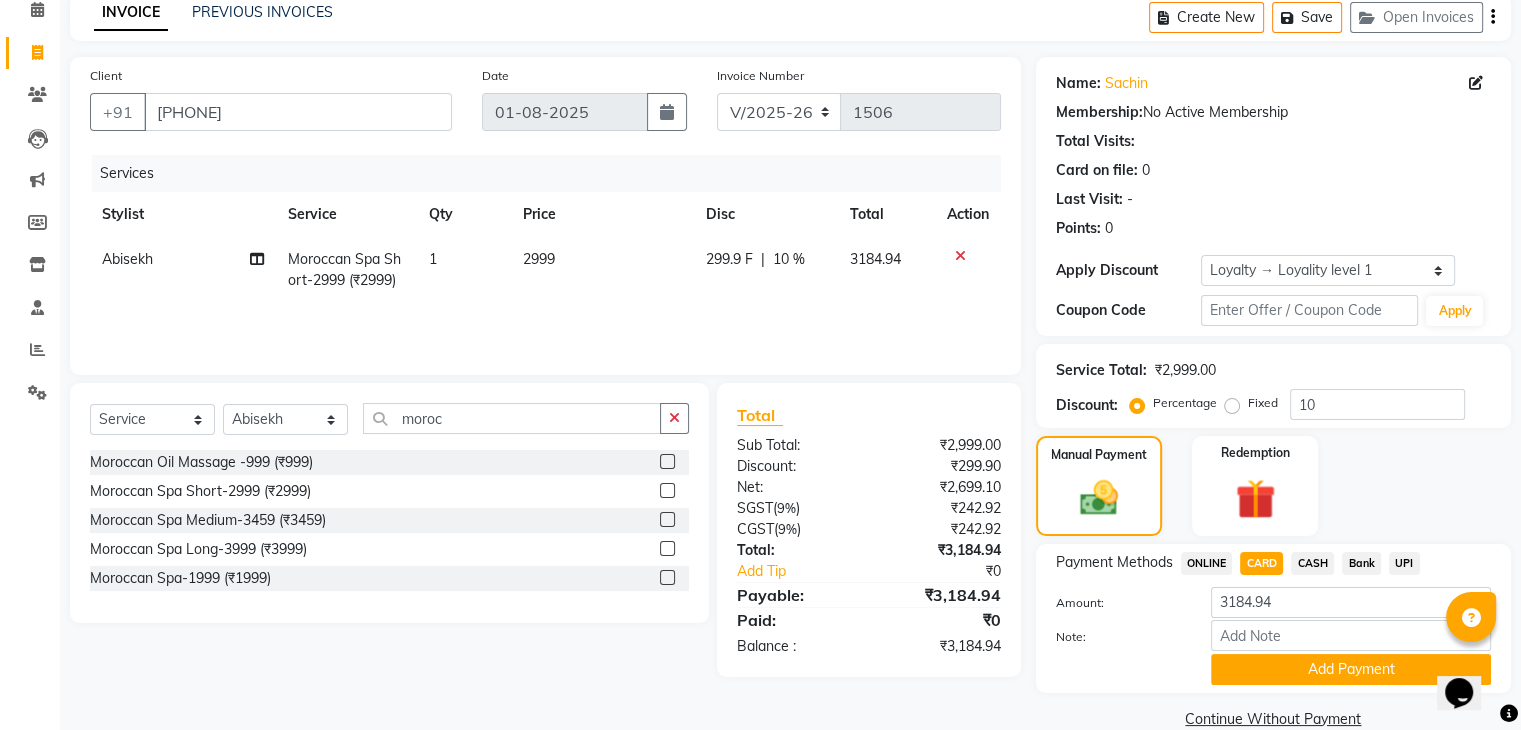 scroll, scrollTop: 128, scrollLeft: 0, axis: vertical 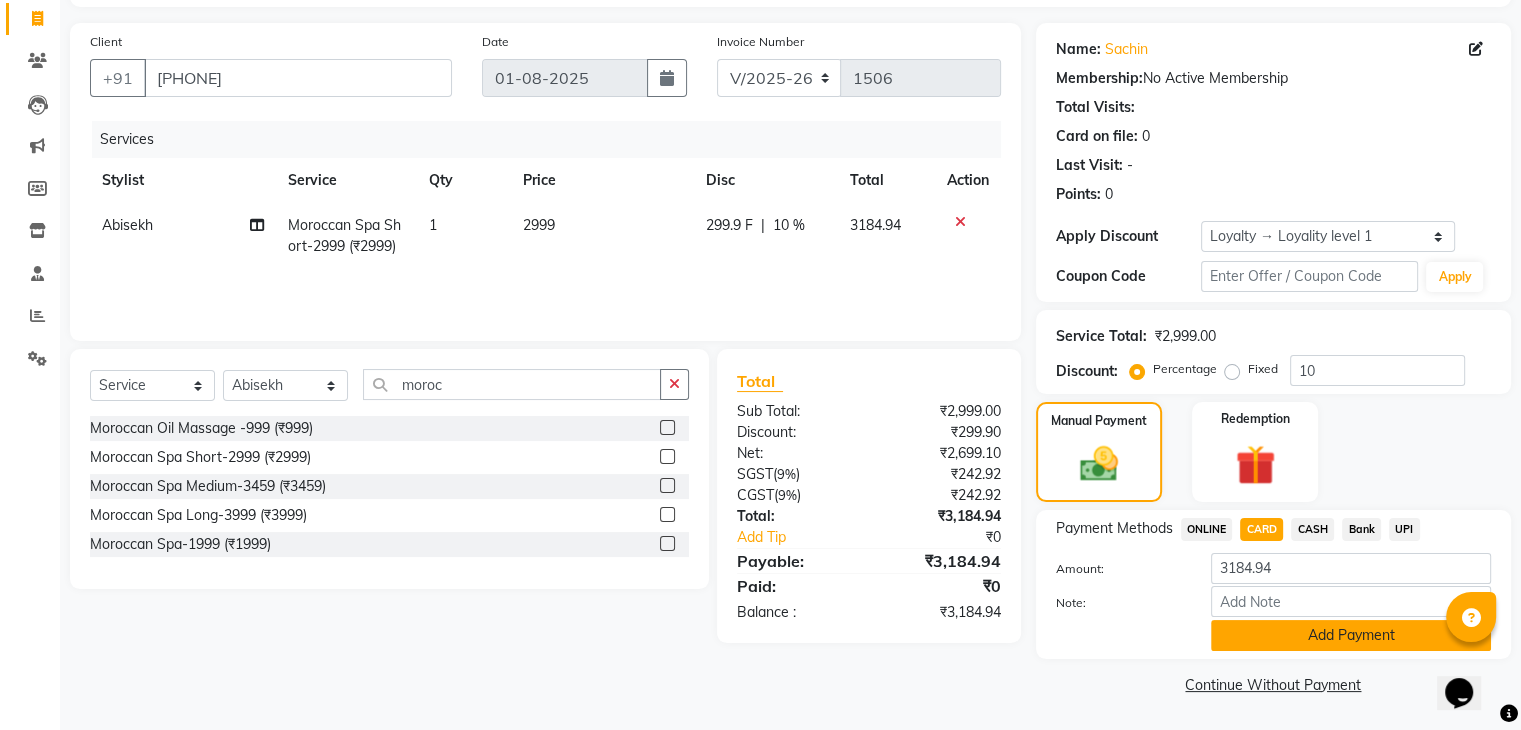 click on "Add Payment" 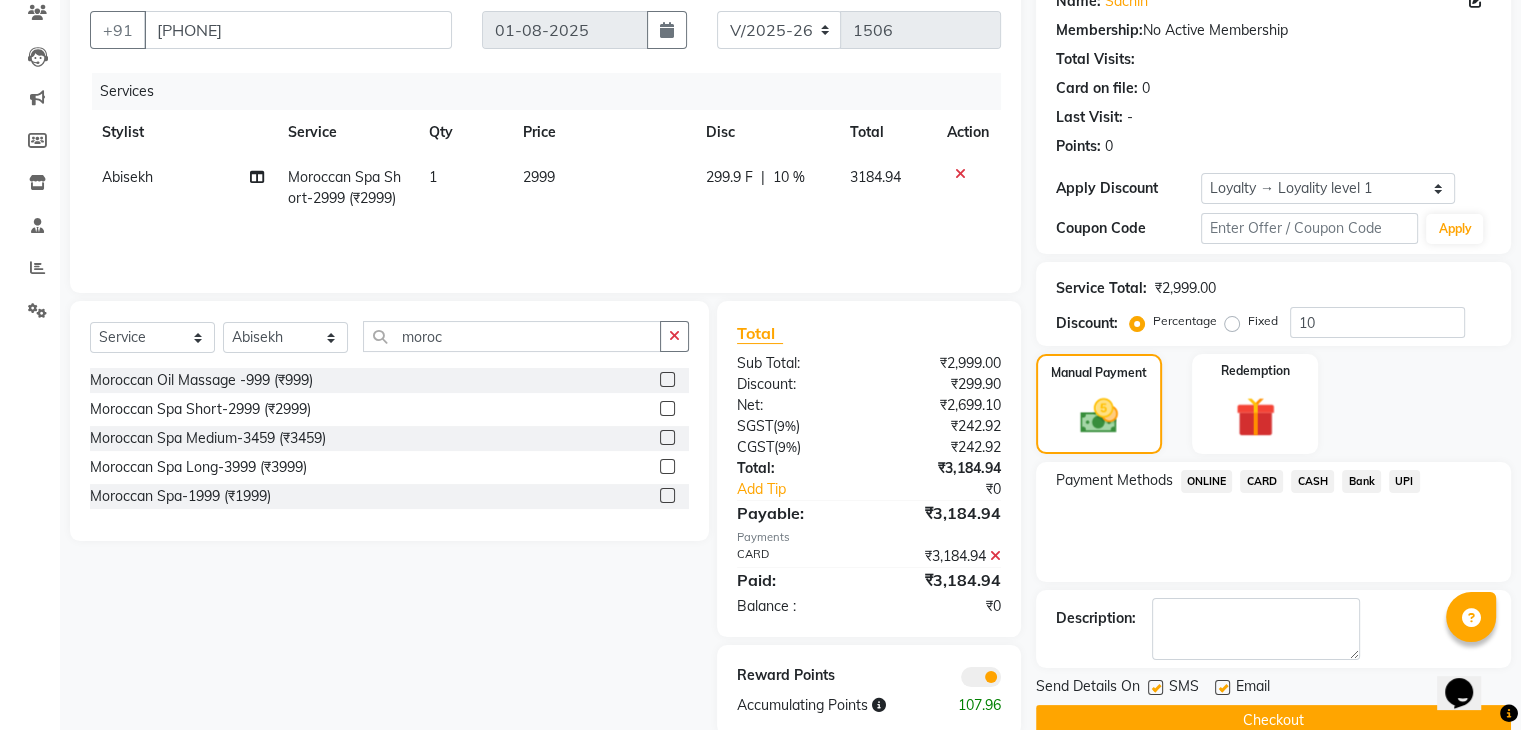 scroll, scrollTop: 234, scrollLeft: 0, axis: vertical 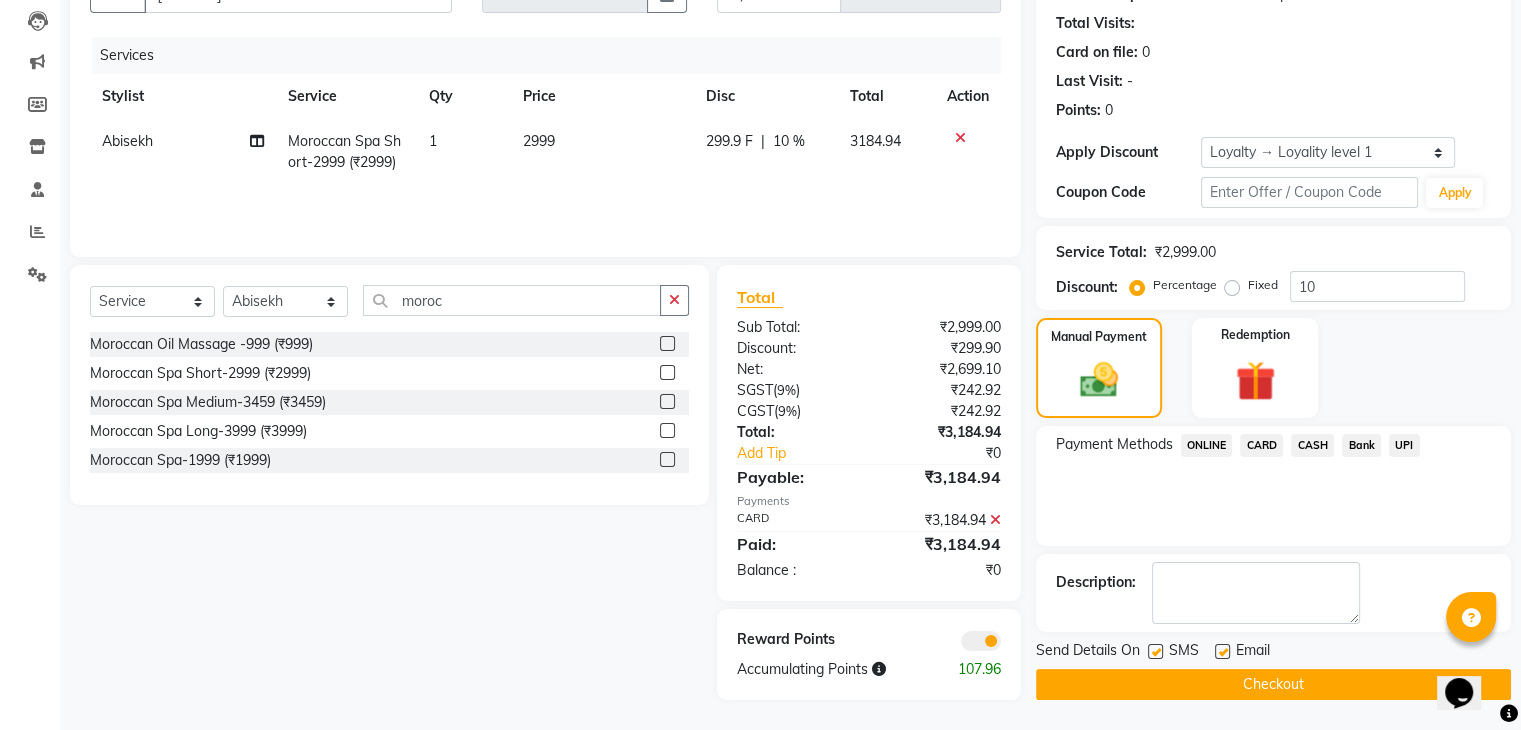 click on "Checkout" 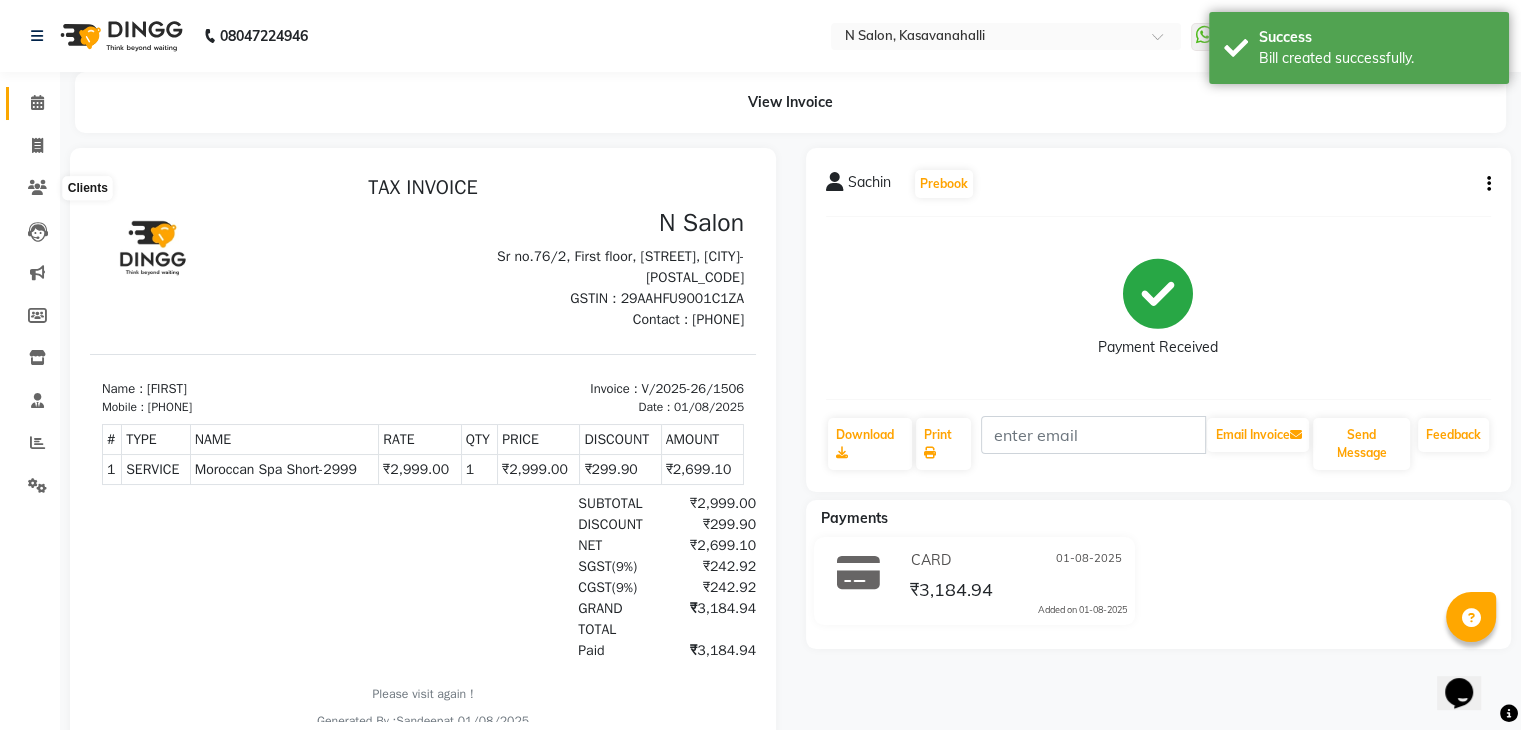 scroll, scrollTop: 0, scrollLeft: 0, axis: both 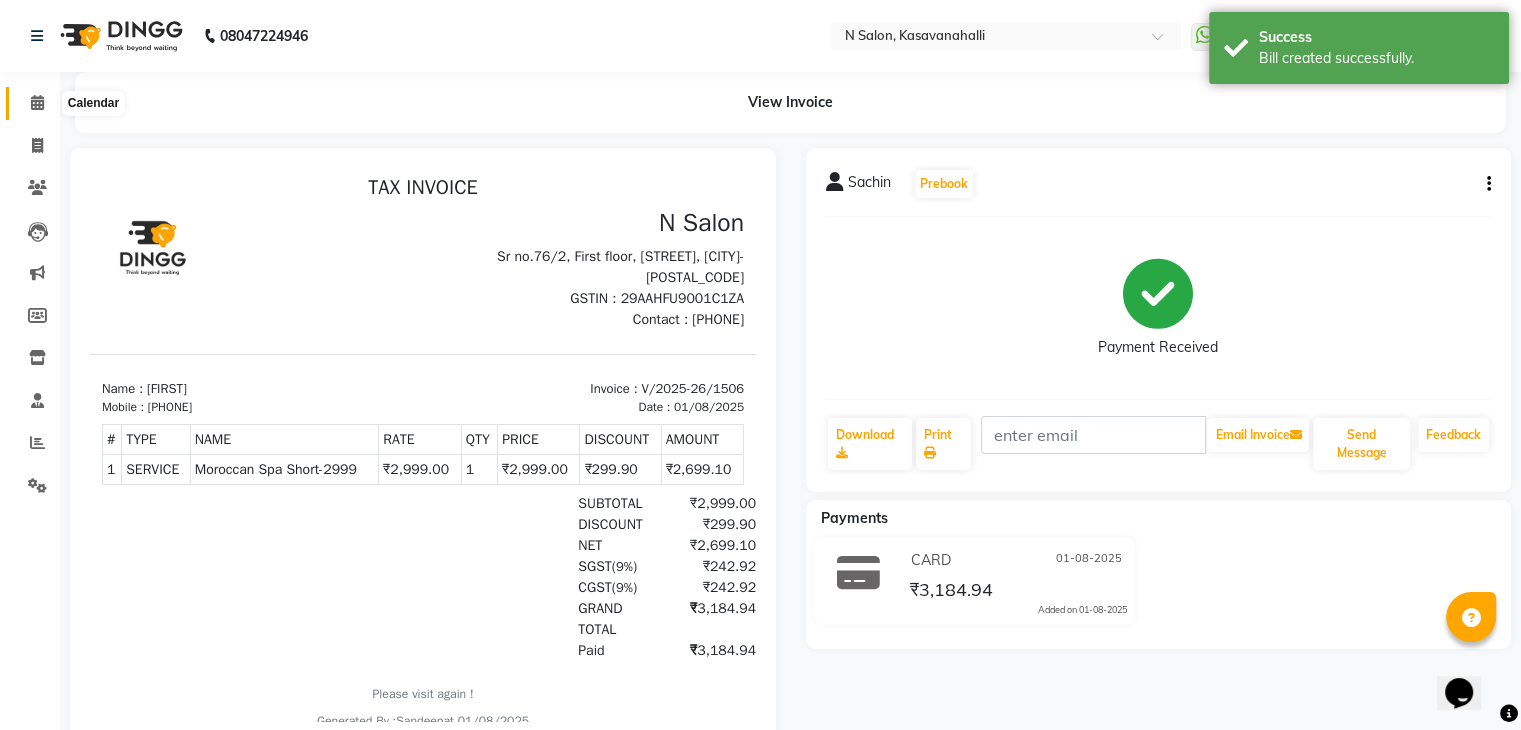 click 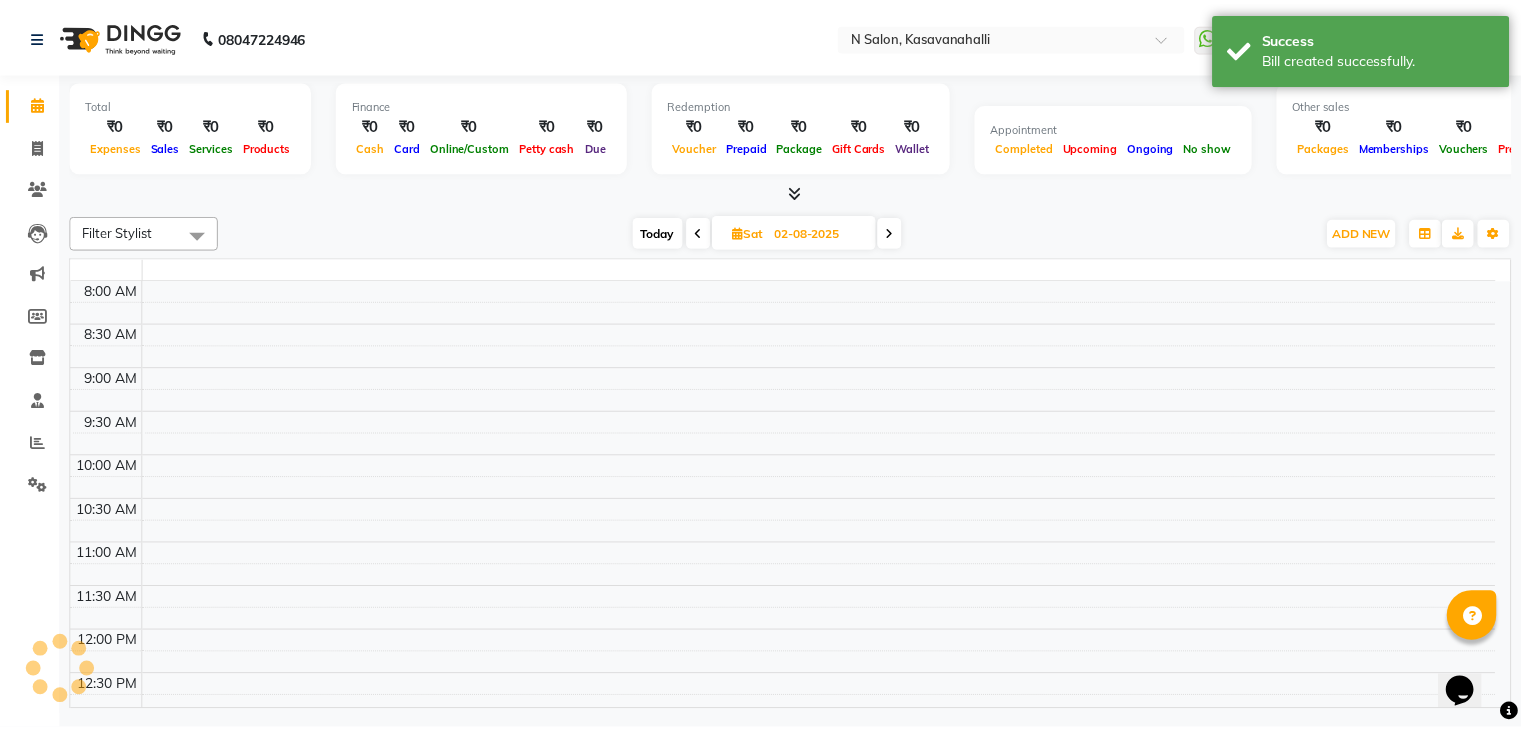 scroll, scrollTop: 705, scrollLeft: 0, axis: vertical 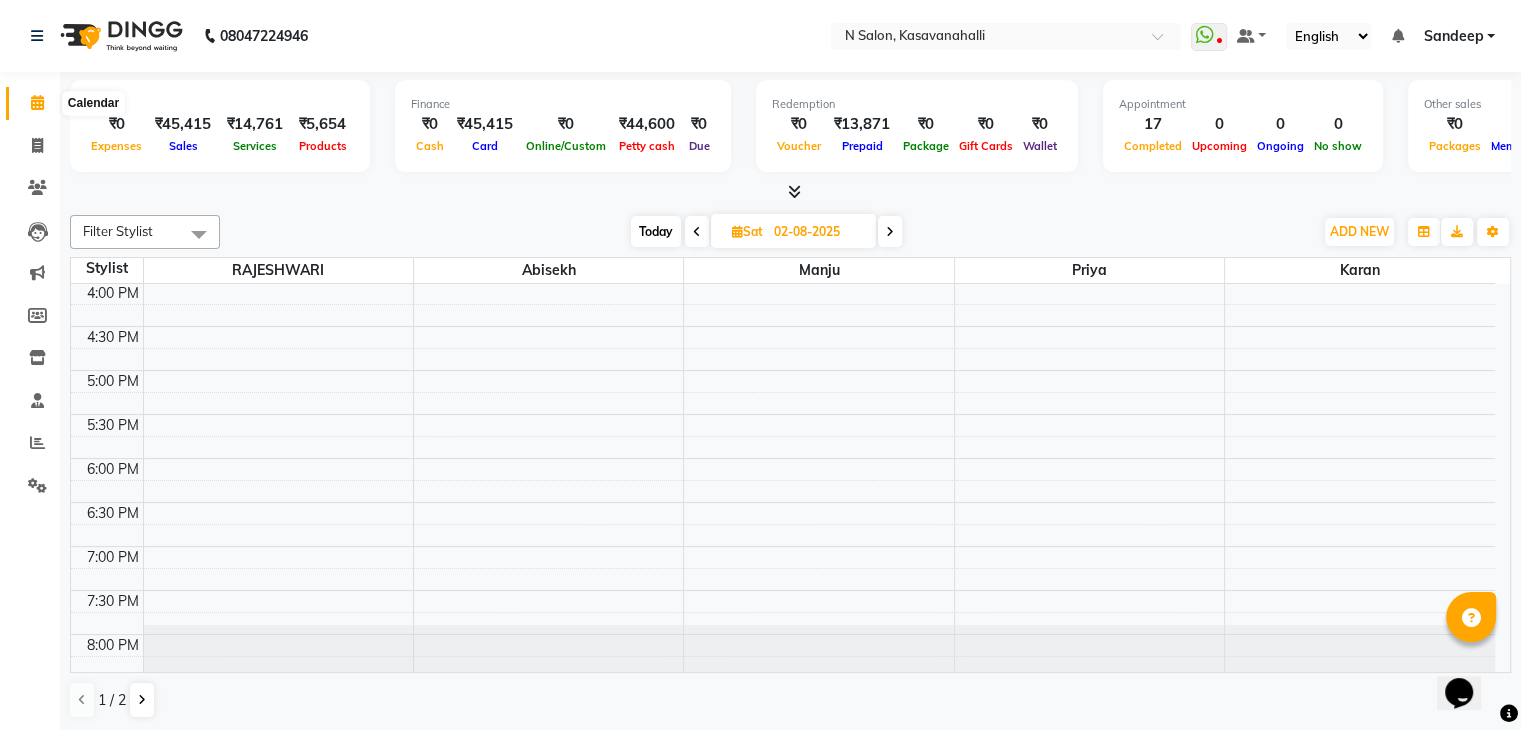 click 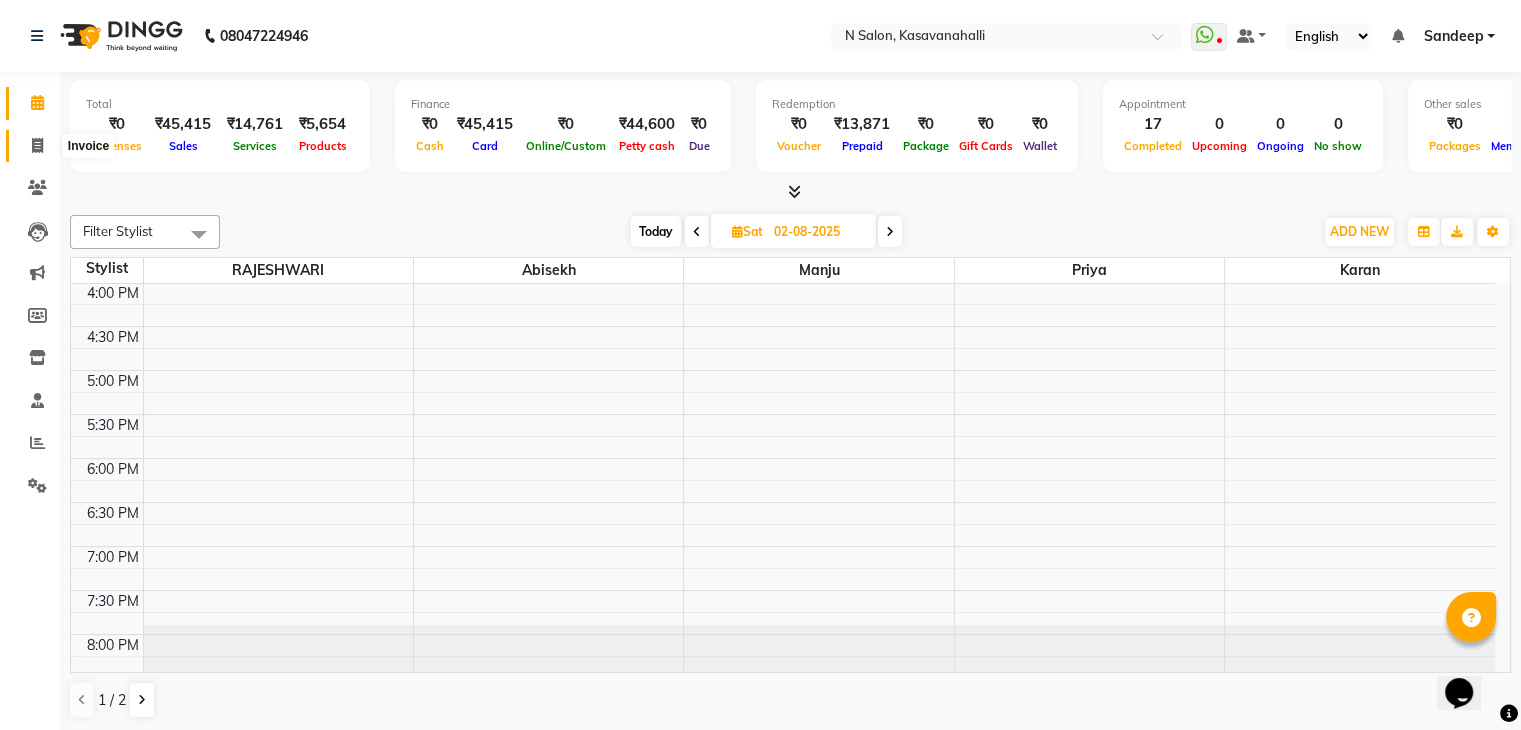 click 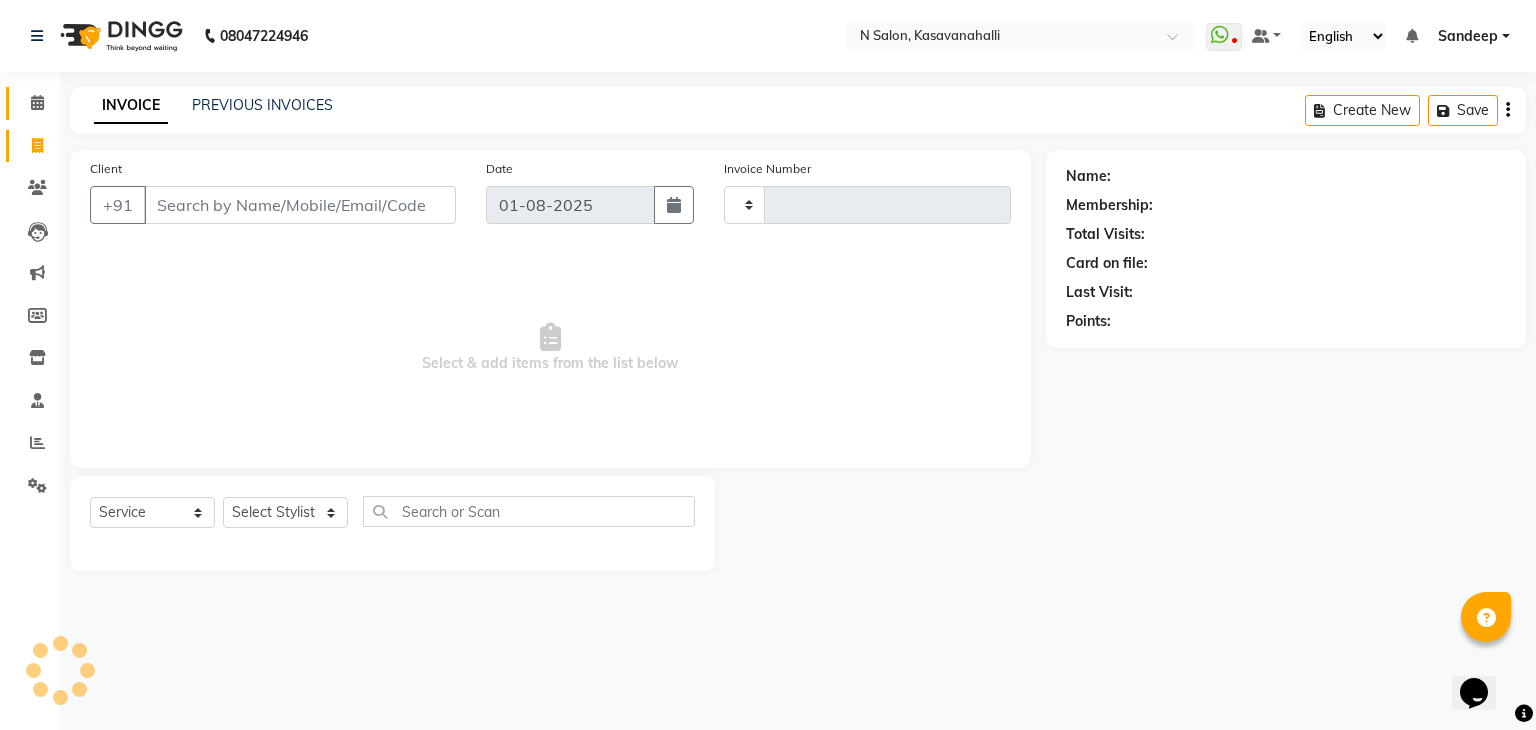 type on "1507" 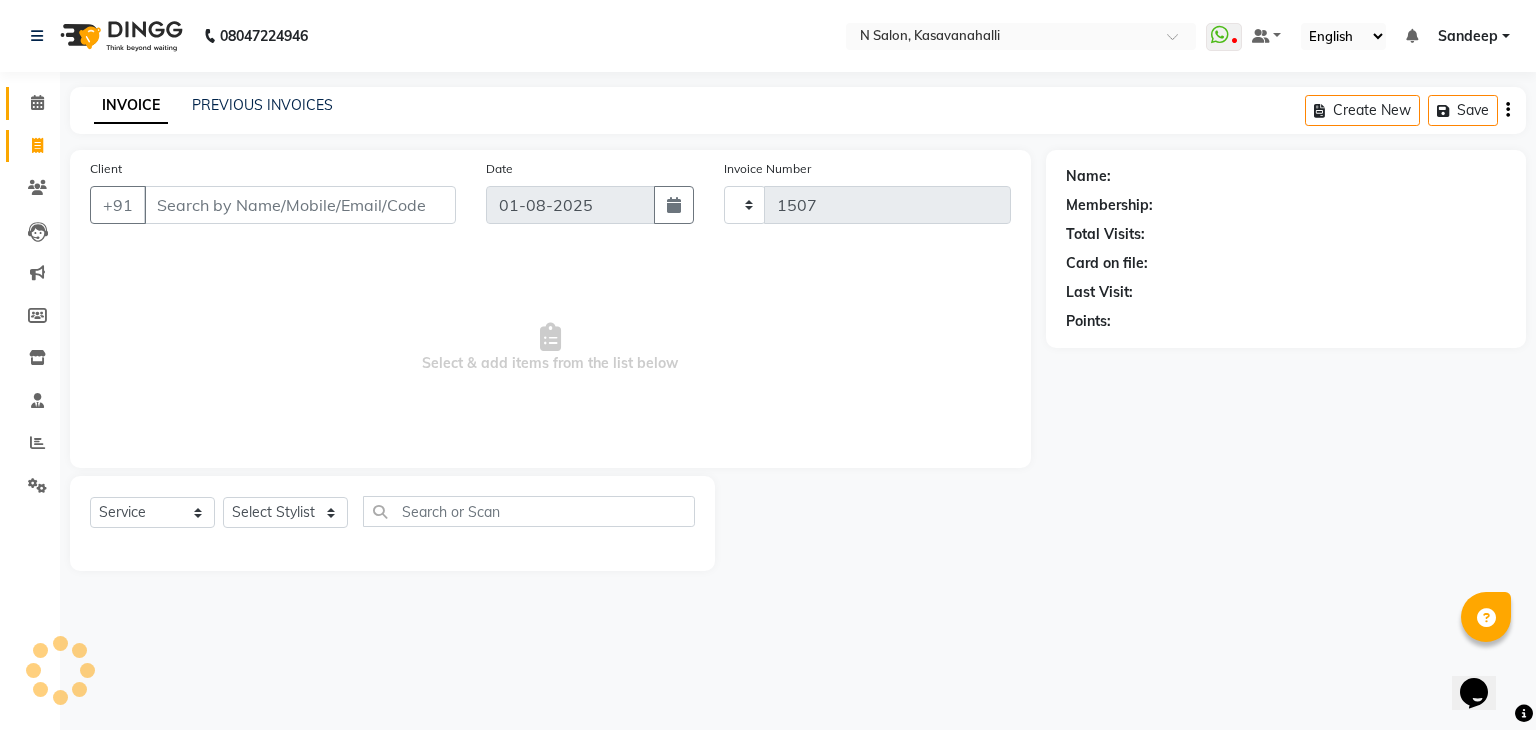 select on "7111" 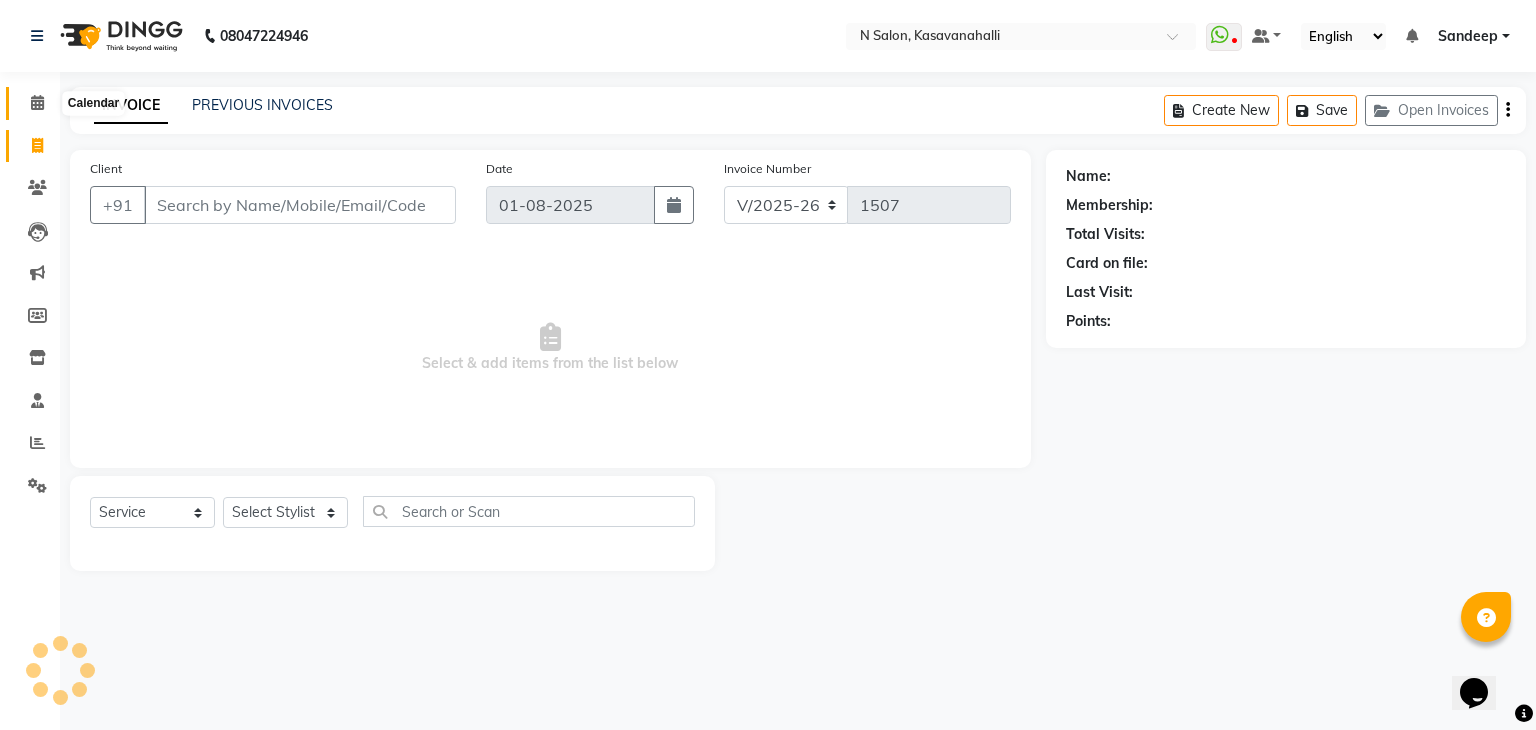 click 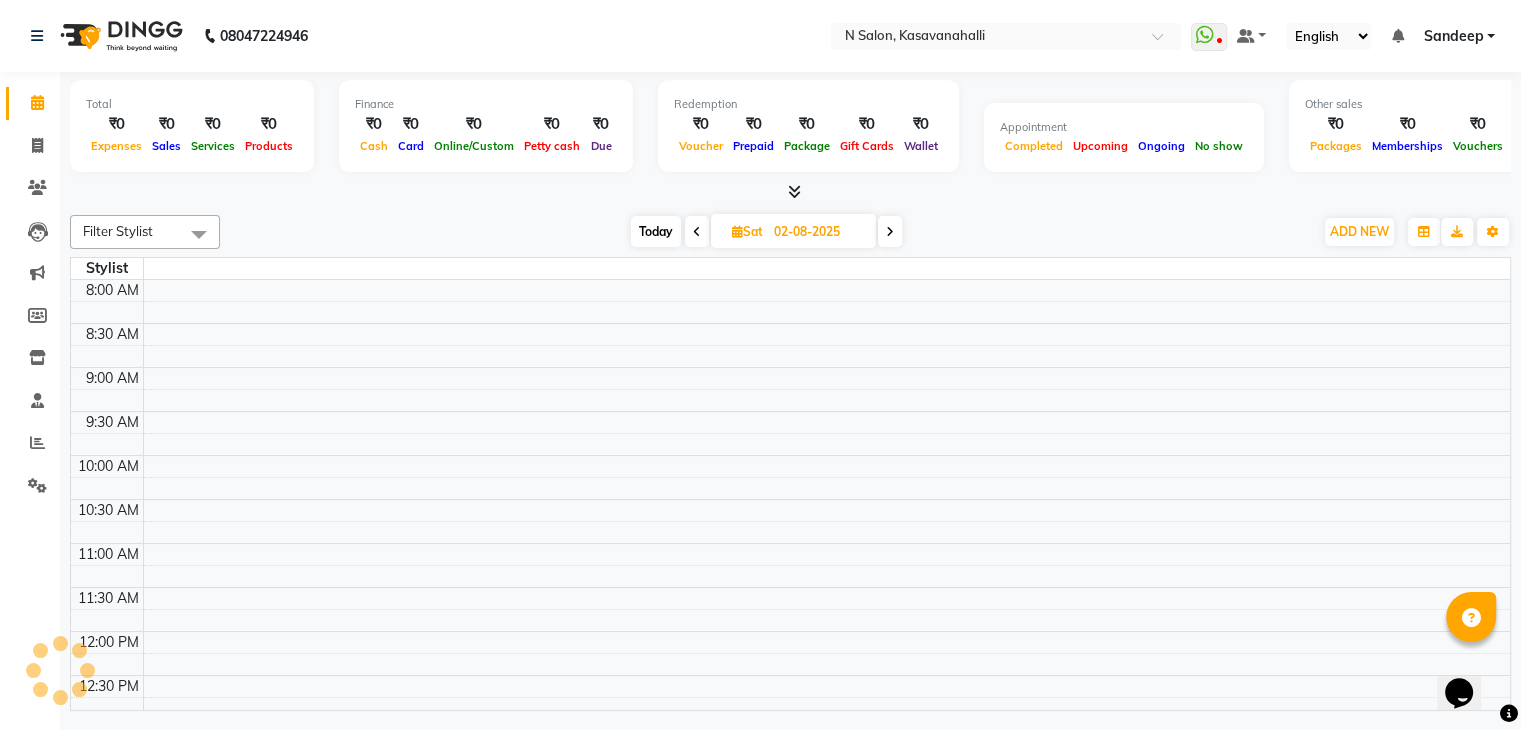 scroll, scrollTop: 0, scrollLeft: 0, axis: both 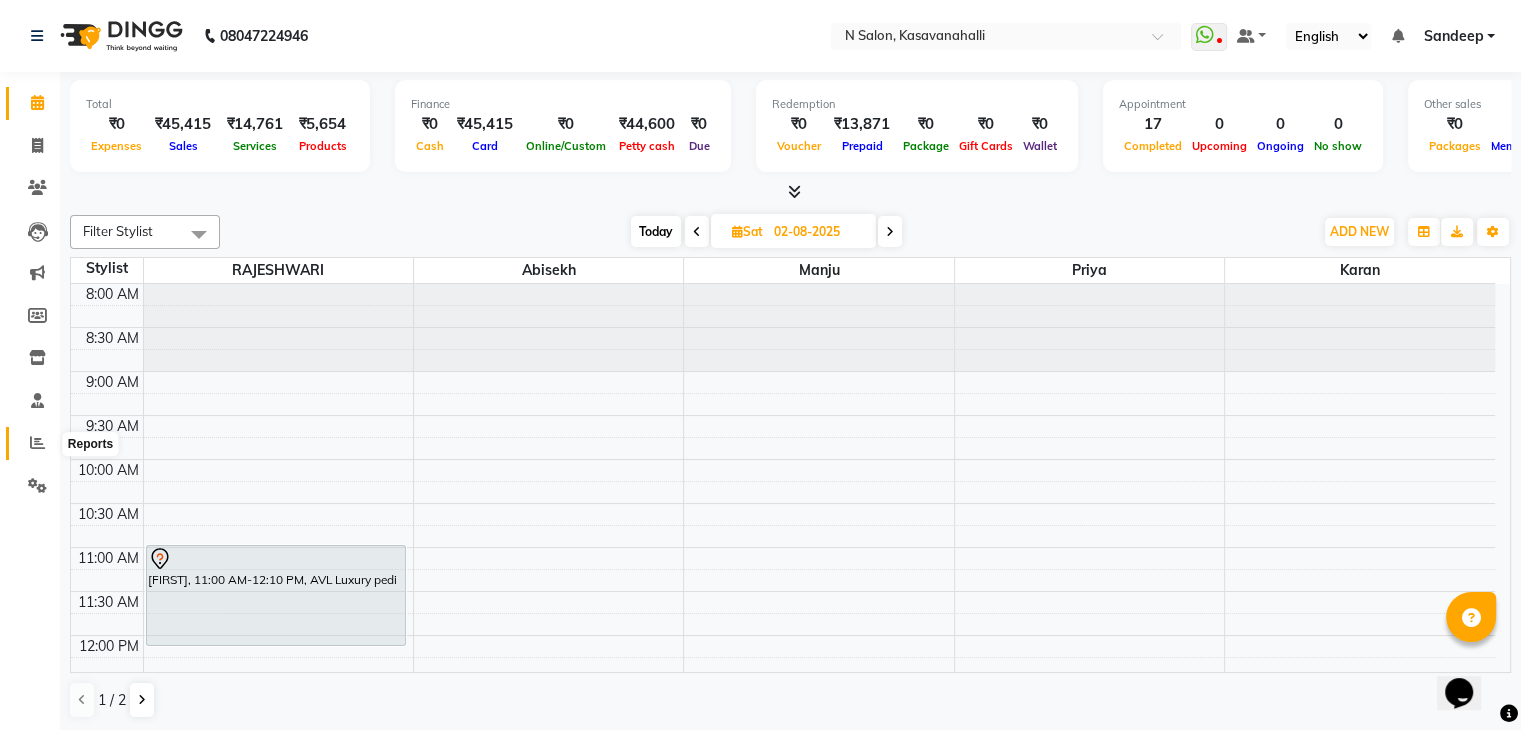 click 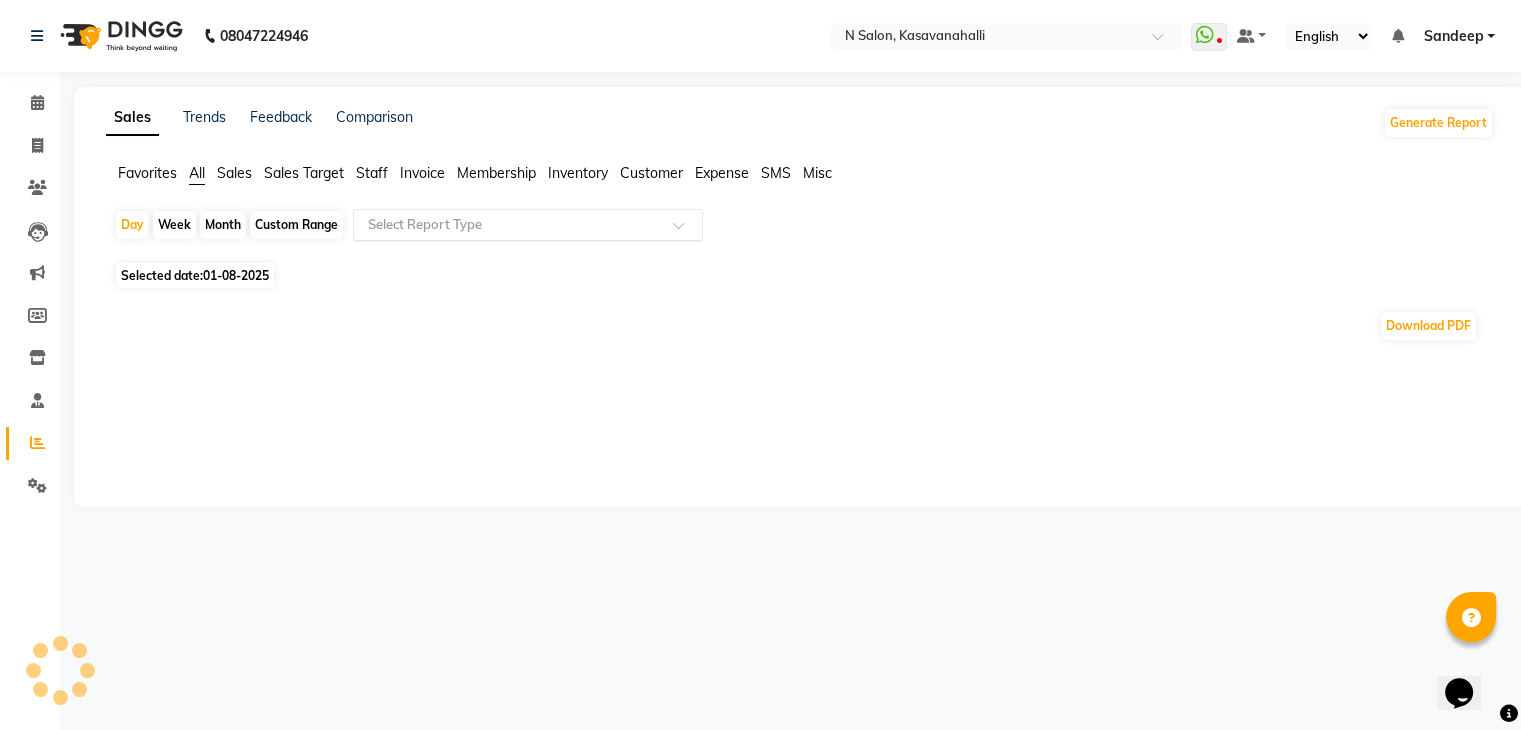 click 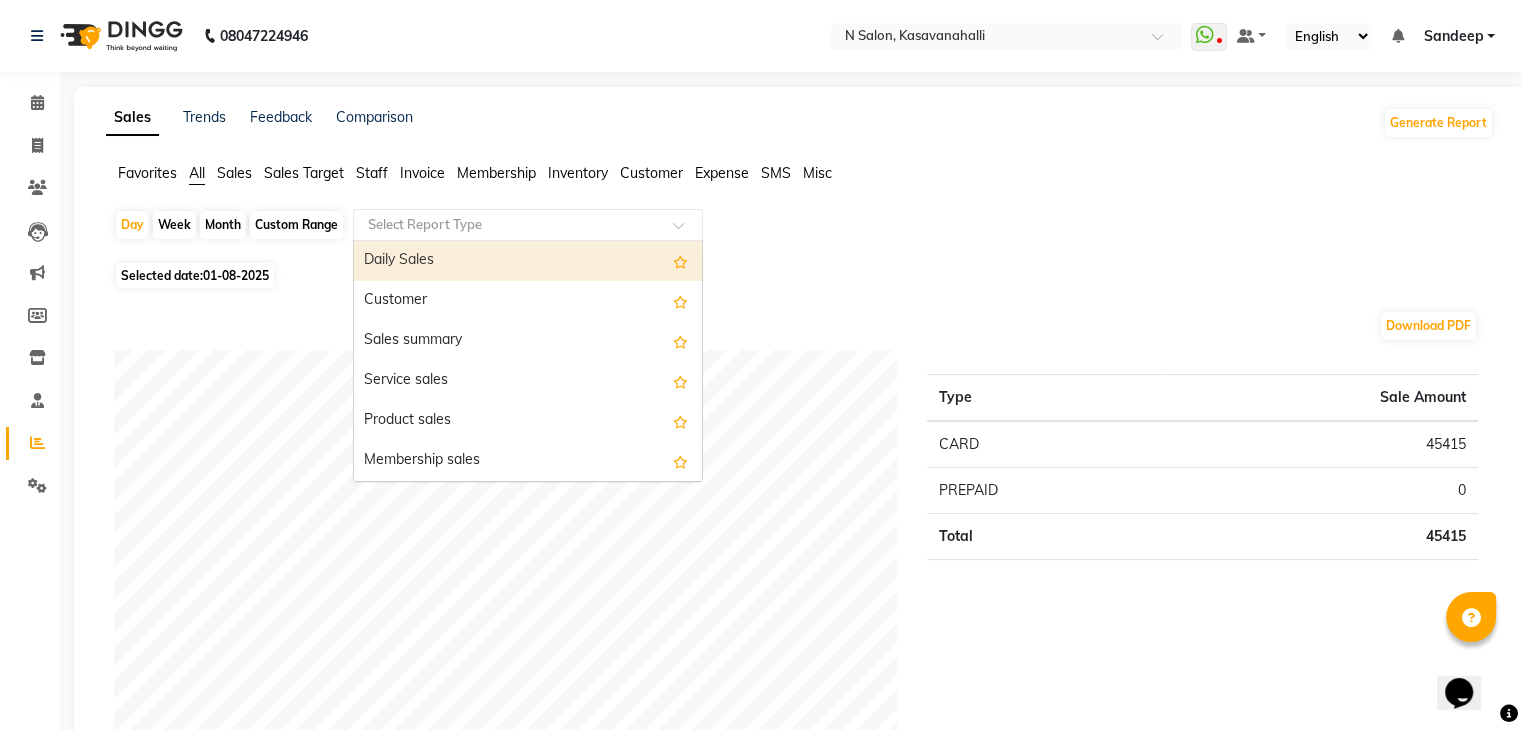 click on "Staff" 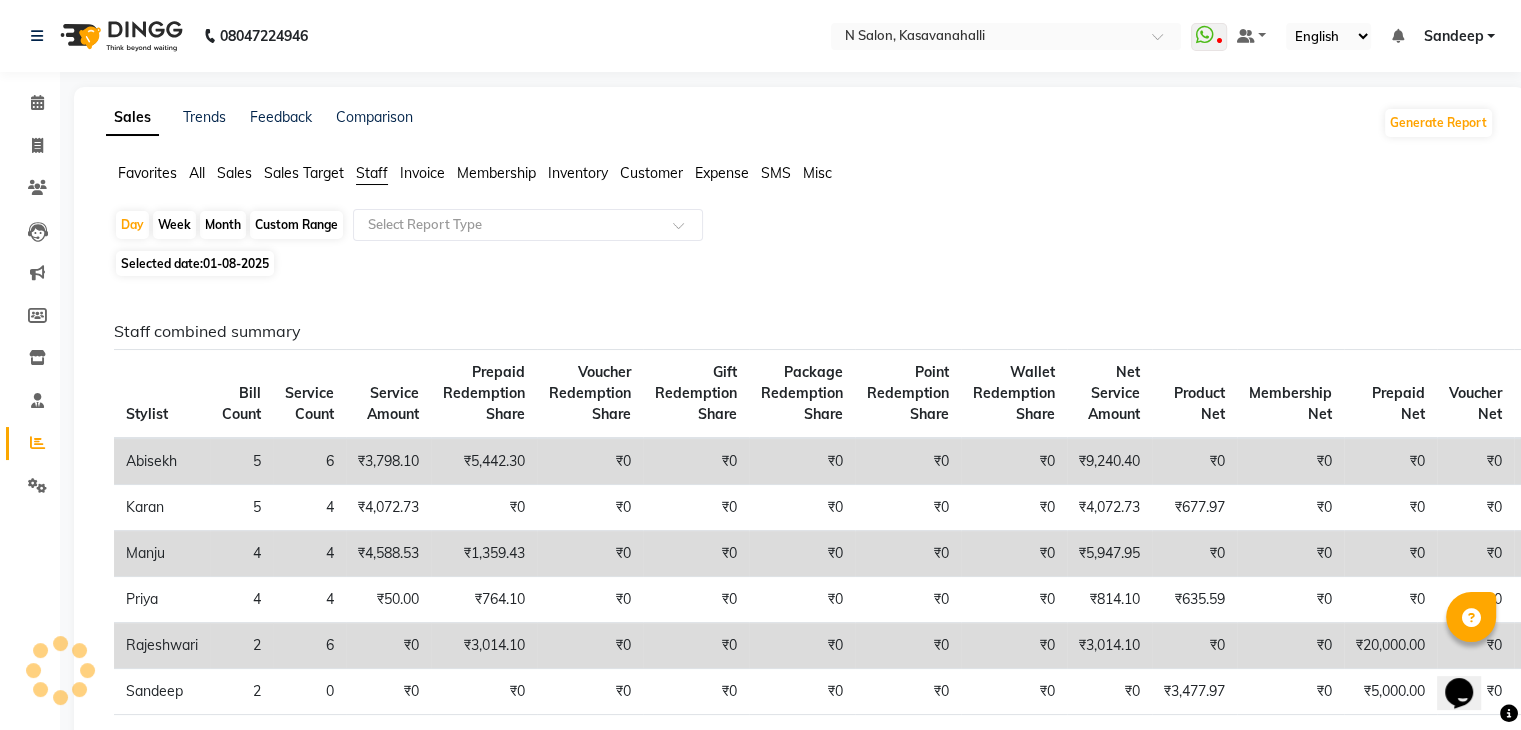 click on "Month" 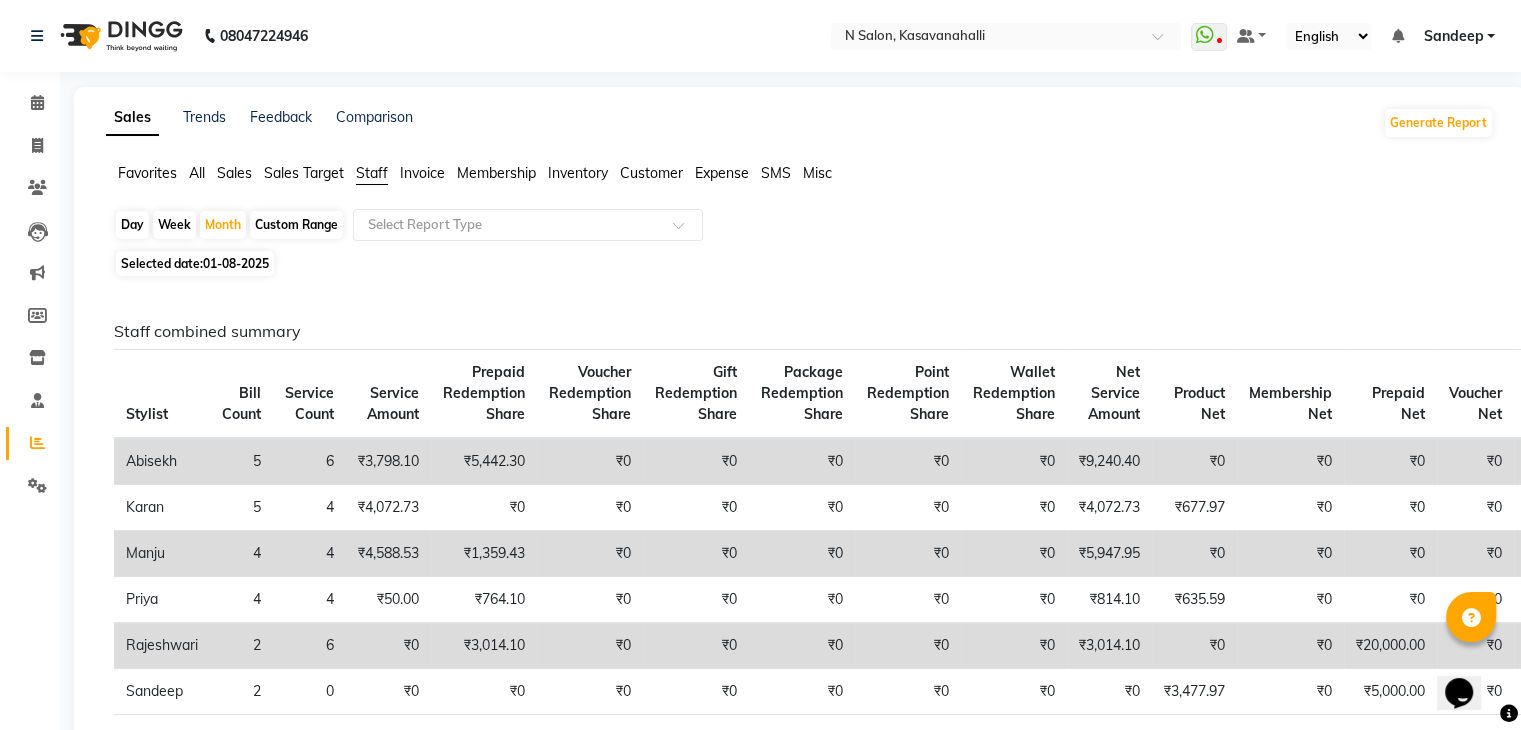 click on "Selected date:  01-08-2025" 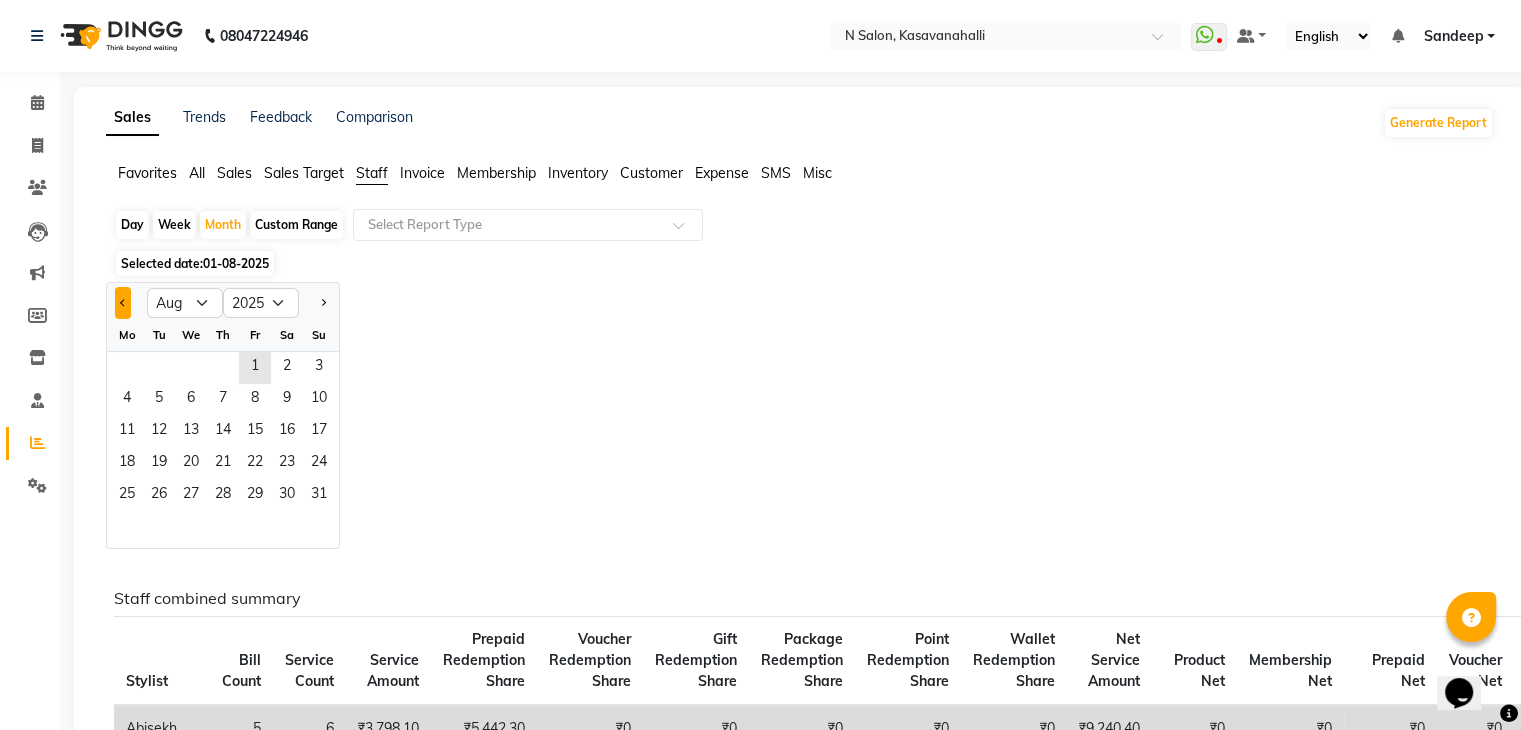 click 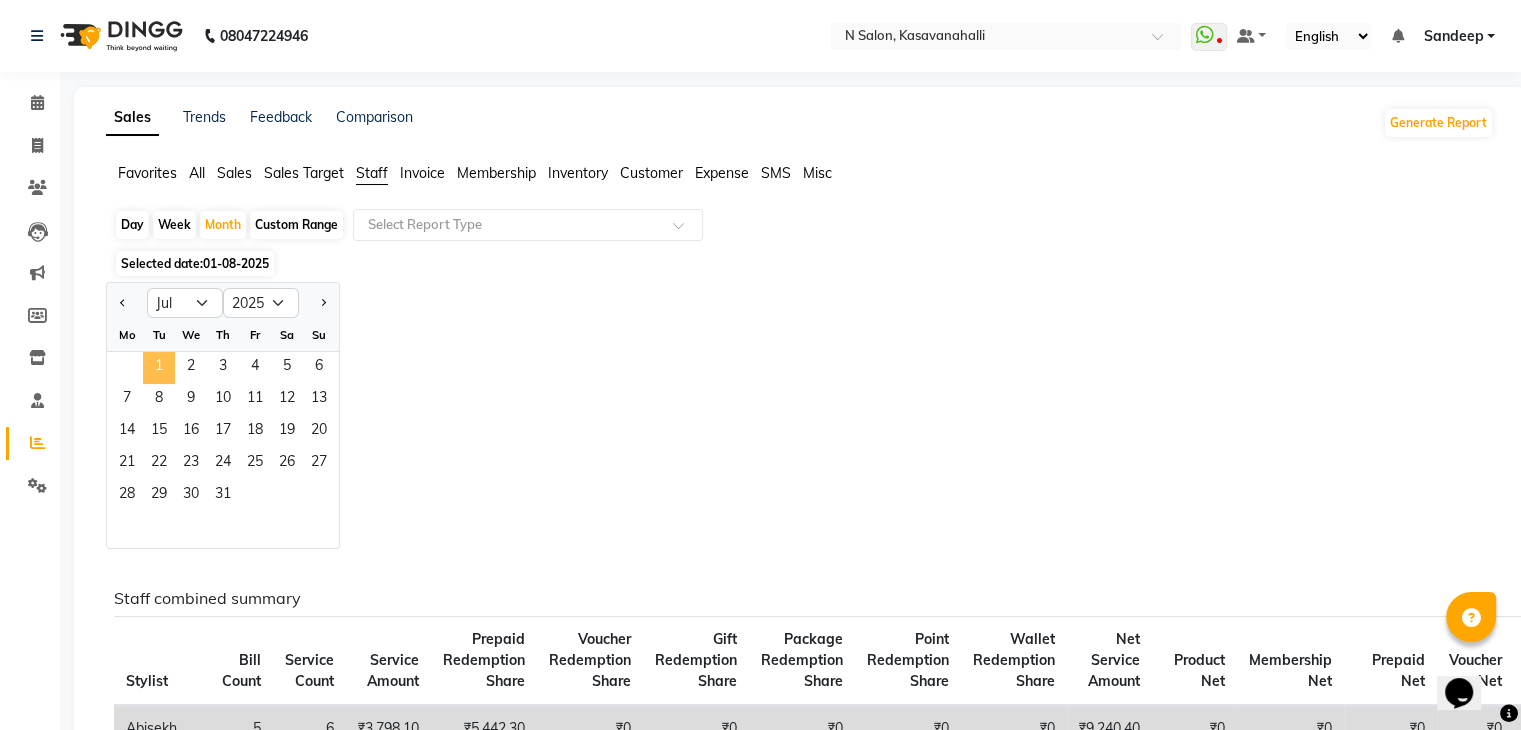 click on "1" 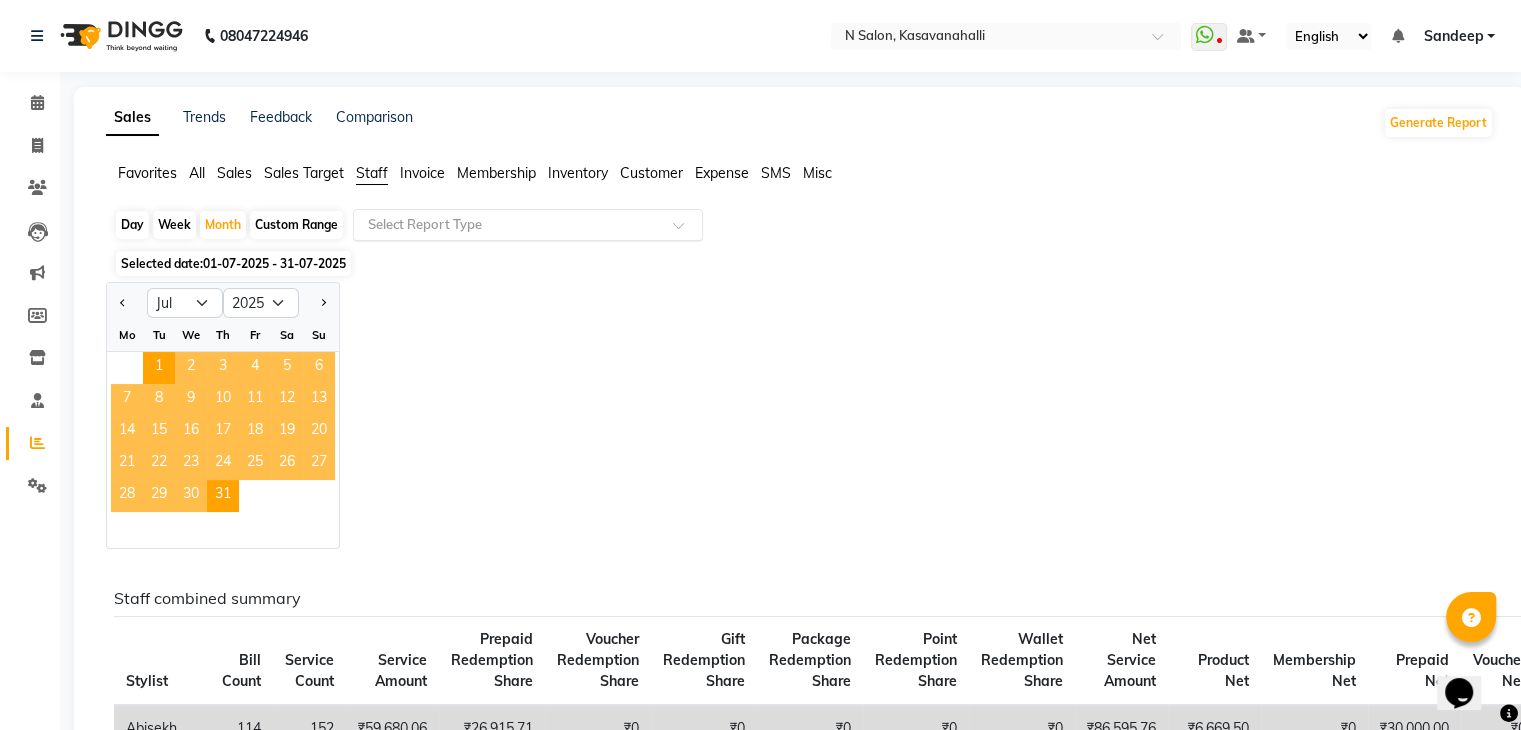 click 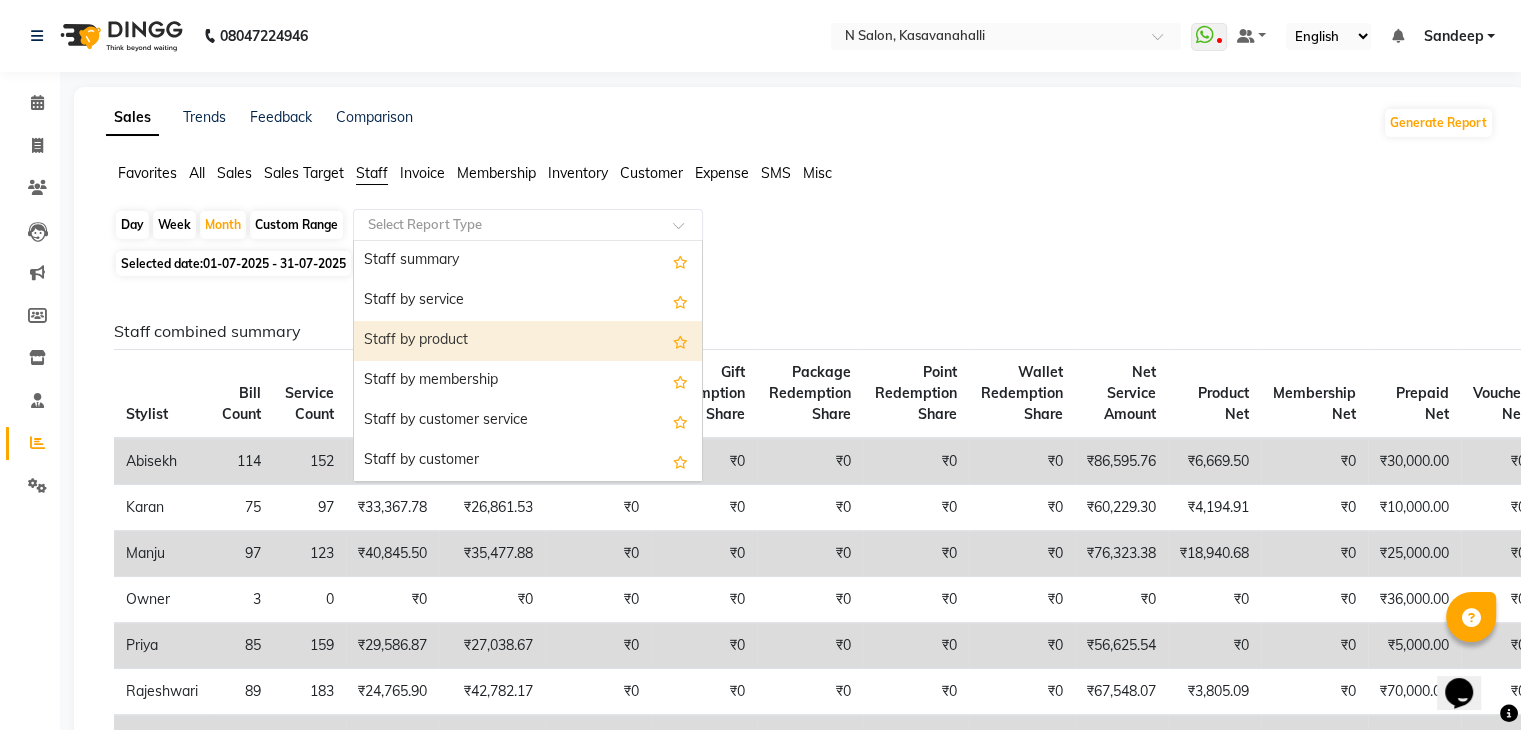 click on "Staff by product" at bounding box center (528, 341) 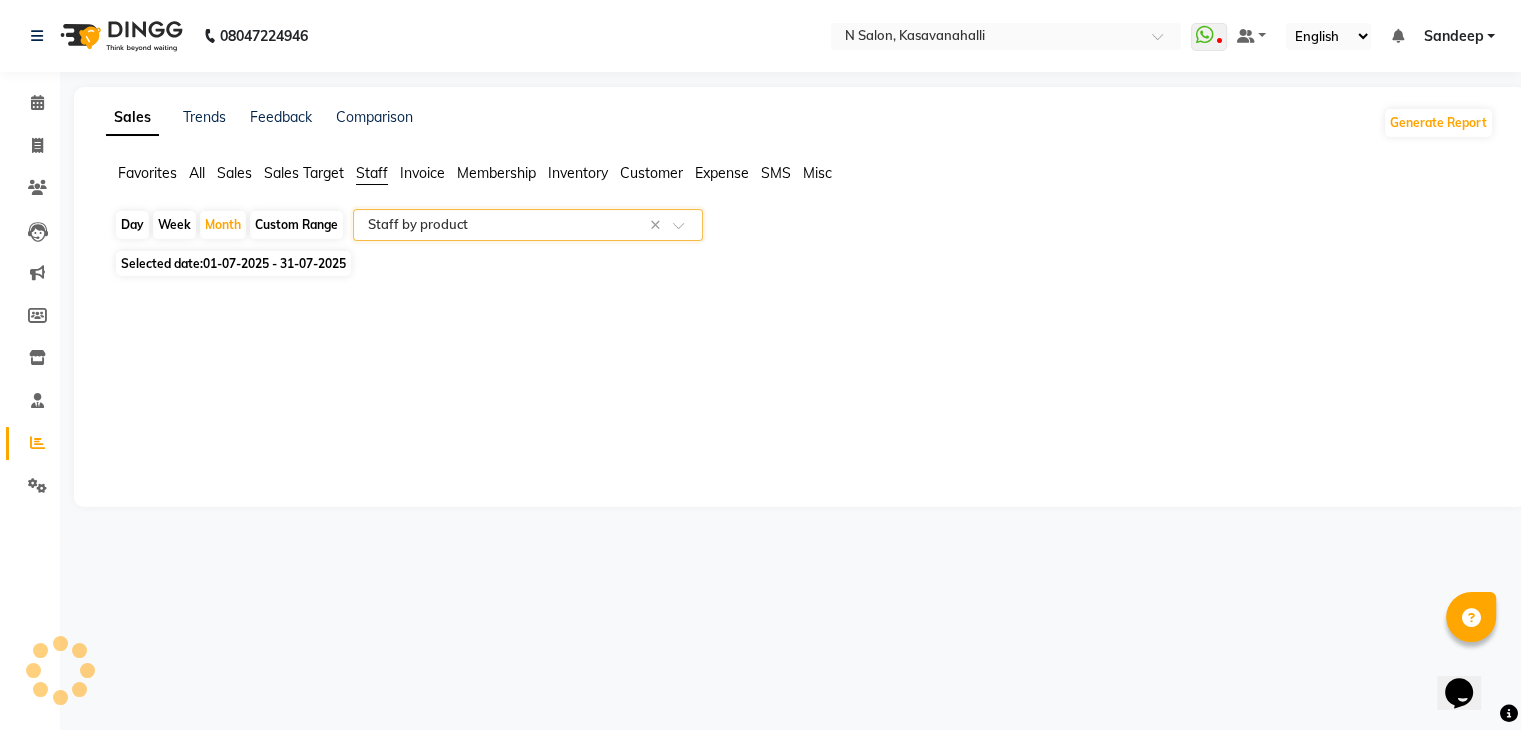 select on "full_report" 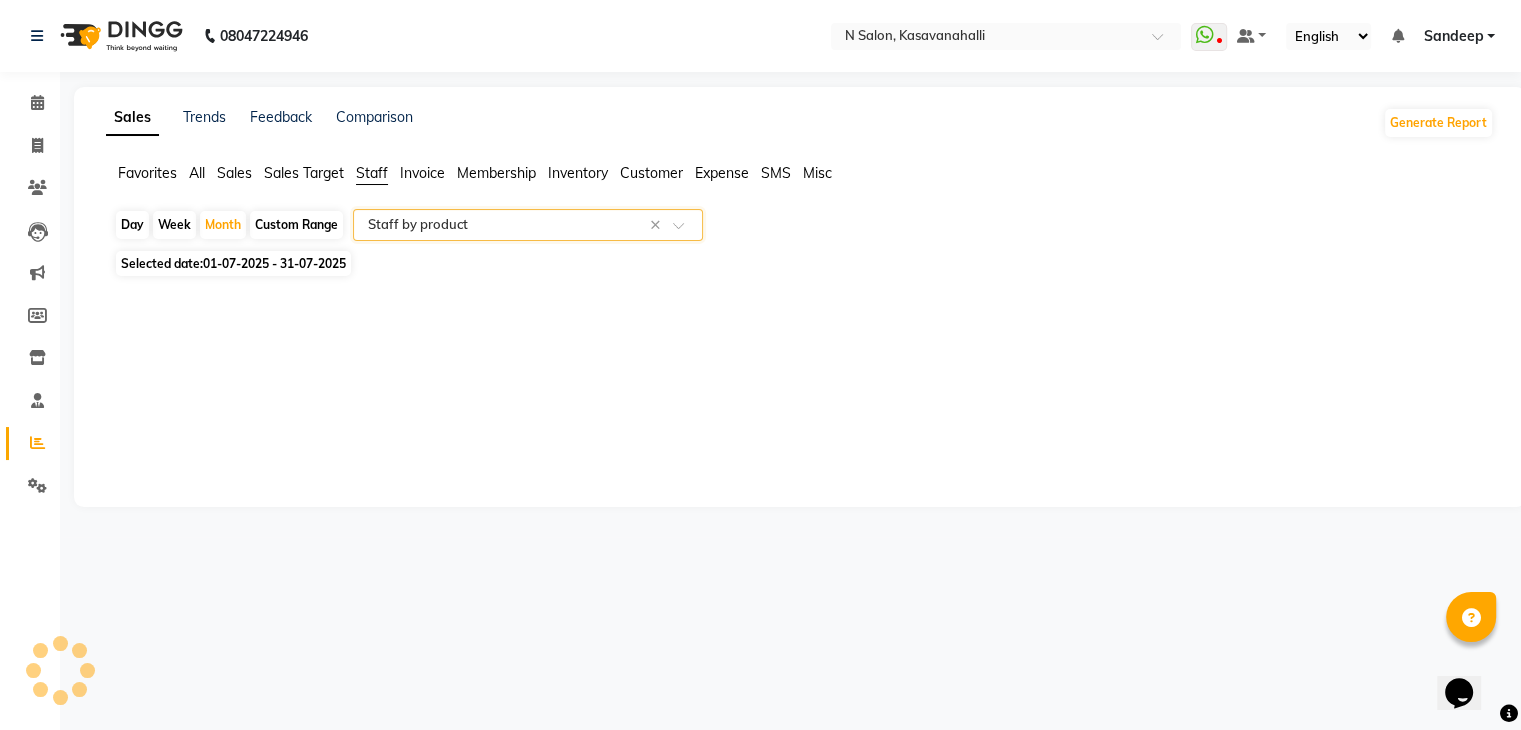 select on "csv" 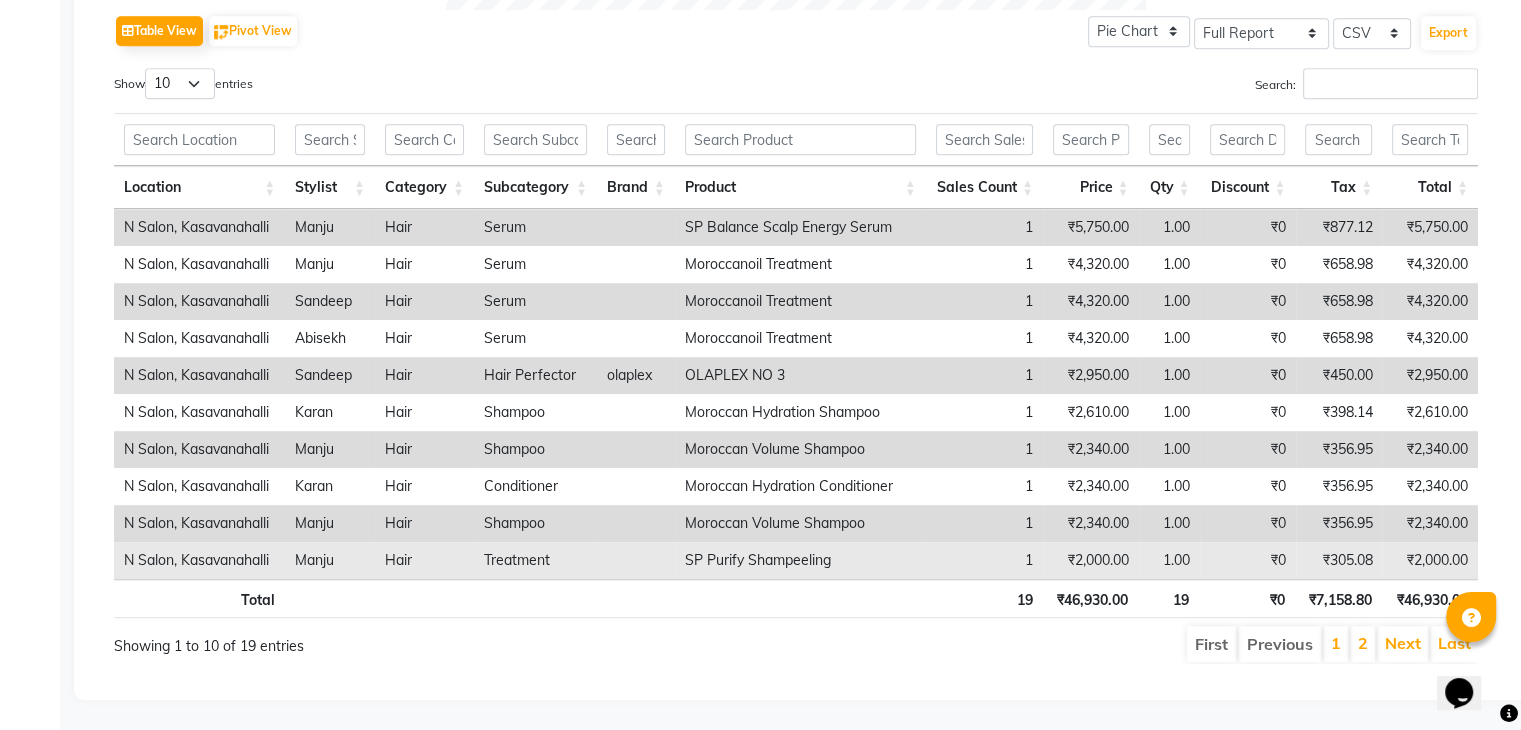 scroll, scrollTop: 1026, scrollLeft: 0, axis: vertical 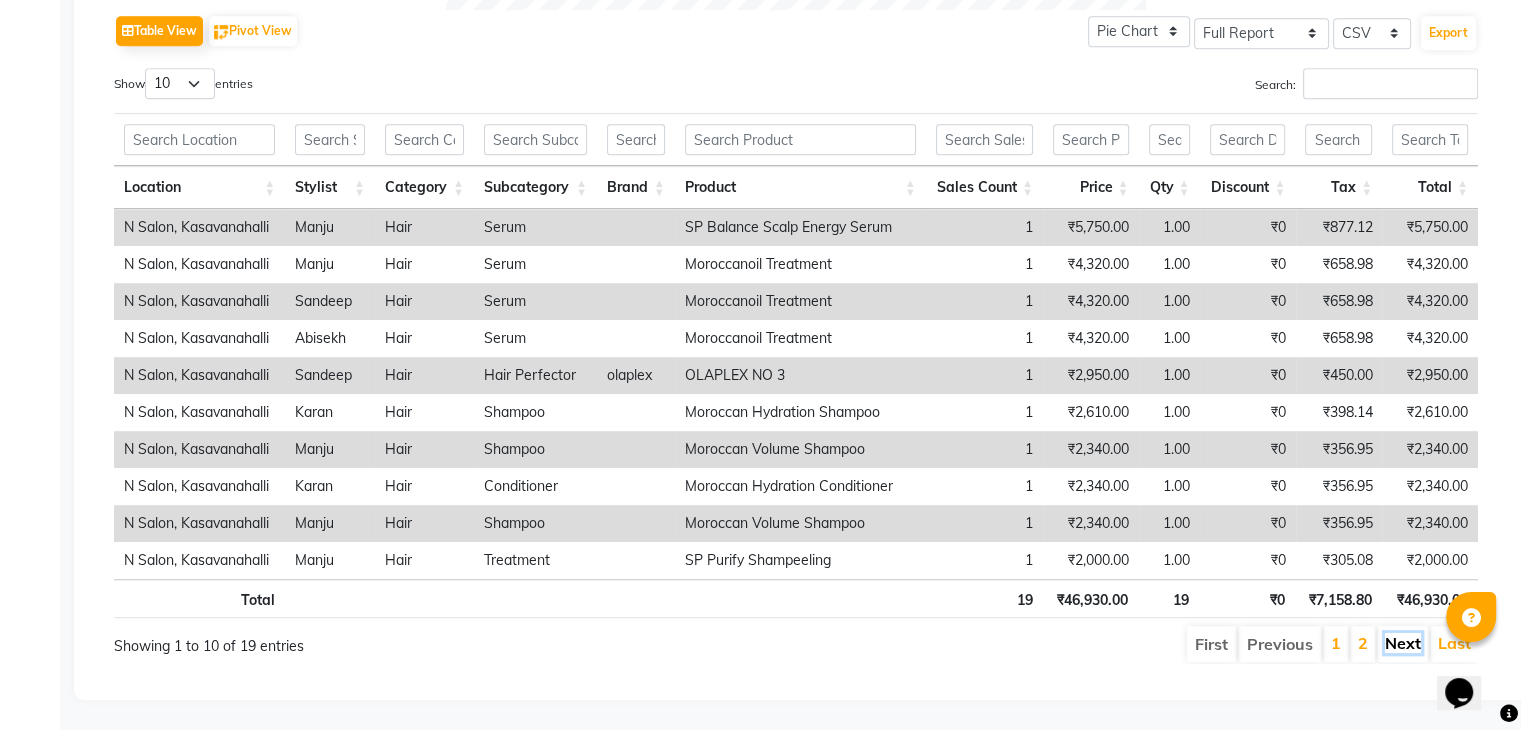 click on "Next" at bounding box center [1403, 643] 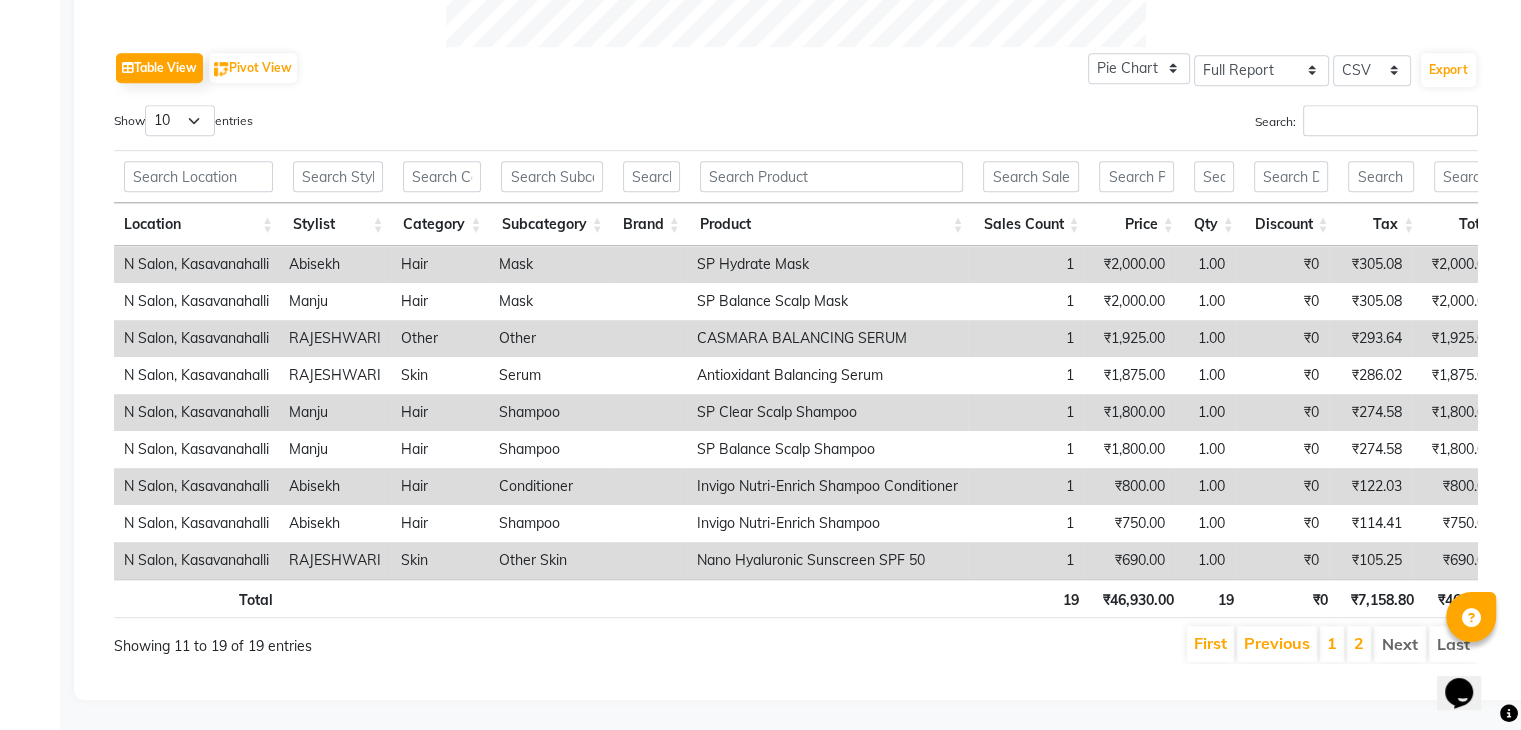 scroll, scrollTop: 1004, scrollLeft: 0, axis: vertical 